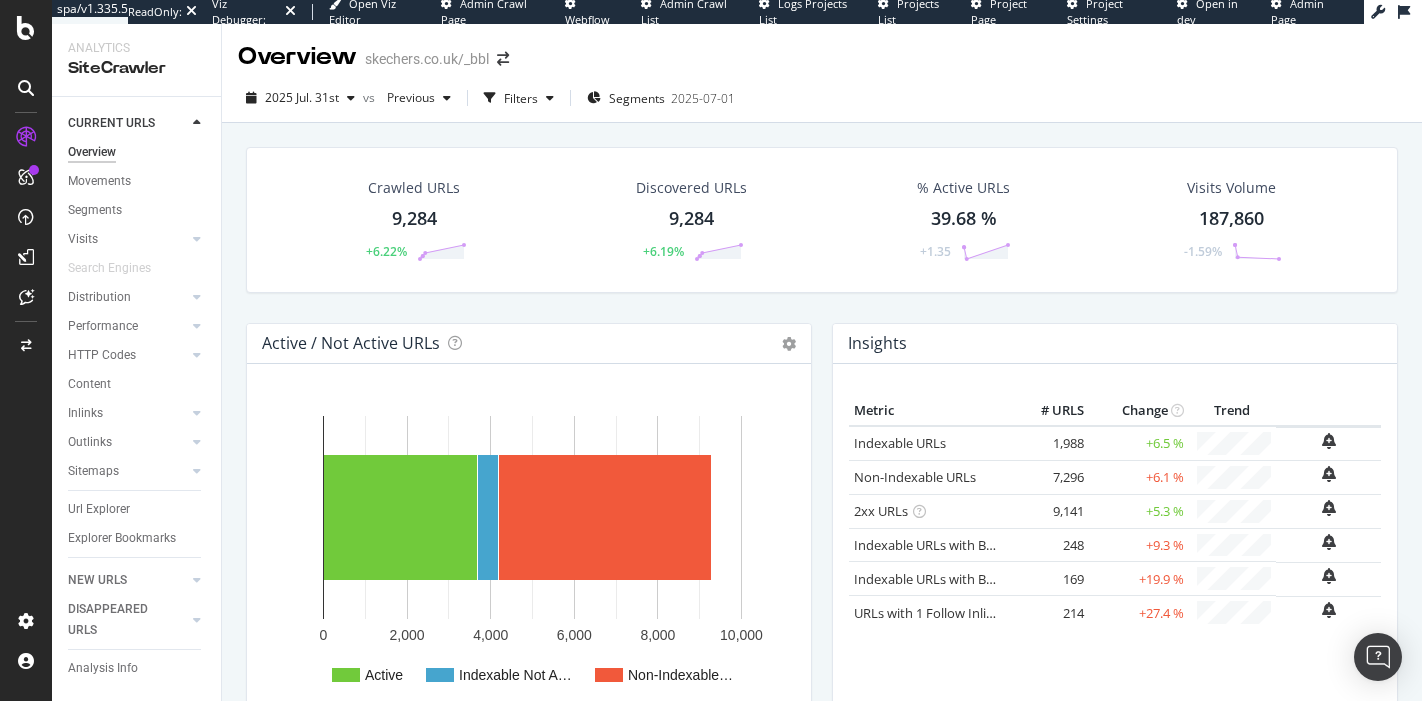 scroll, scrollTop: 0, scrollLeft: 0, axis: both 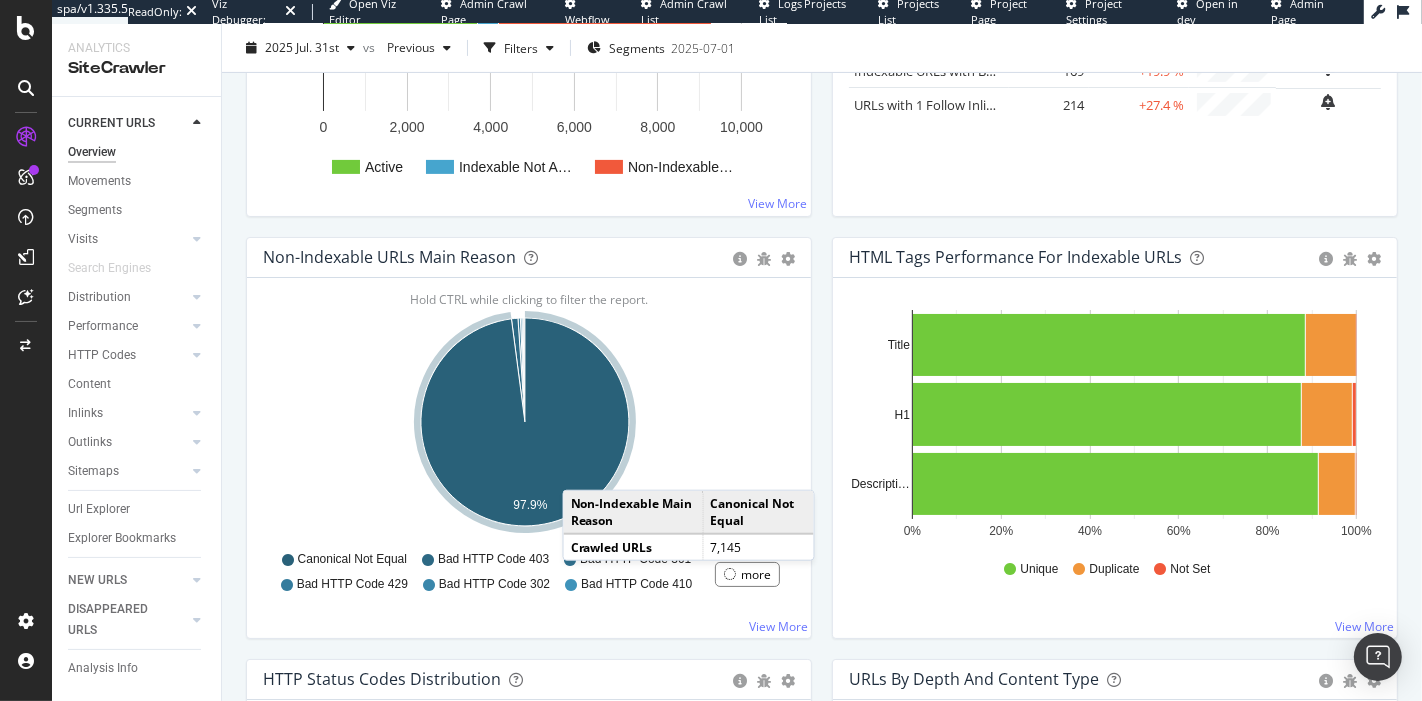 click 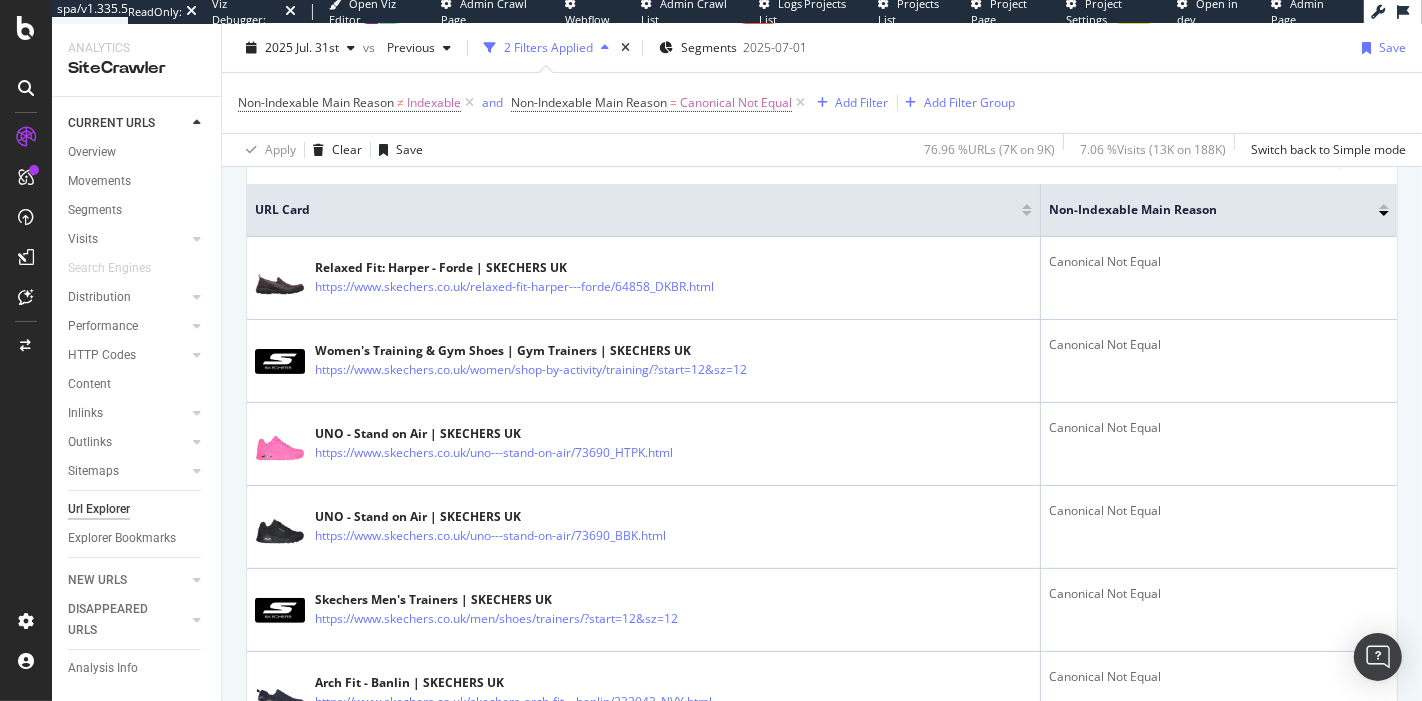 scroll, scrollTop: 0, scrollLeft: 0, axis: both 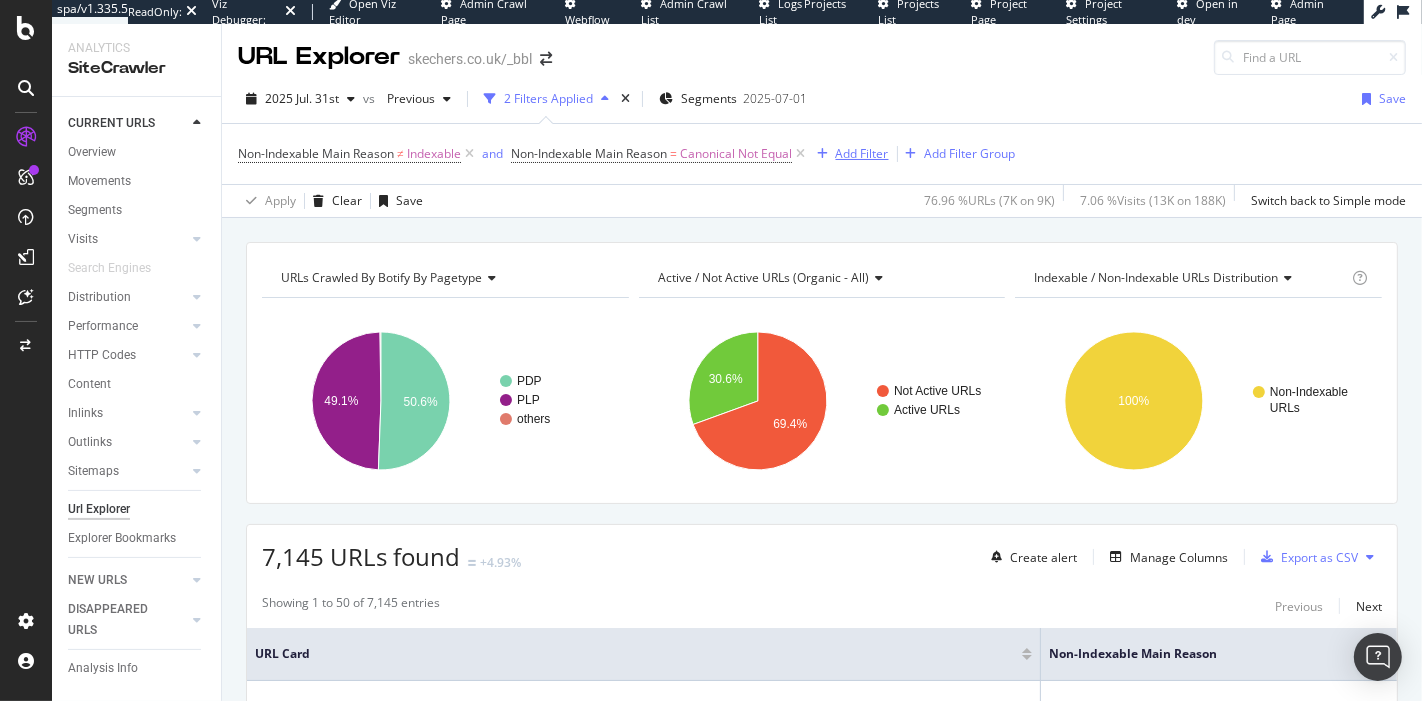 click on "Add Filter" at bounding box center [862, 153] 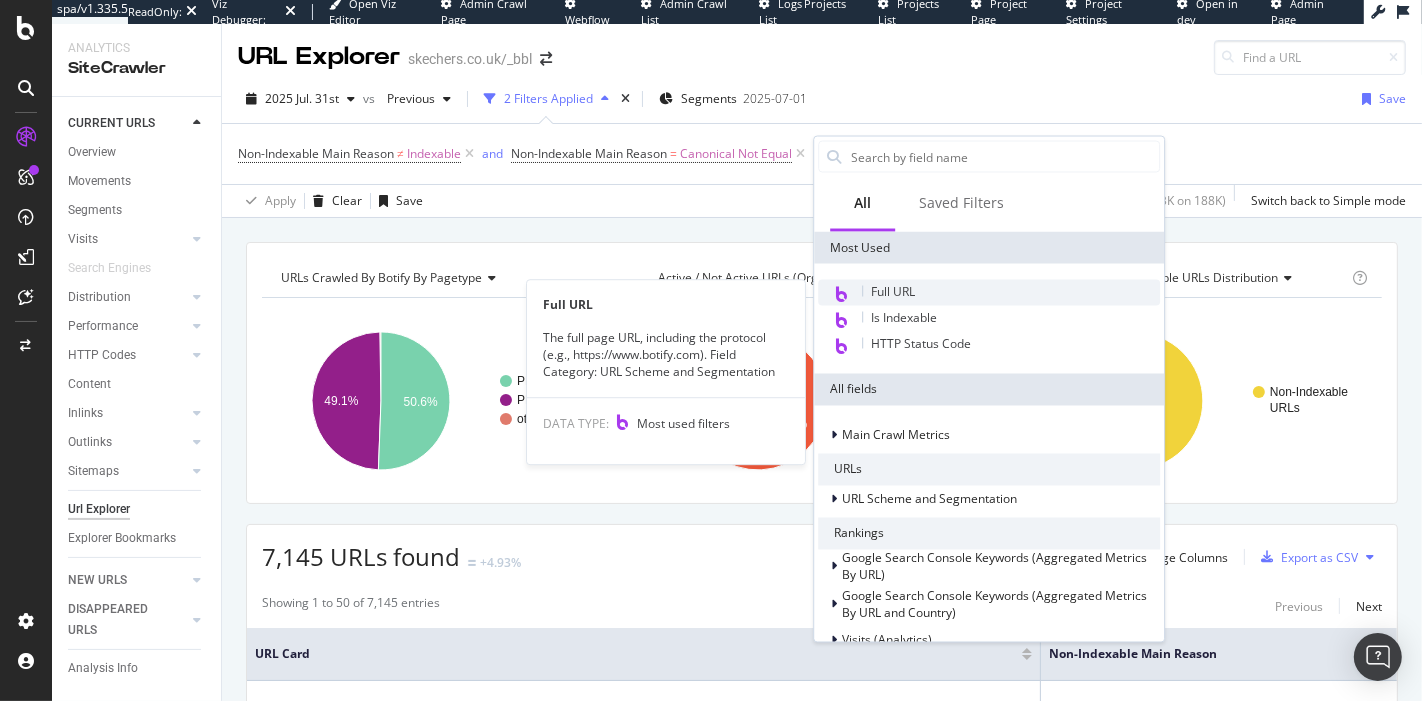 click on "Full URL" at bounding box center (893, 291) 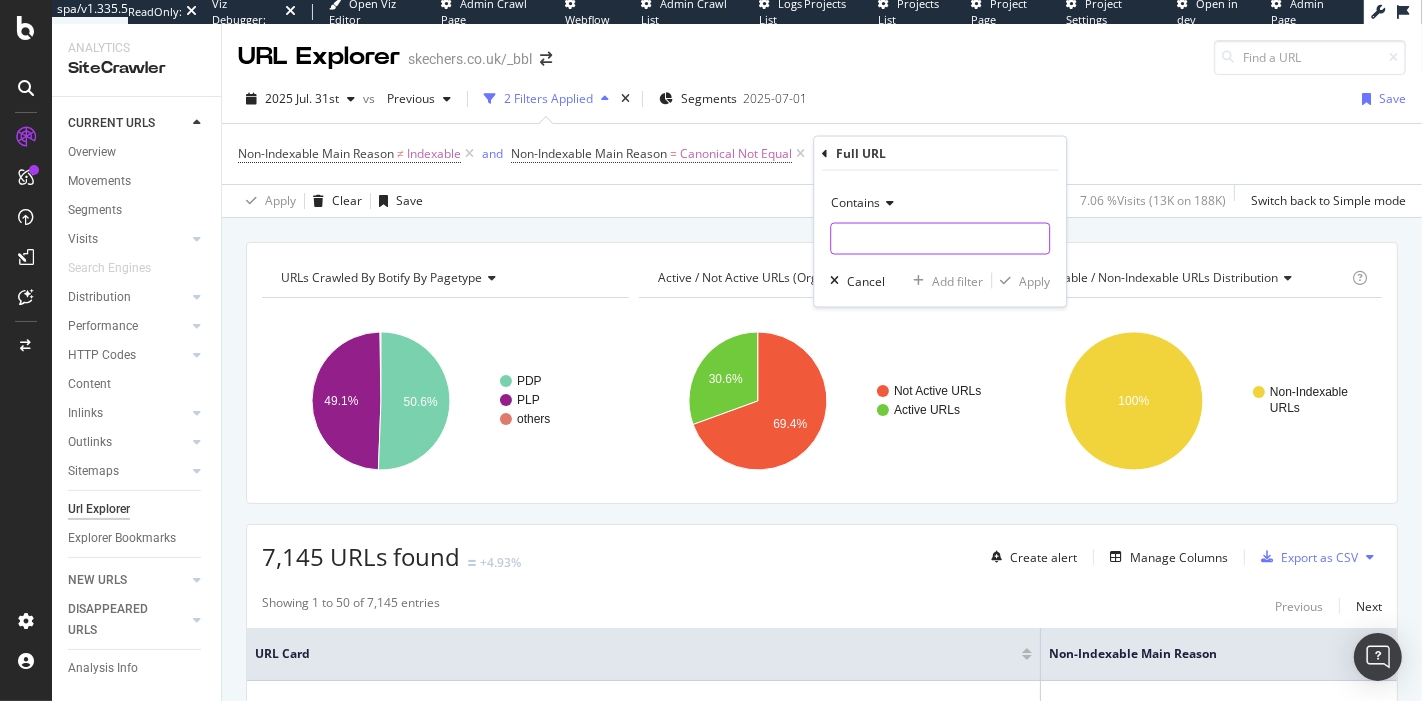 click at bounding box center [940, 239] 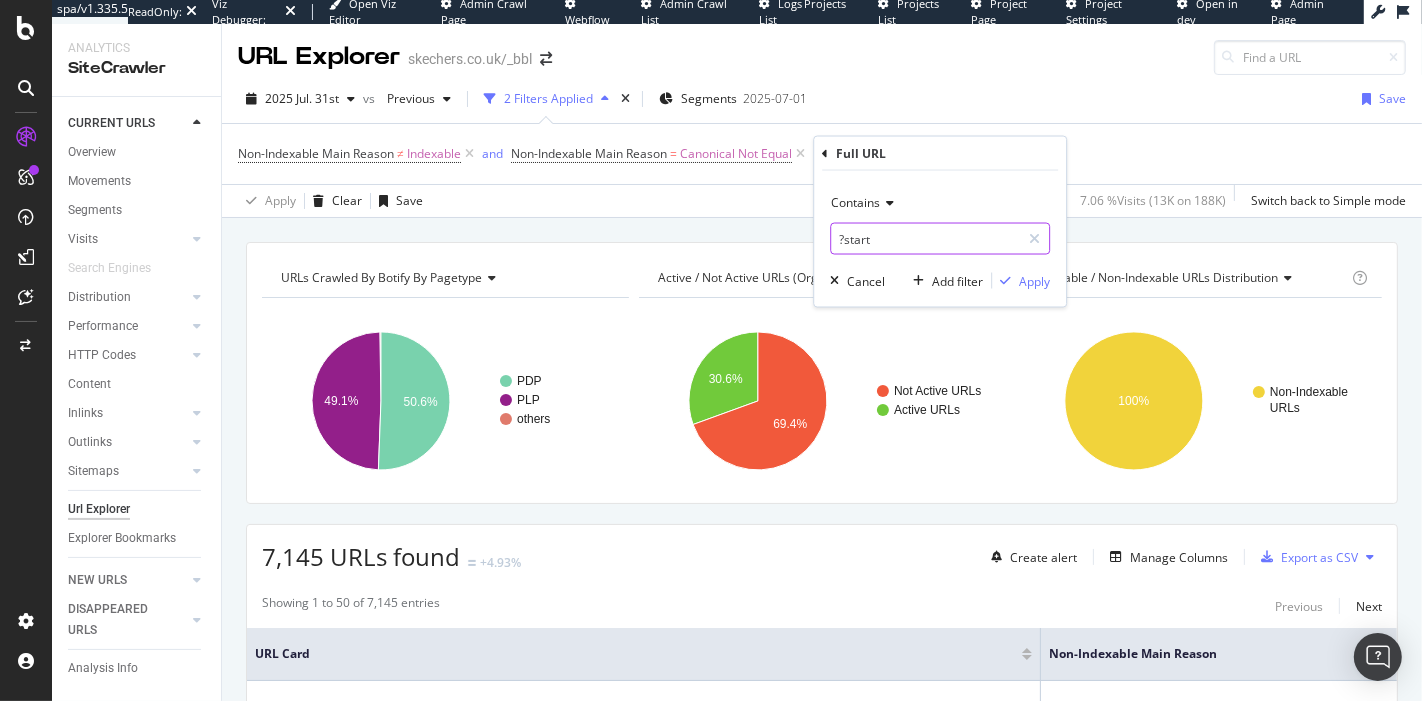 type on "?start" 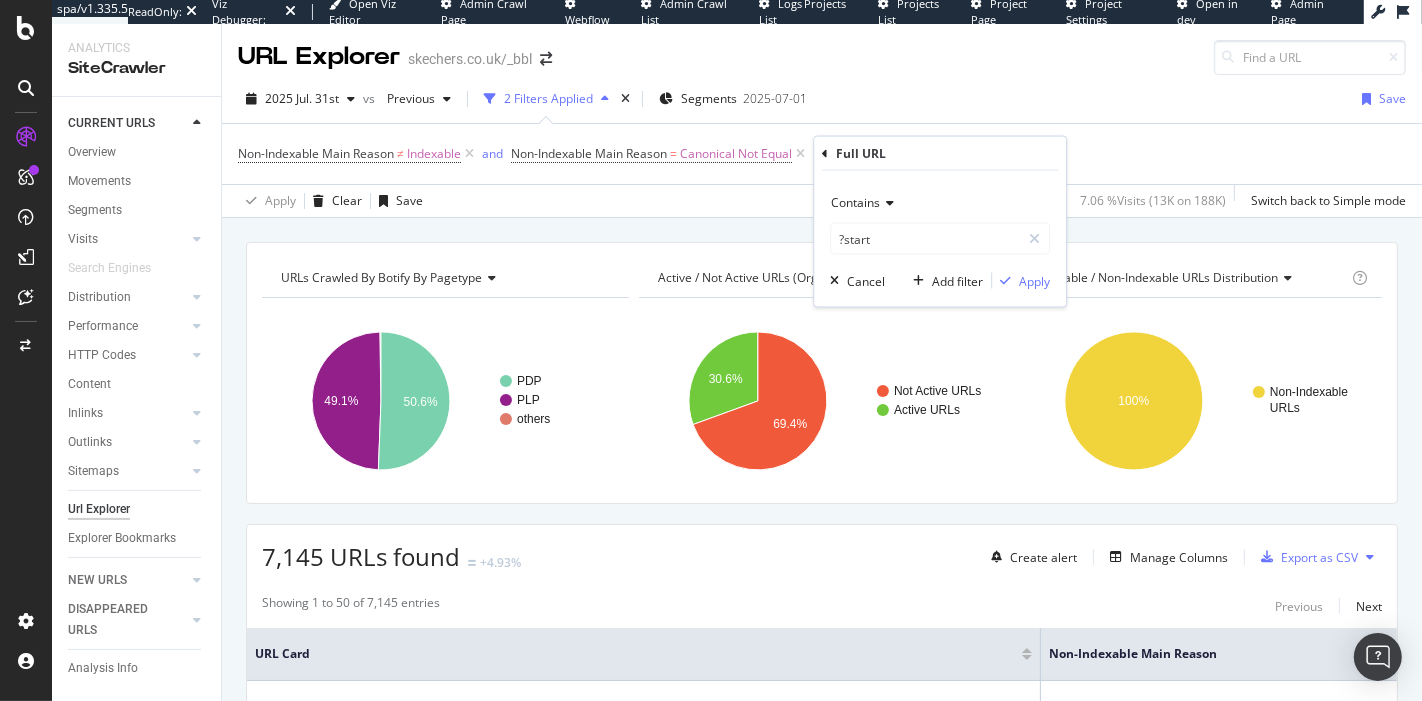 click on "Contains" at bounding box center [855, 202] 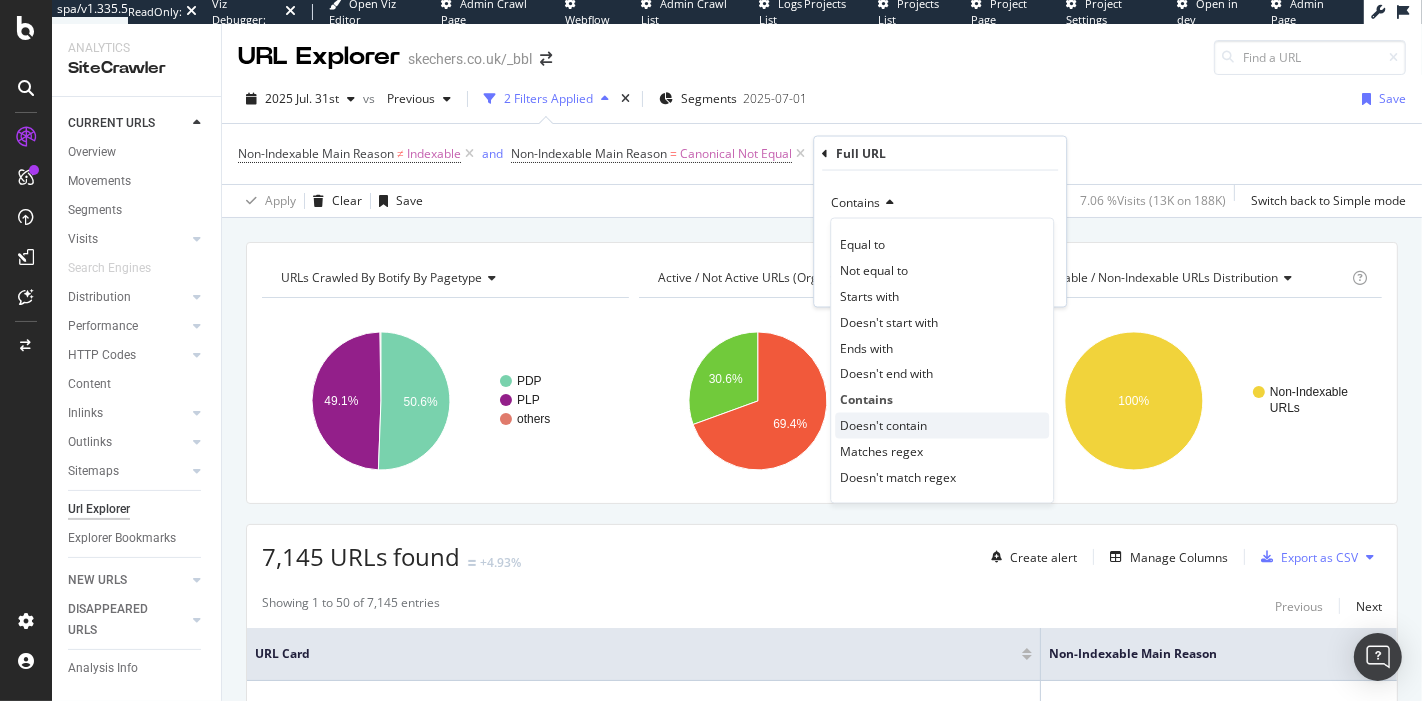 click on "Doesn't contain" at bounding box center [883, 425] 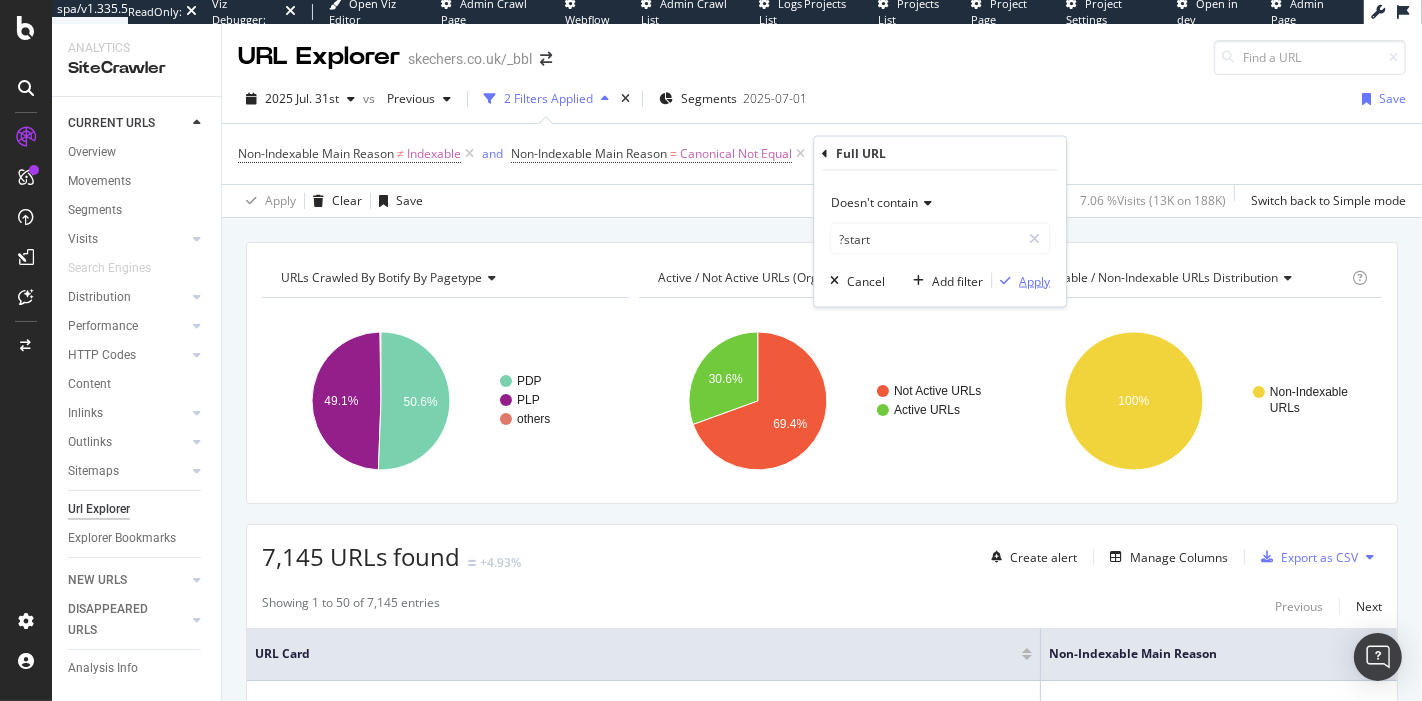 click on "Apply" at bounding box center (1034, 280) 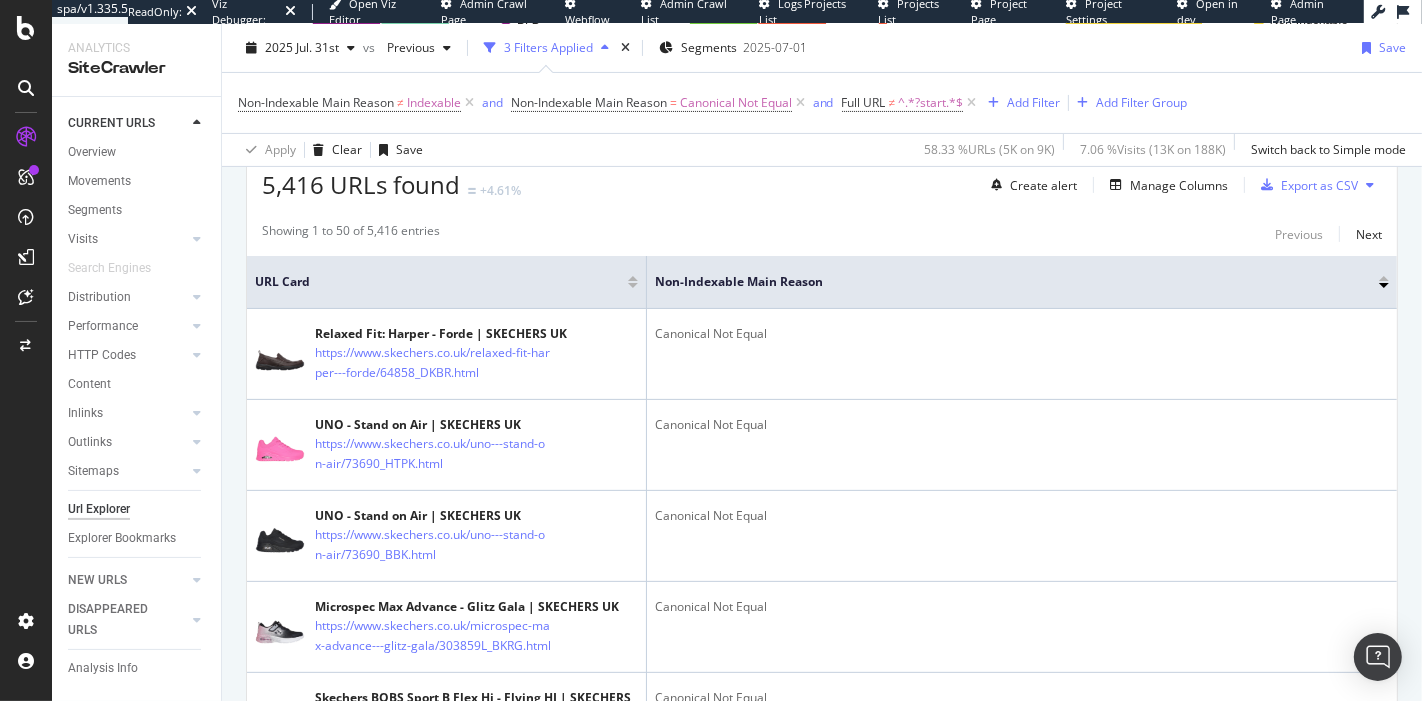 scroll, scrollTop: 0, scrollLeft: 0, axis: both 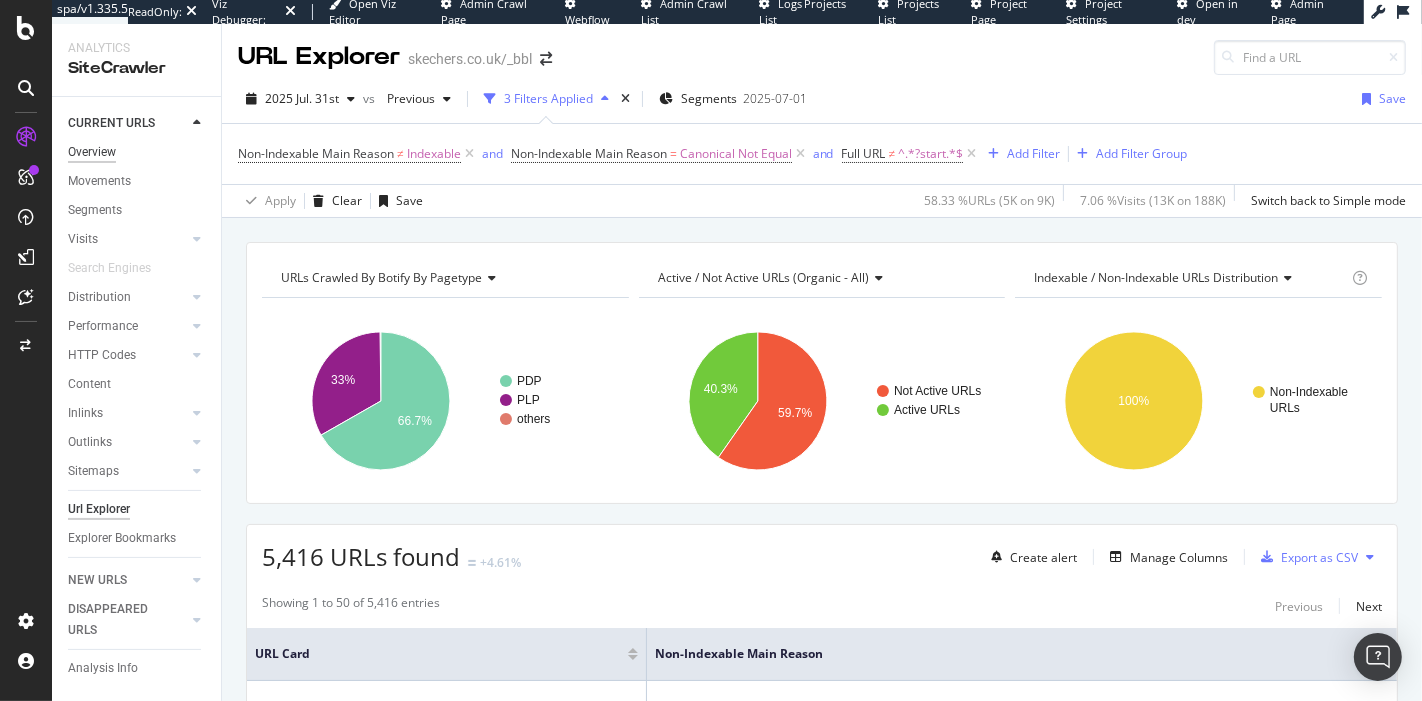 click on "Overview" at bounding box center [92, 152] 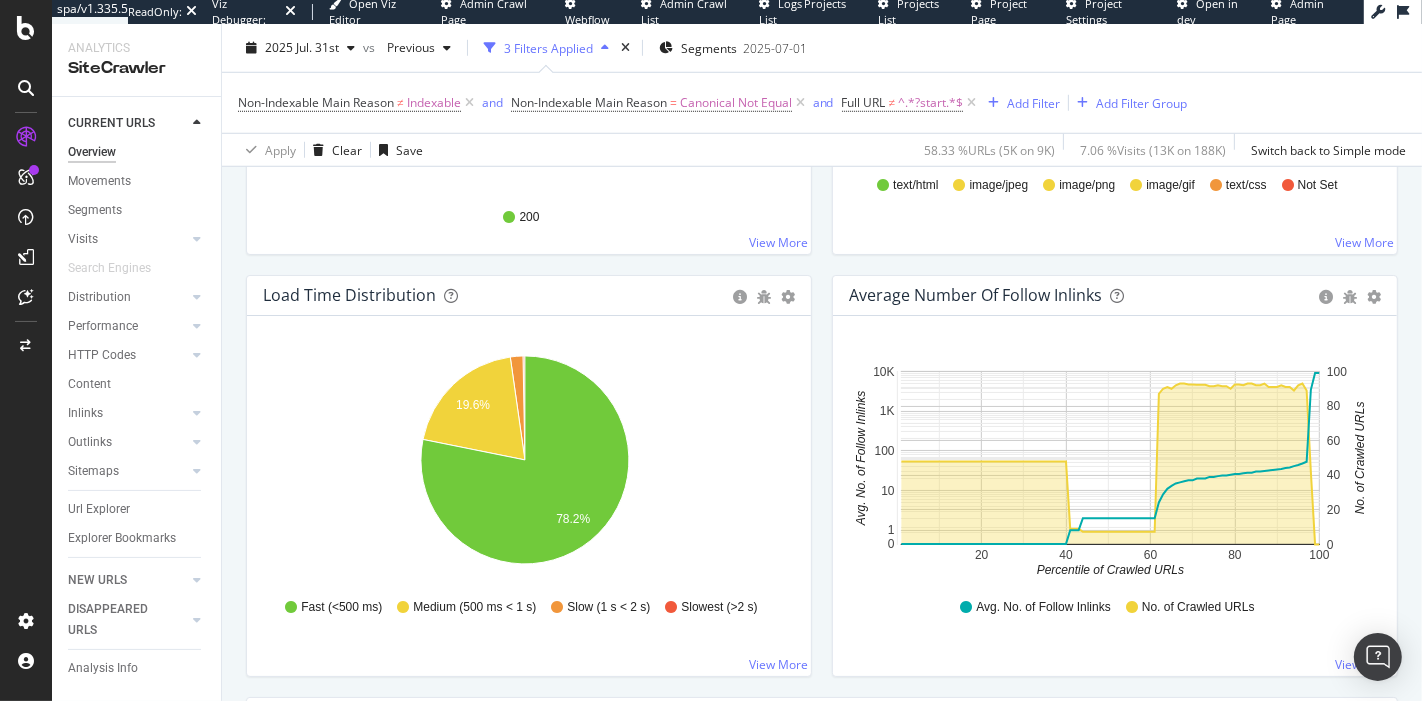 scroll, scrollTop: 1466, scrollLeft: 0, axis: vertical 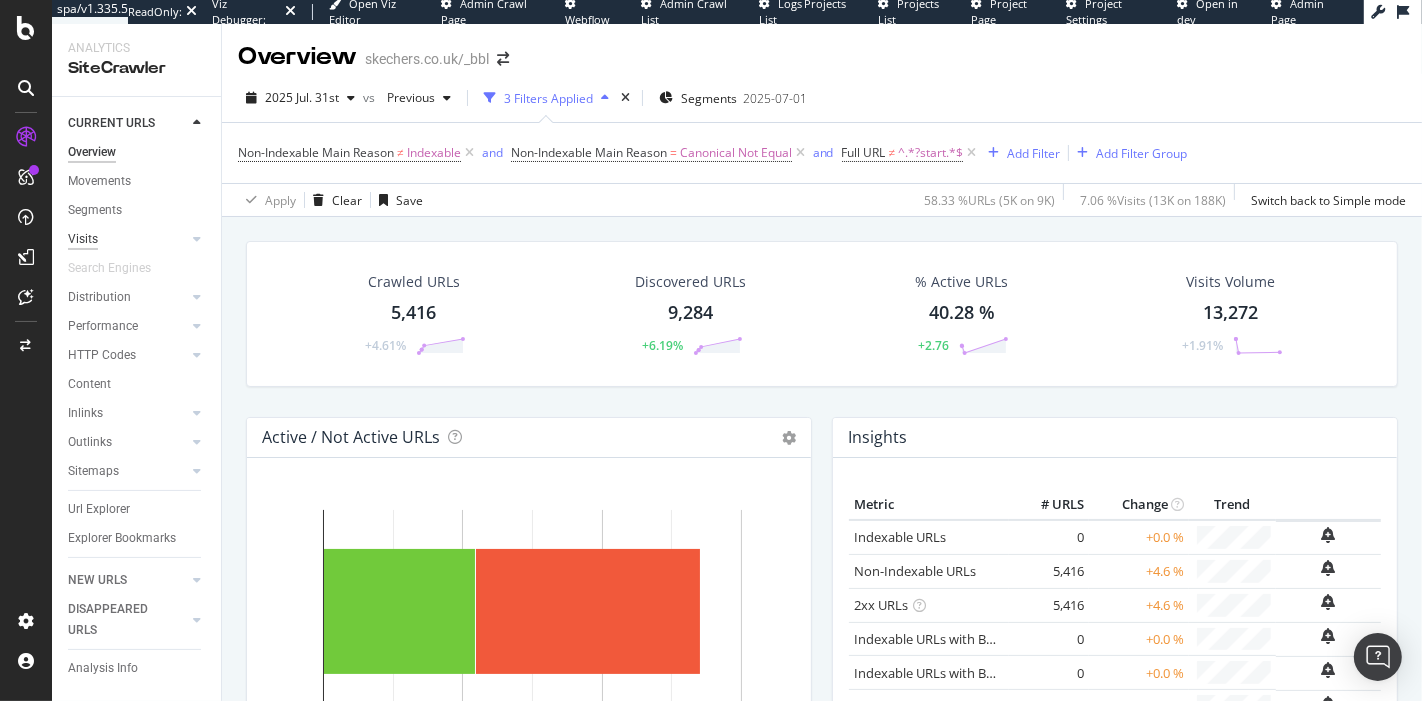 click on "Visits" at bounding box center (83, 239) 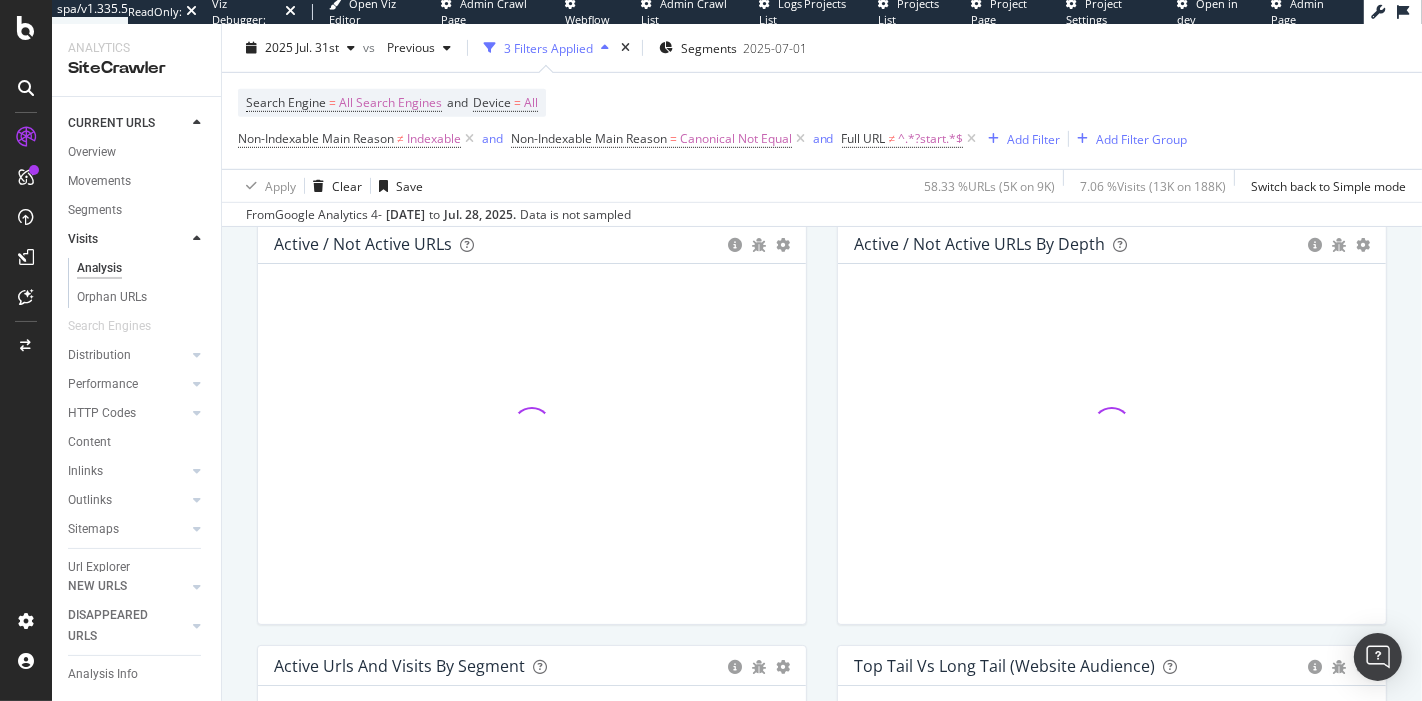 scroll, scrollTop: 1010, scrollLeft: 0, axis: vertical 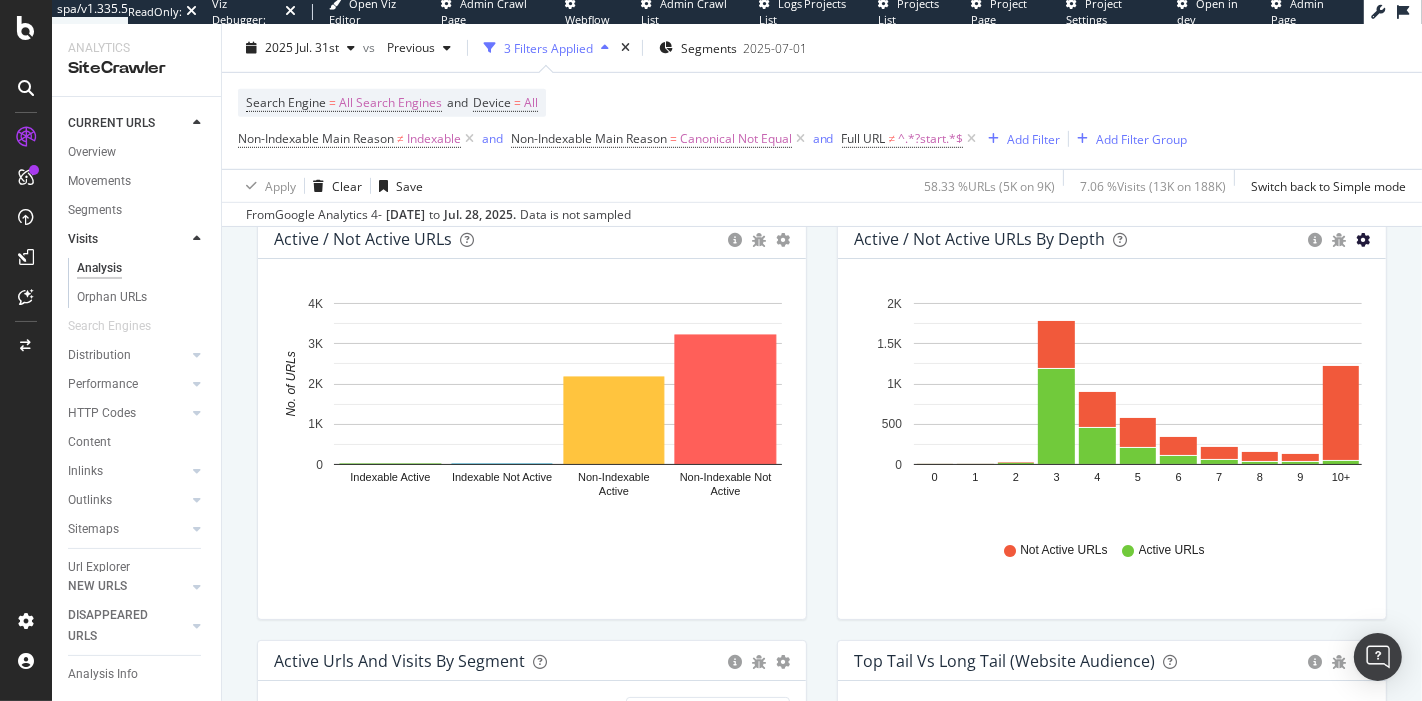 click at bounding box center (1363, 240) 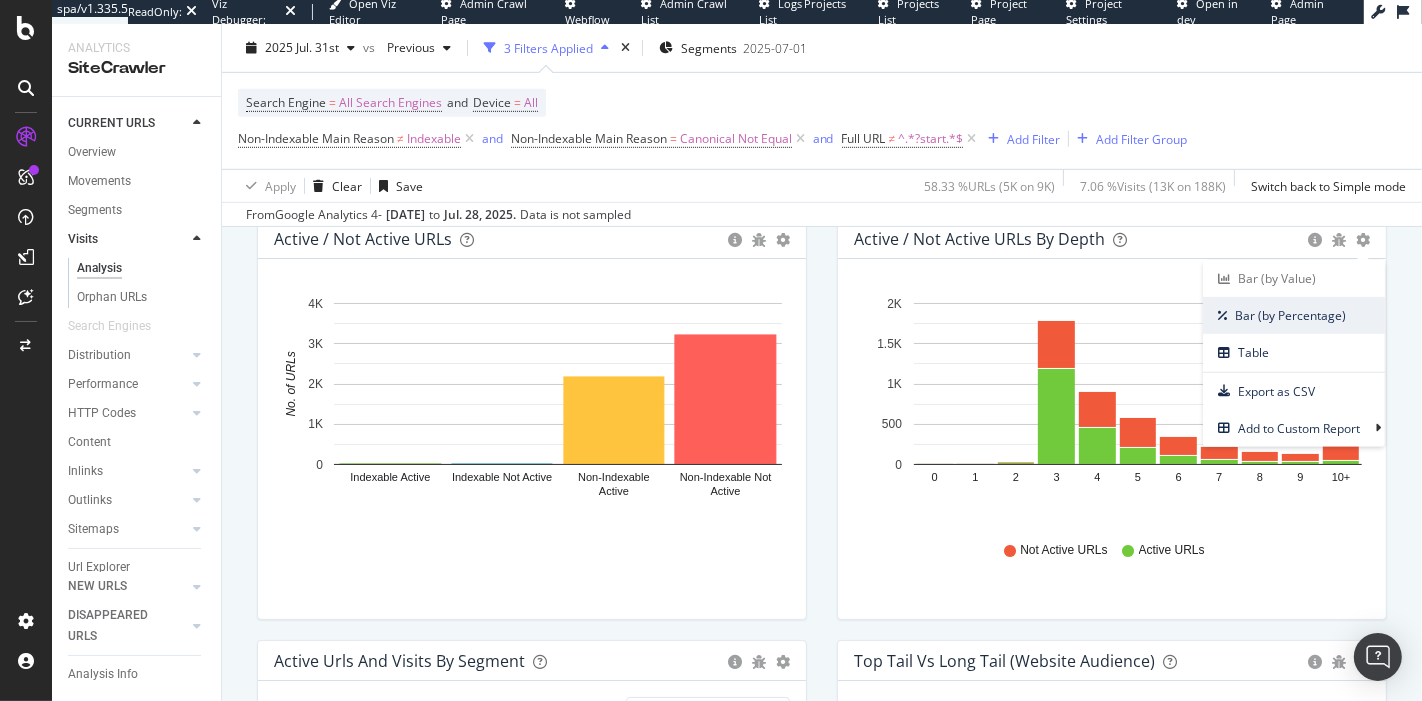 click on "Bar (by Percentage)" at bounding box center (1294, 315) 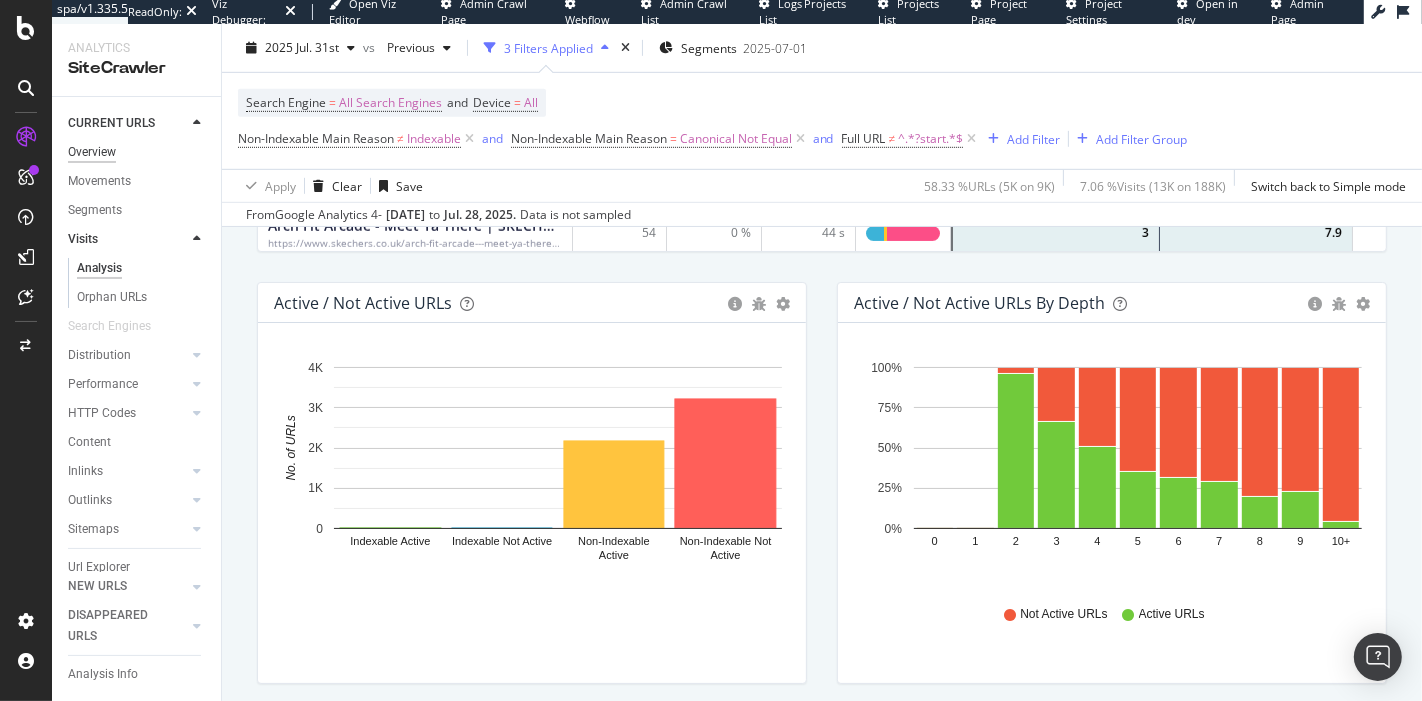 scroll, scrollTop: 1074, scrollLeft: 0, axis: vertical 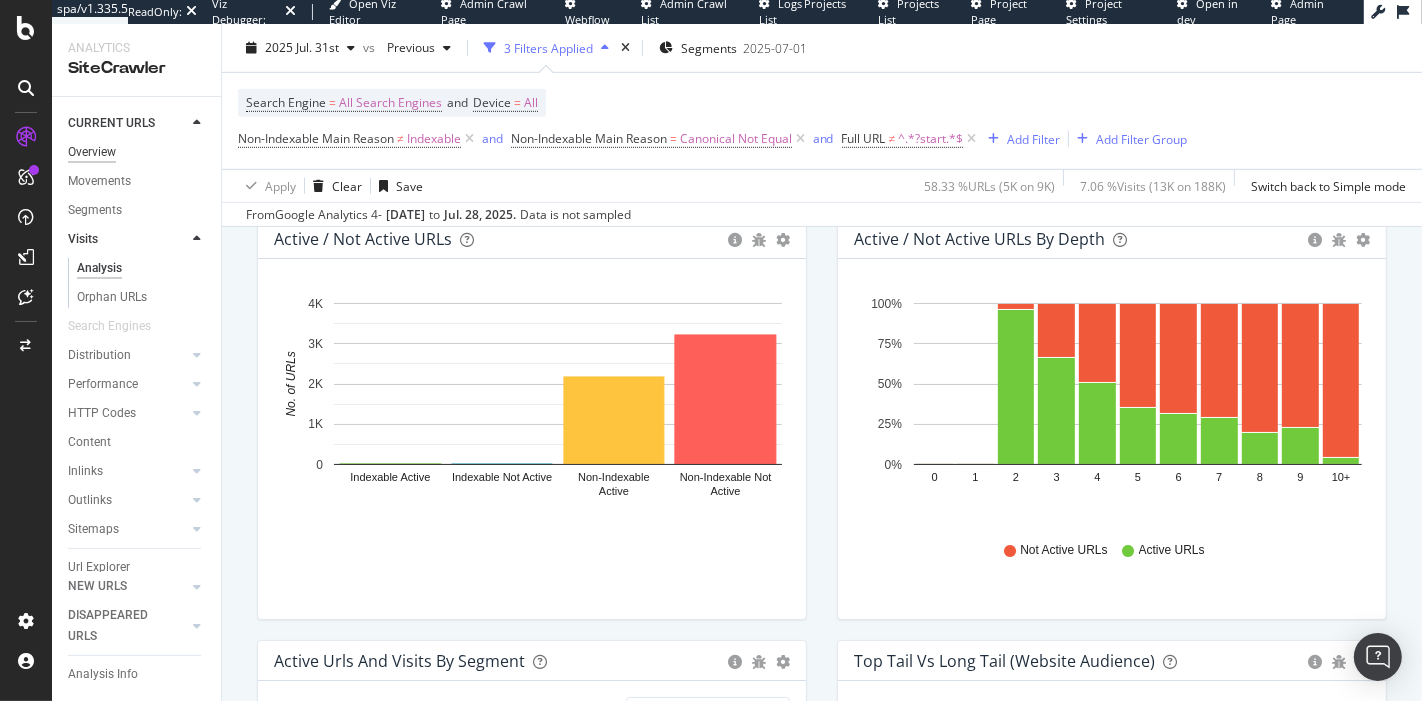click on "Overview" at bounding box center (92, 152) 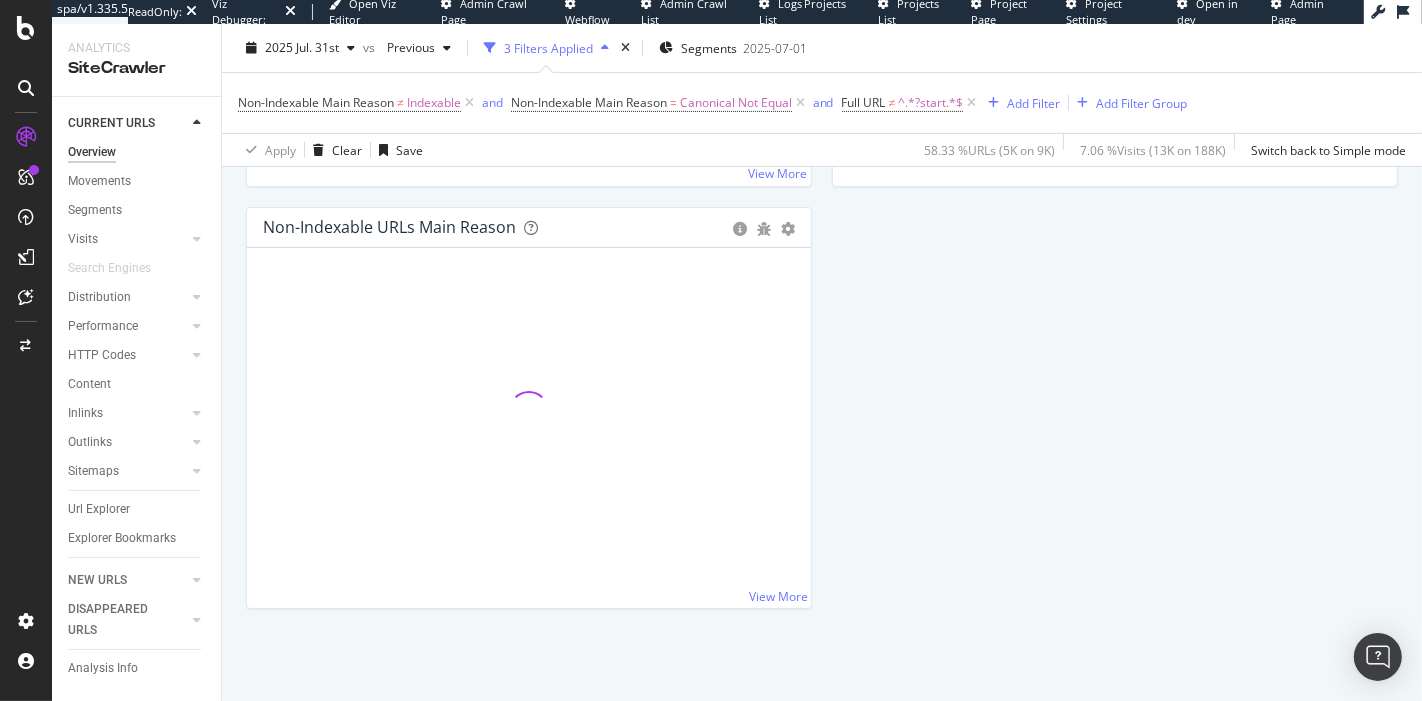 scroll, scrollTop: 950, scrollLeft: 0, axis: vertical 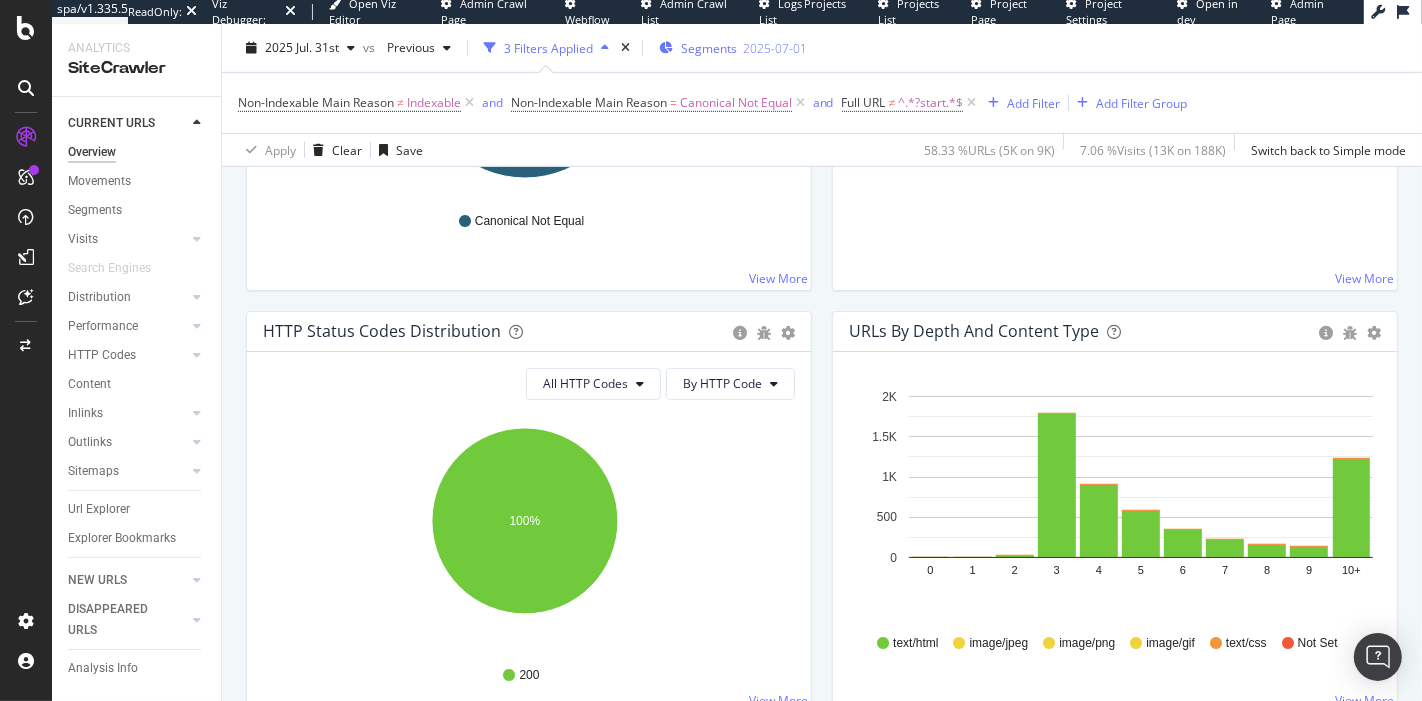 click on "Segments" at bounding box center [709, 47] 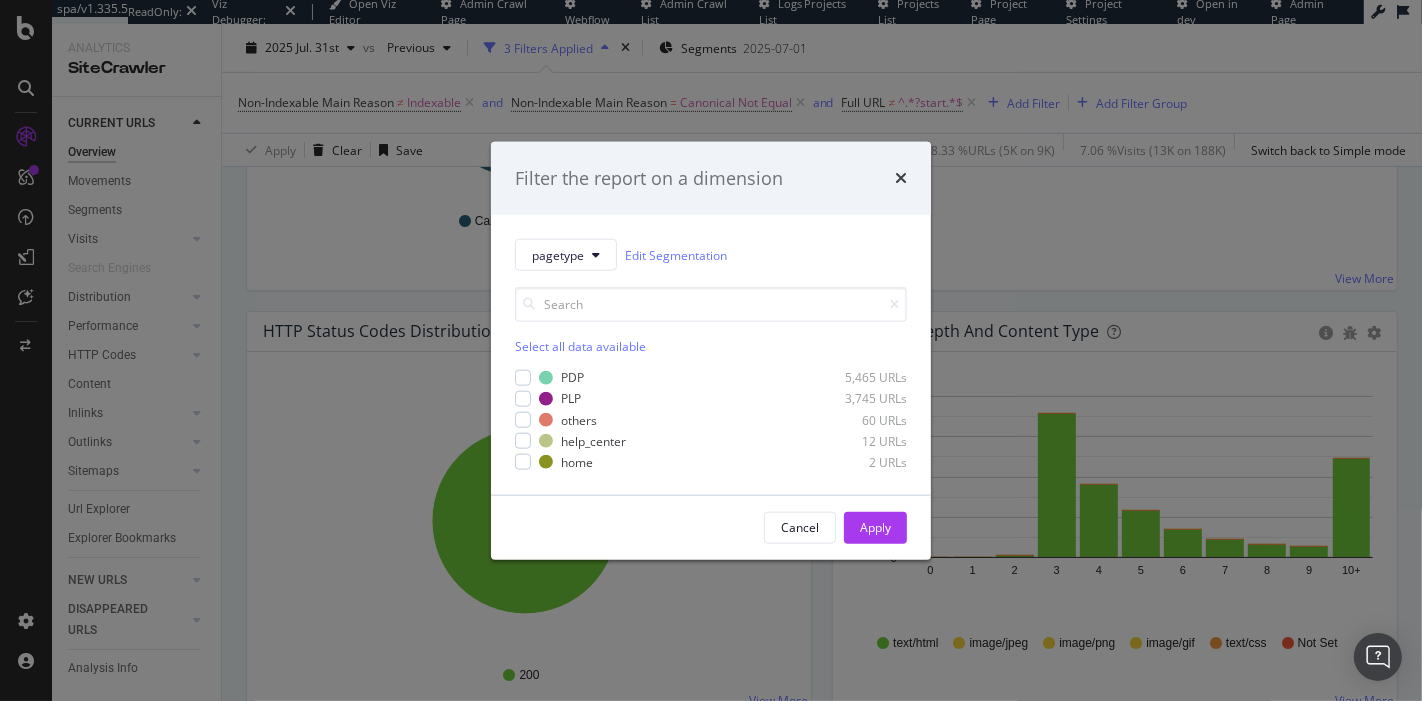 click on "Filter the report on a dimension pagetype Edit Segmentation Select all data available PDP 5,465   URLs PLP 3,745   URLs others 60   URLs help_center 12   URLs home 2   URLs Cancel Apply" at bounding box center [711, 350] 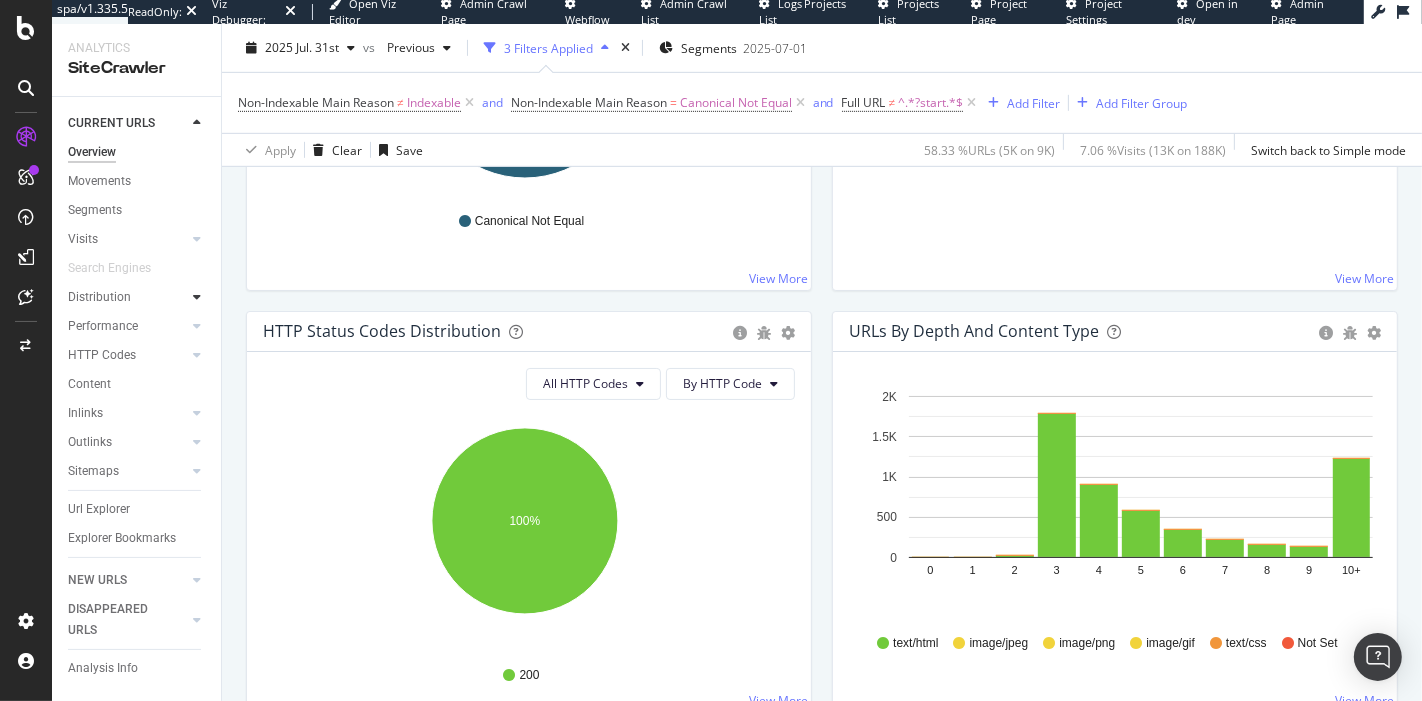 click at bounding box center (197, 297) 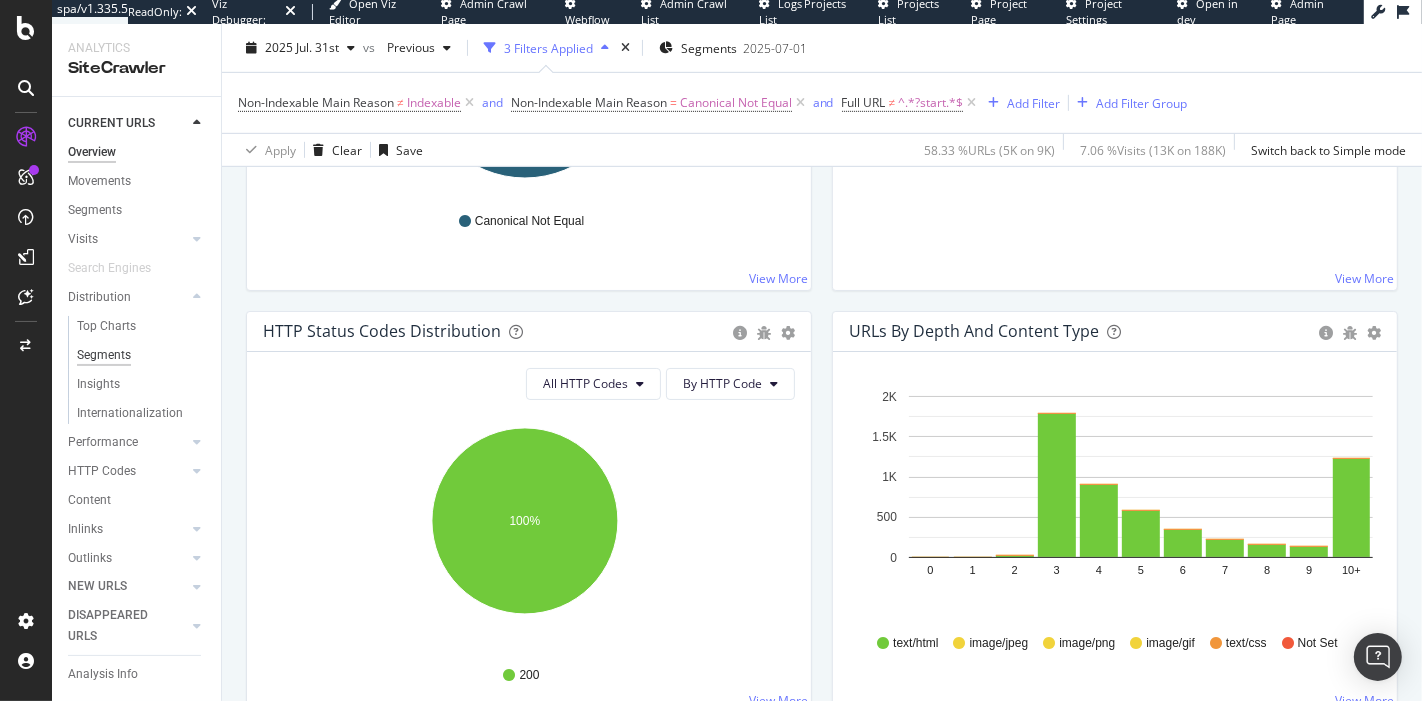 click on "Segments" at bounding box center (104, 355) 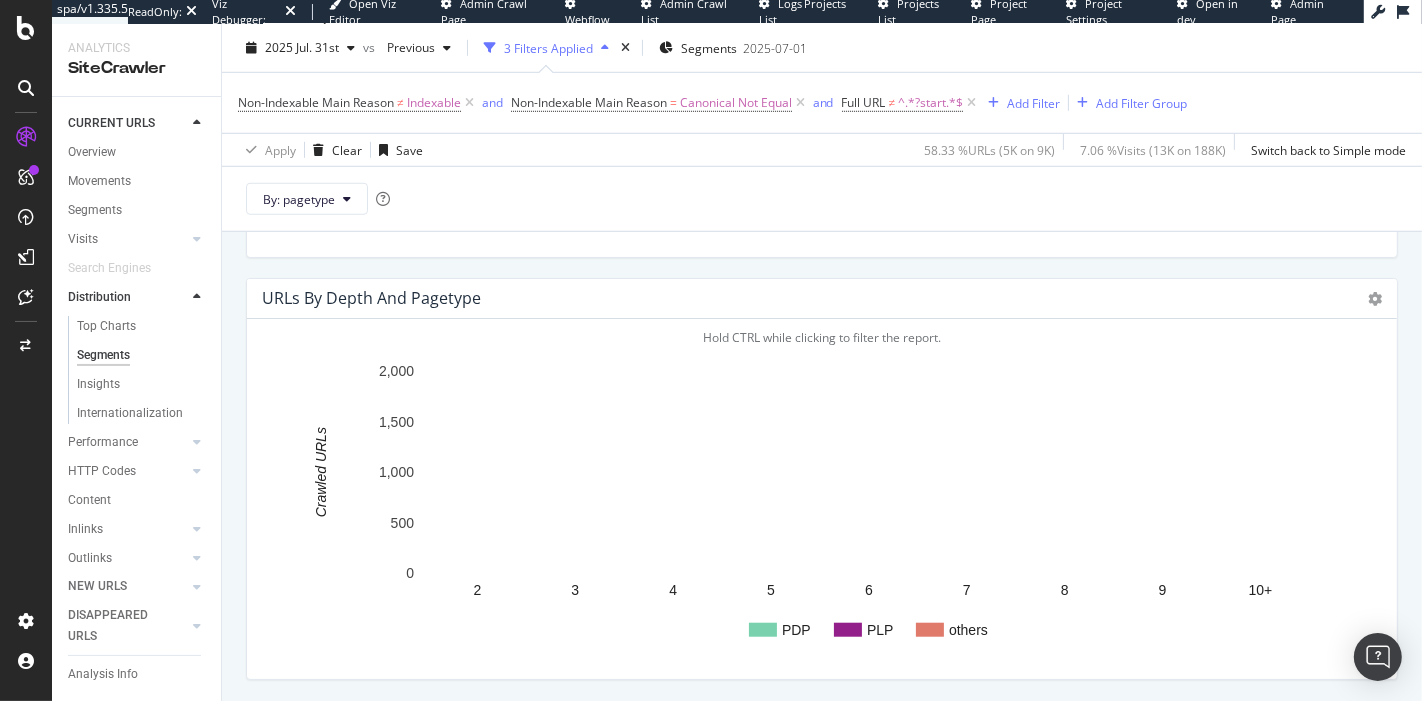 scroll, scrollTop: 1285, scrollLeft: 0, axis: vertical 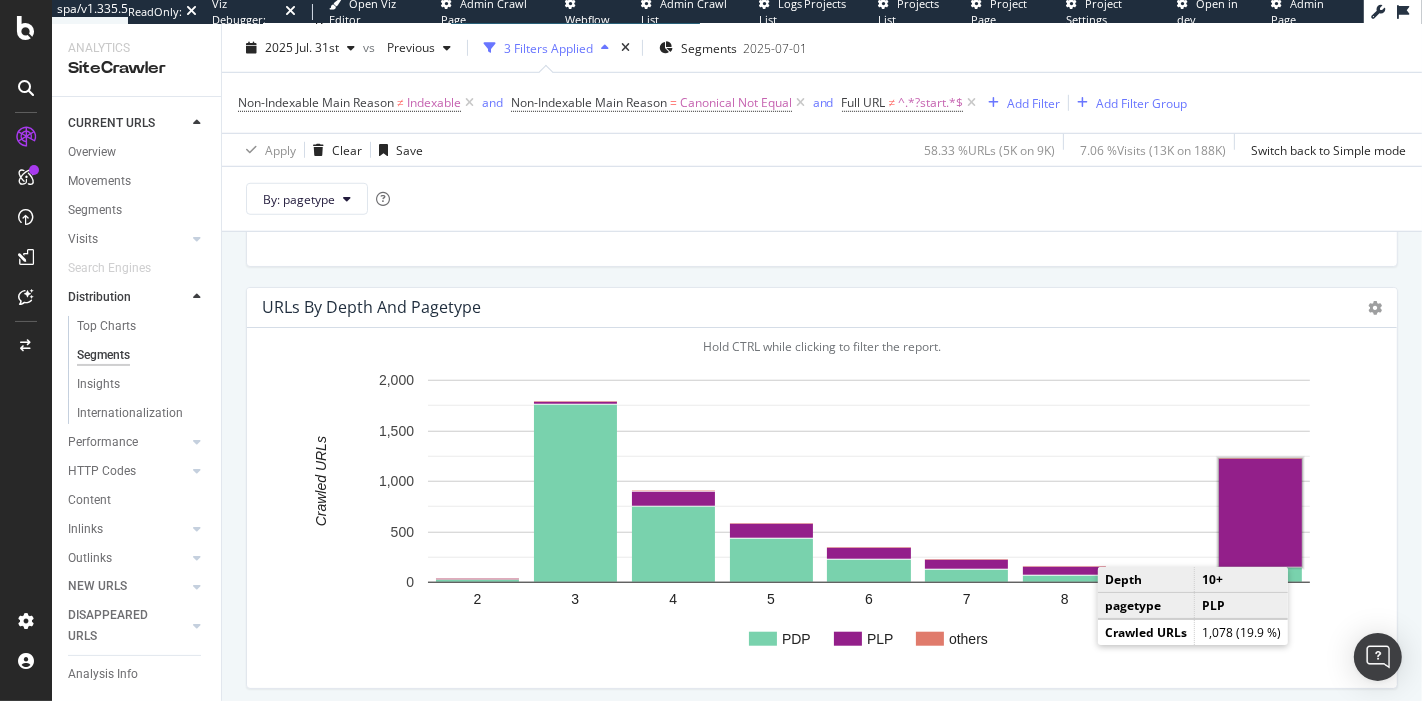 click 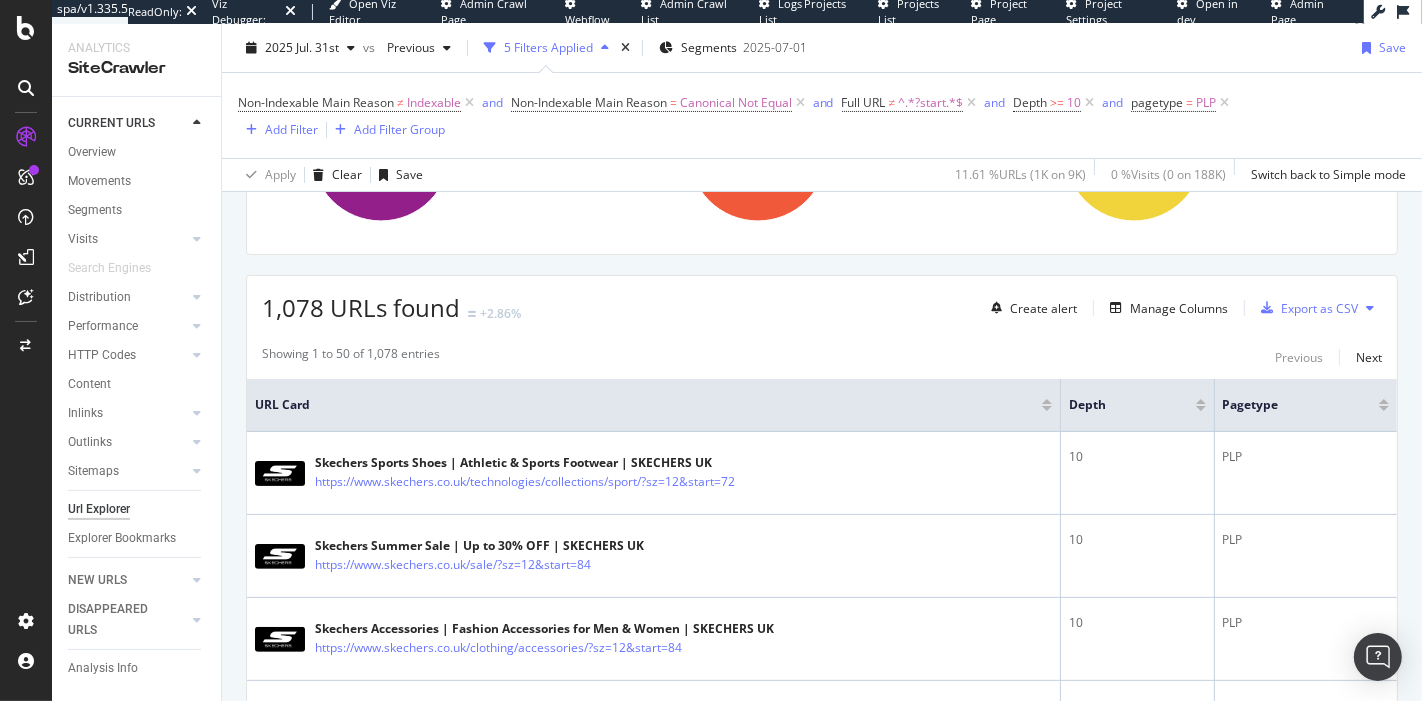 scroll, scrollTop: 275, scrollLeft: 0, axis: vertical 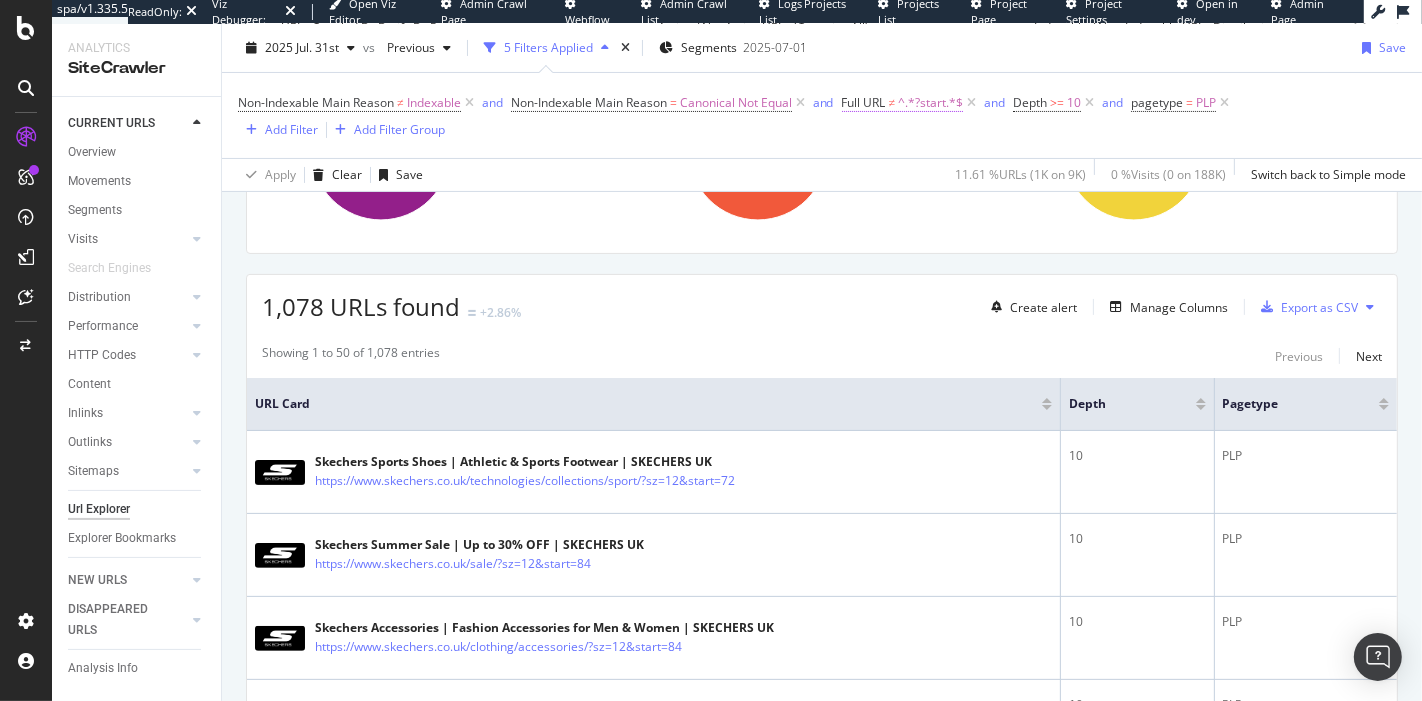 click on "^.*?start.*$" at bounding box center (930, 103) 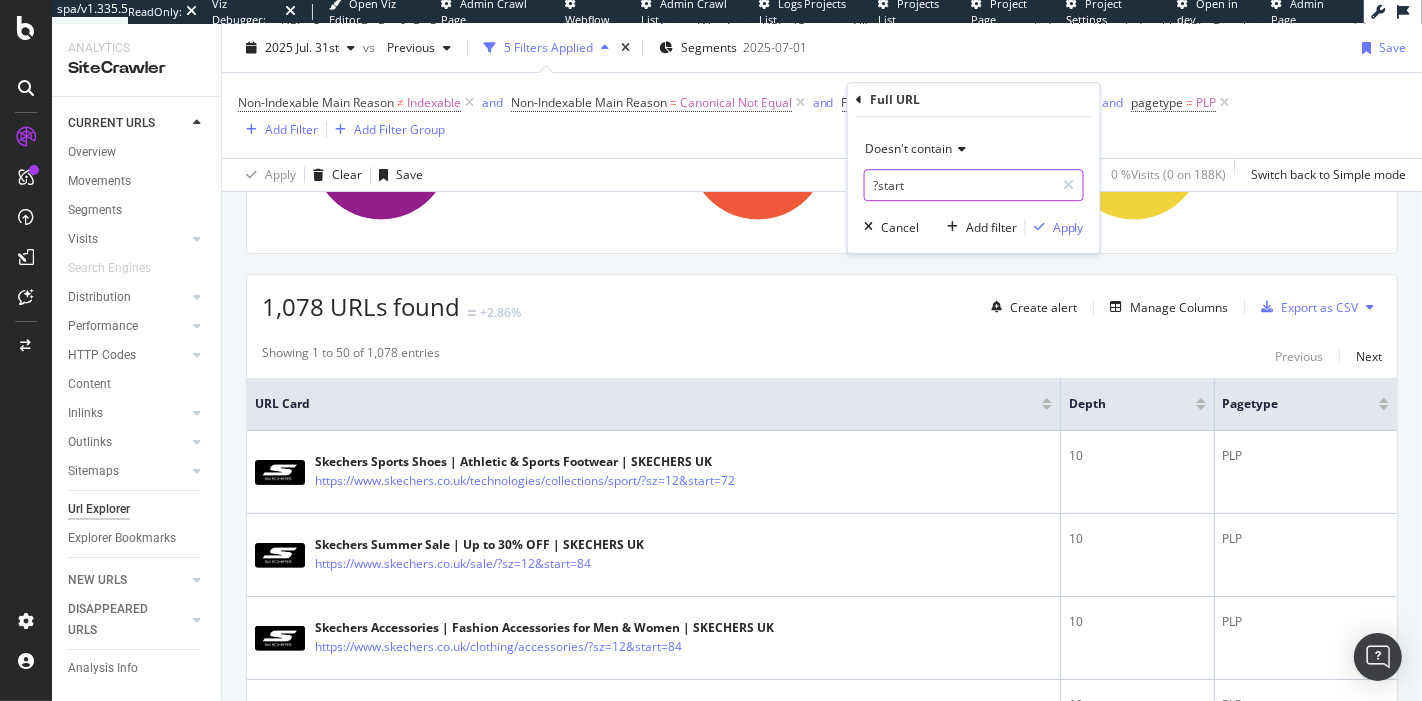 click on "?start" at bounding box center (959, 185) 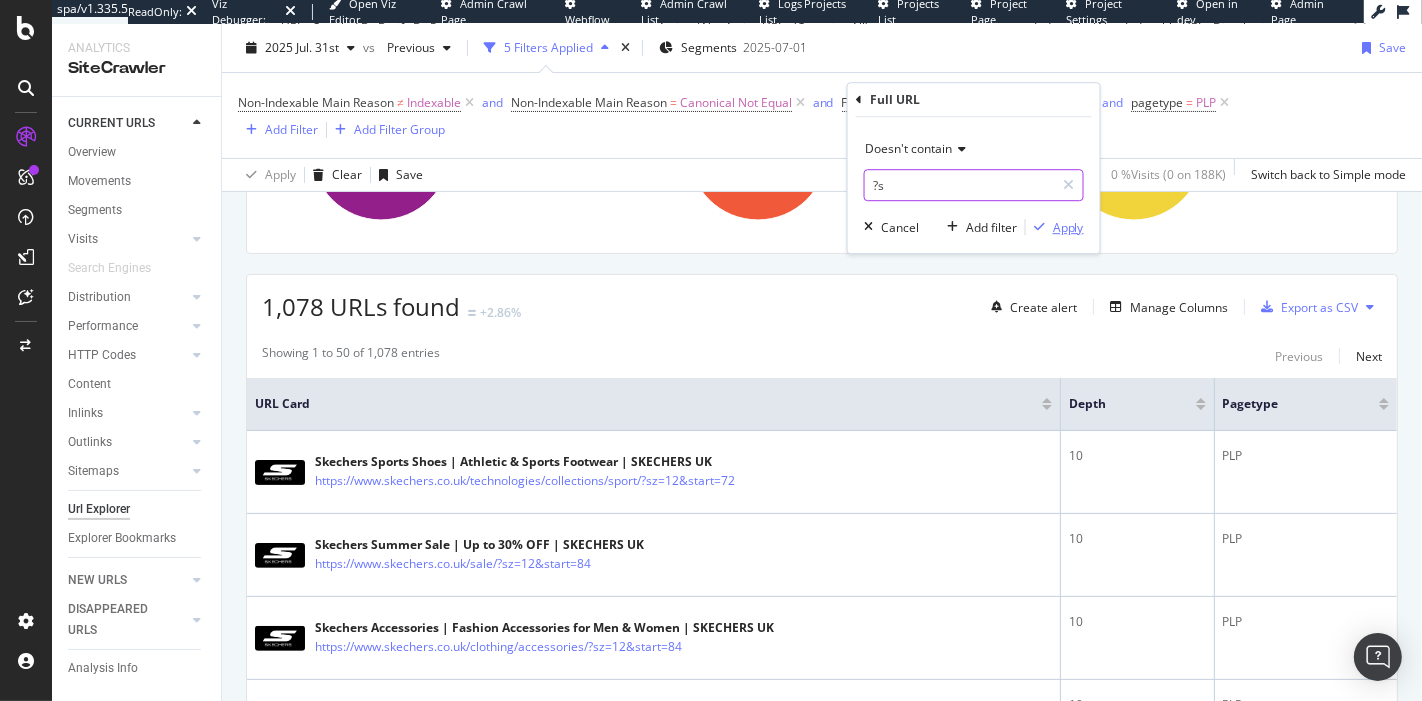 type on "?s" 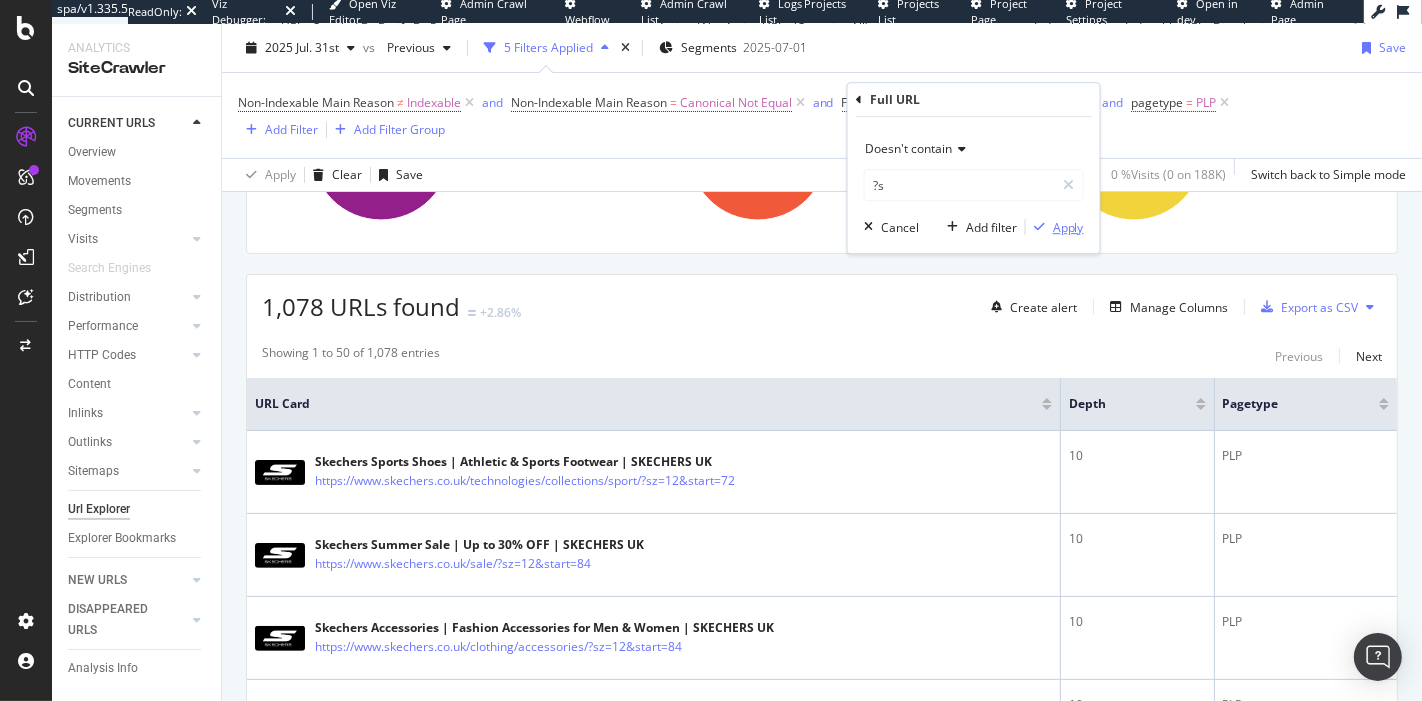 click on "Apply" at bounding box center (1068, 227) 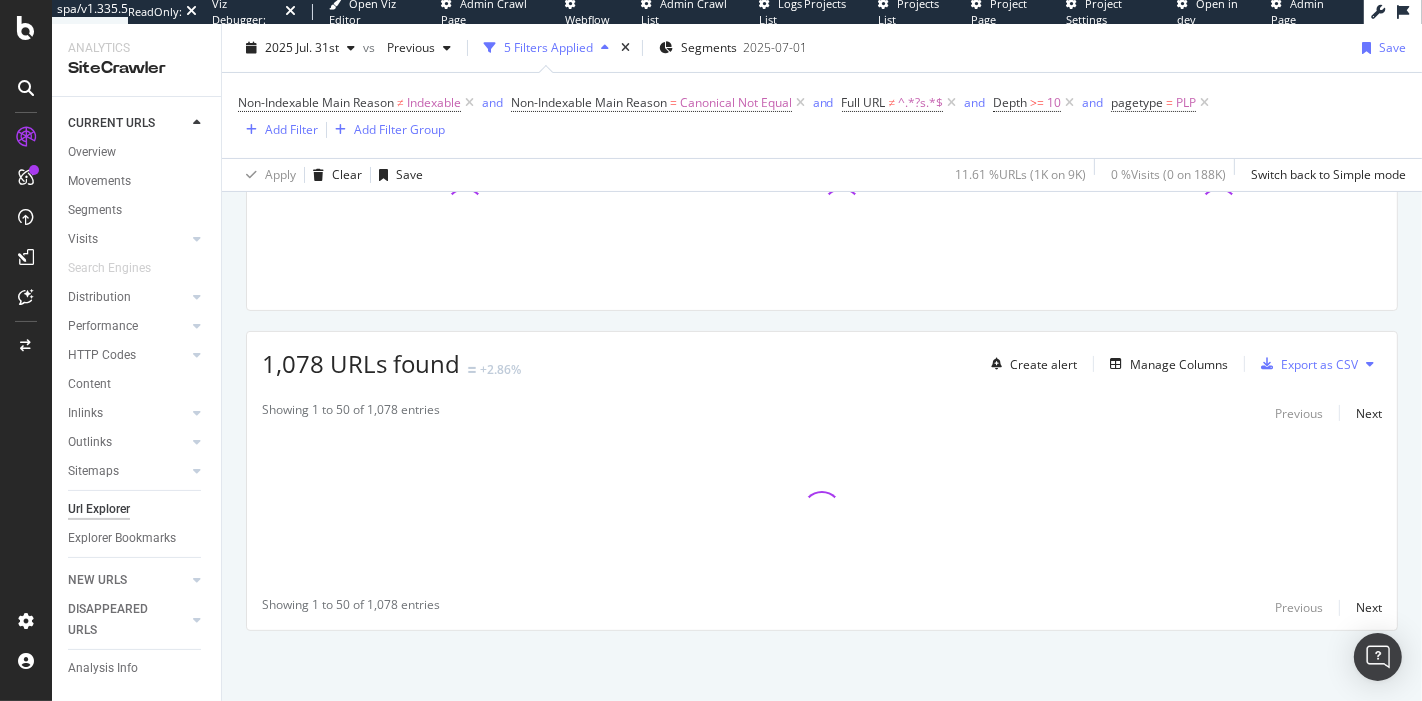 scroll, scrollTop: 215, scrollLeft: 0, axis: vertical 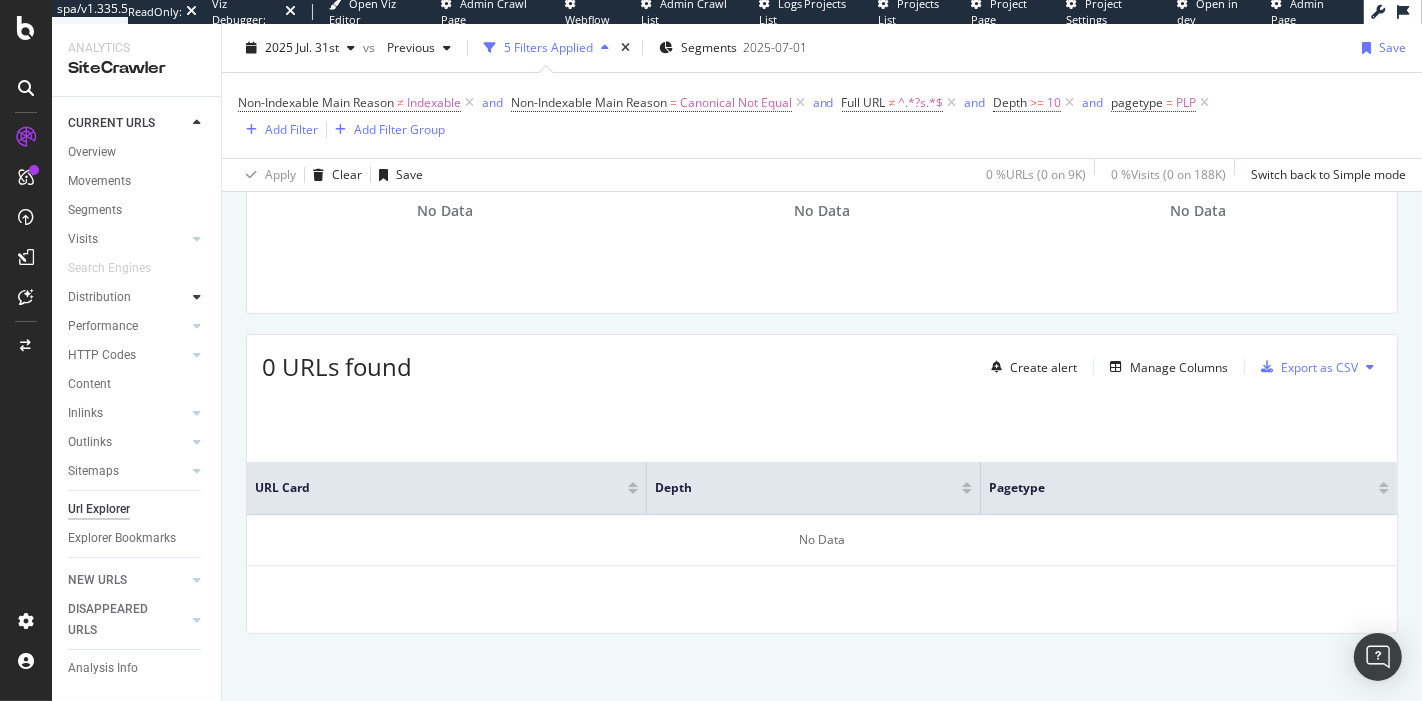 click at bounding box center (197, 297) 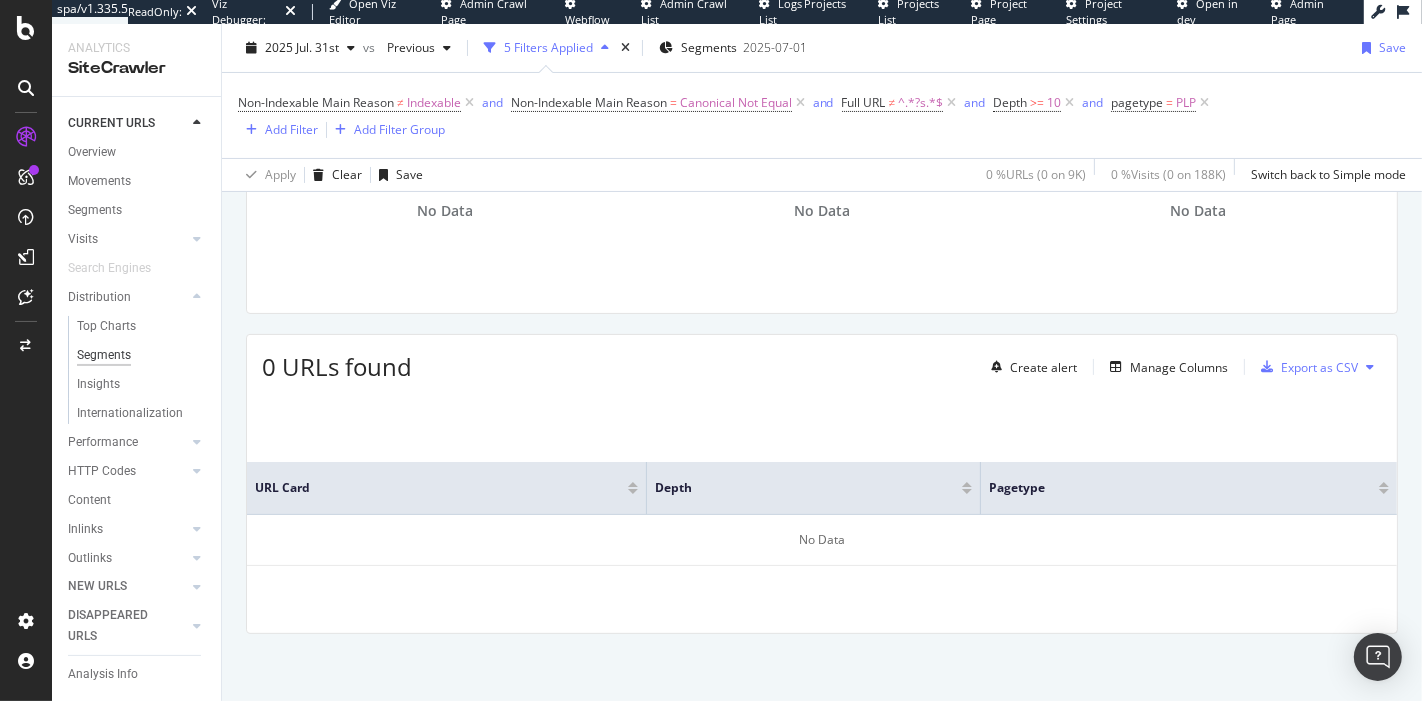 click on "Segments" at bounding box center [104, 355] 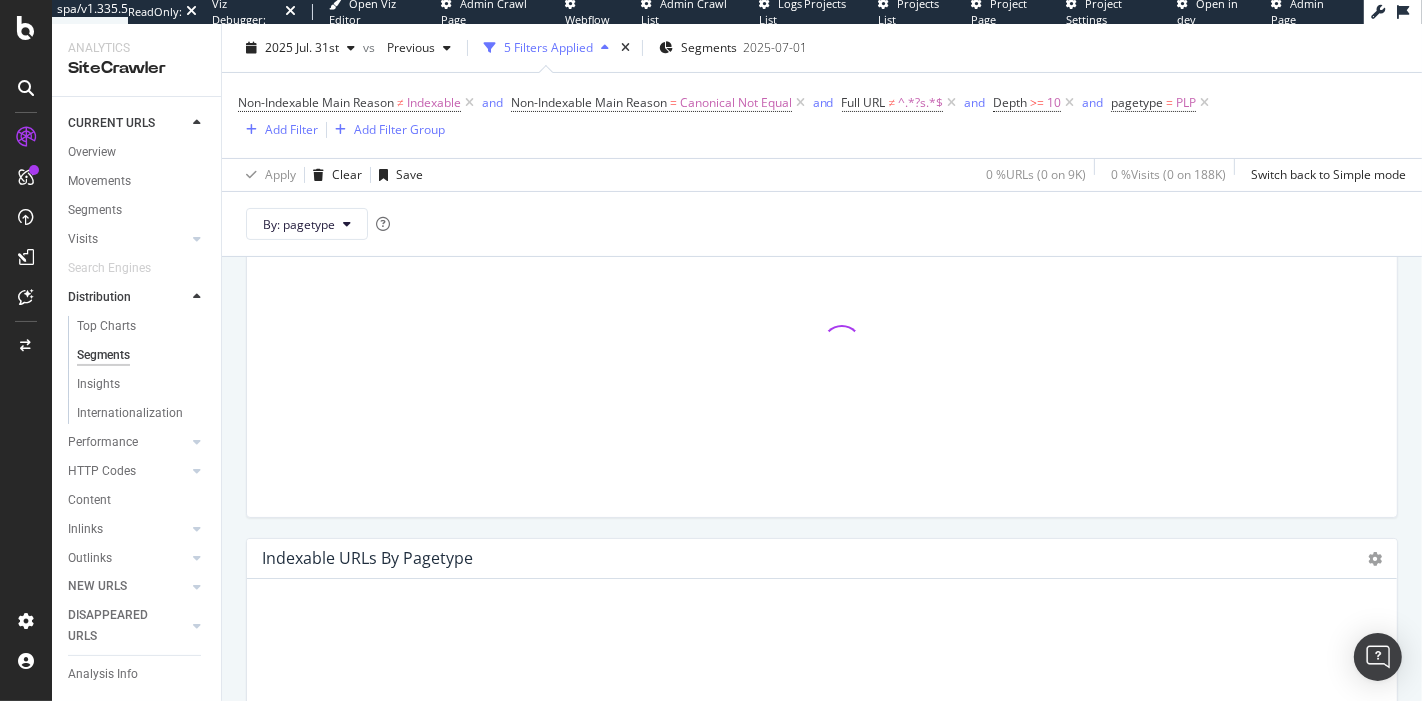 scroll, scrollTop: 0, scrollLeft: 0, axis: both 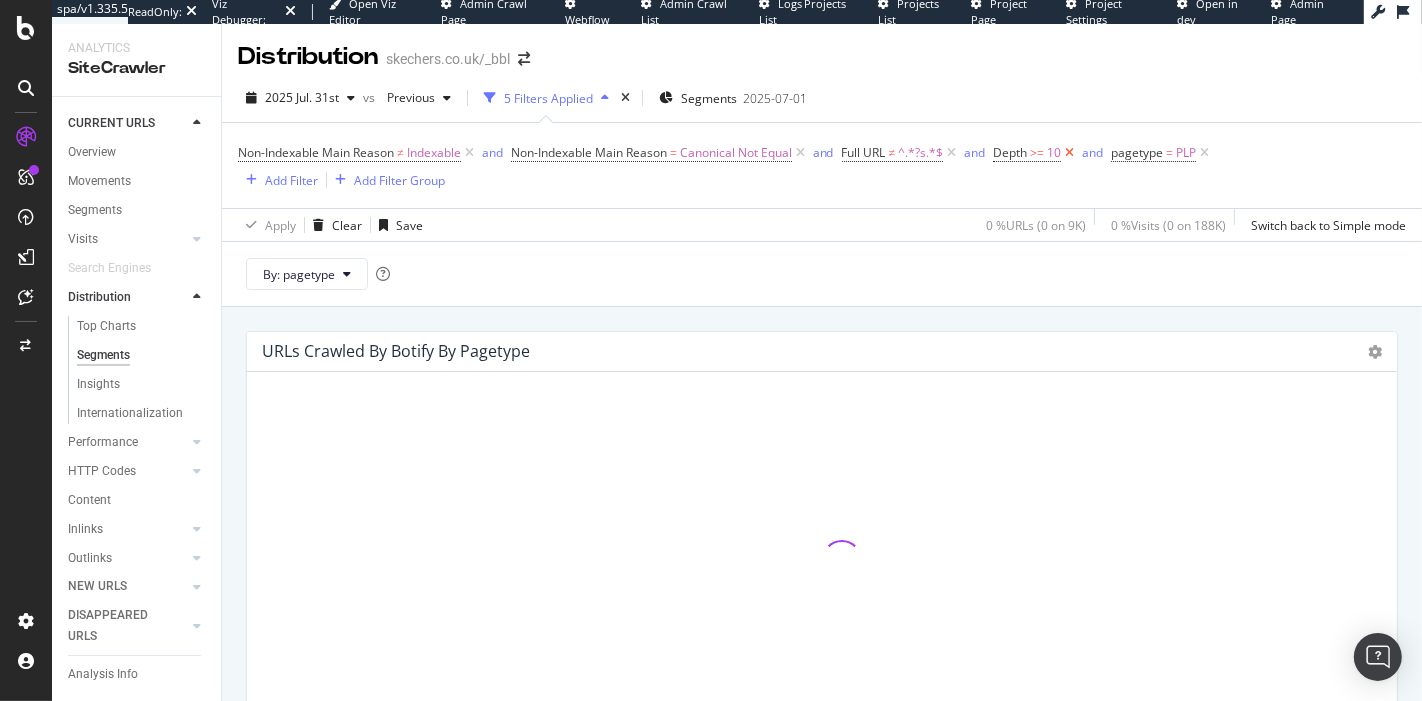 click at bounding box center (1069, 153) 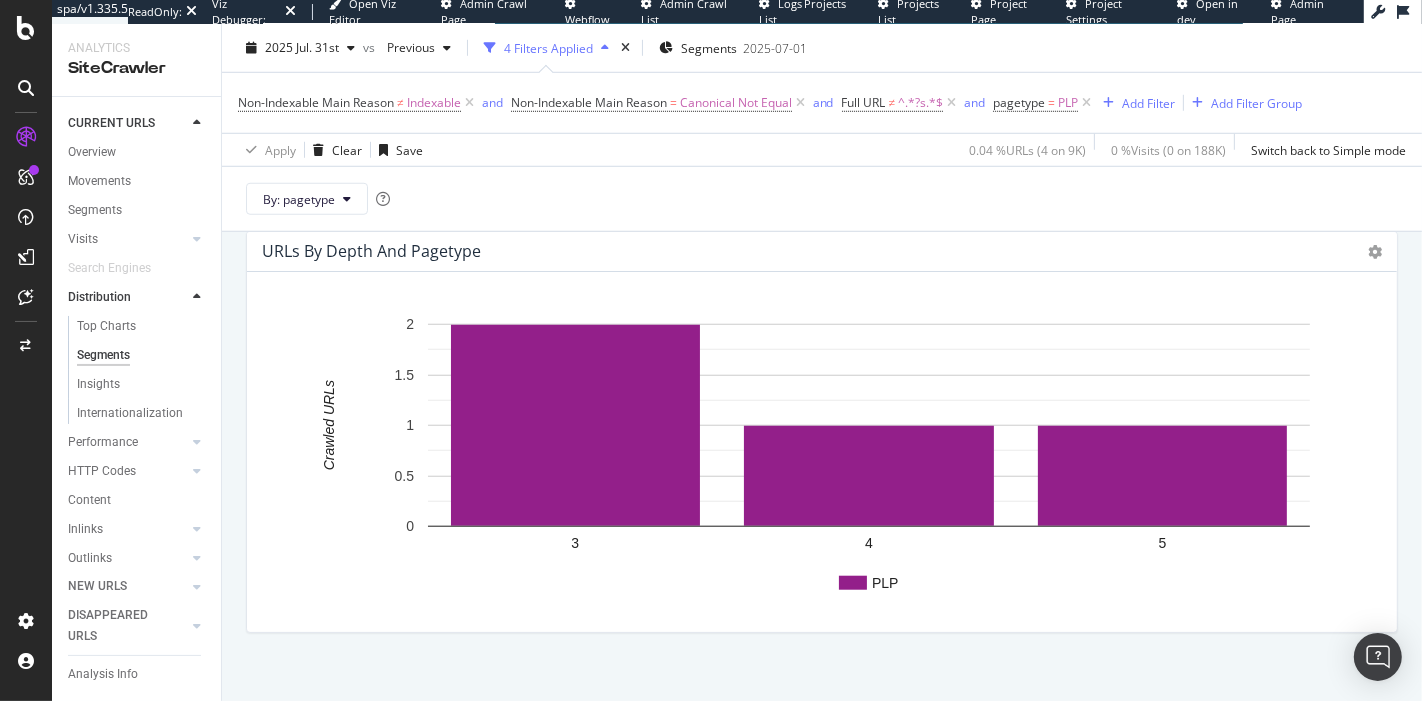 scroll, scrollTop: 1359, scrollLeft: 0, axis: vertical 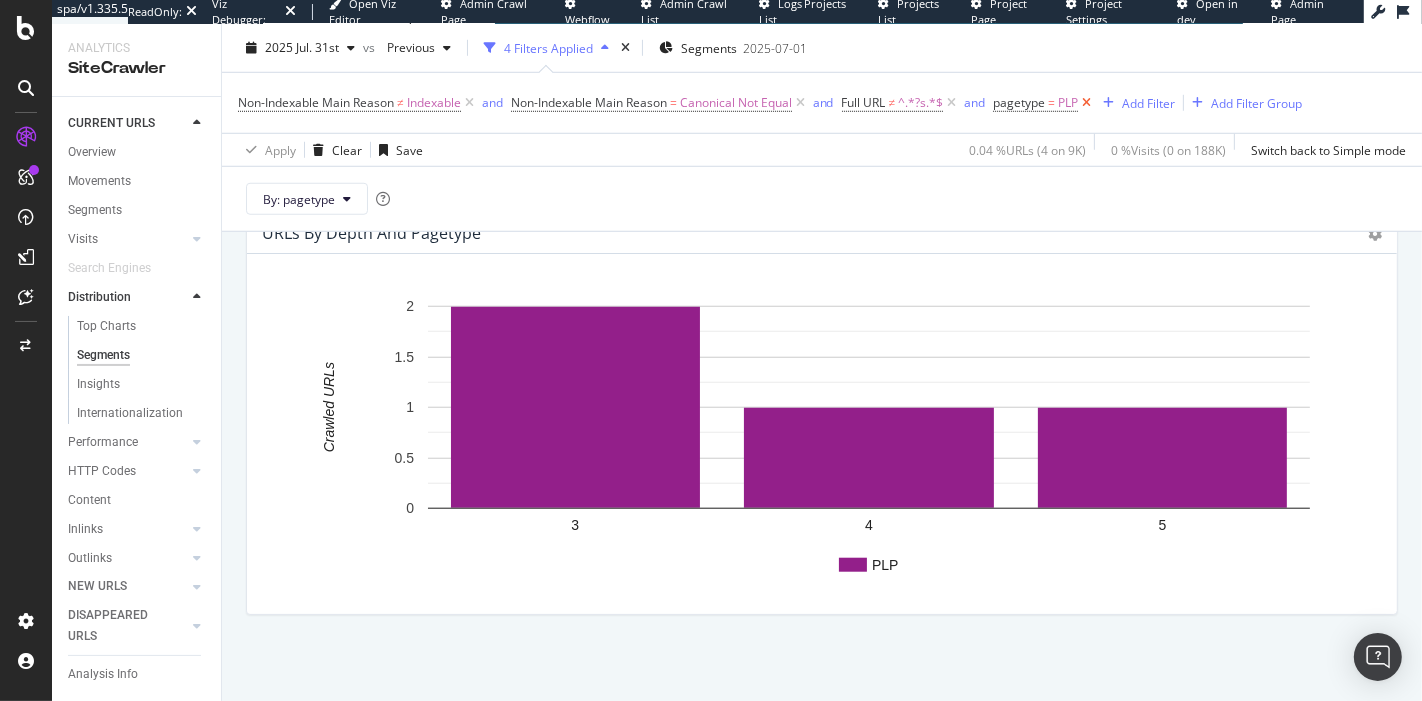 click at bounding box center [1086, 103] 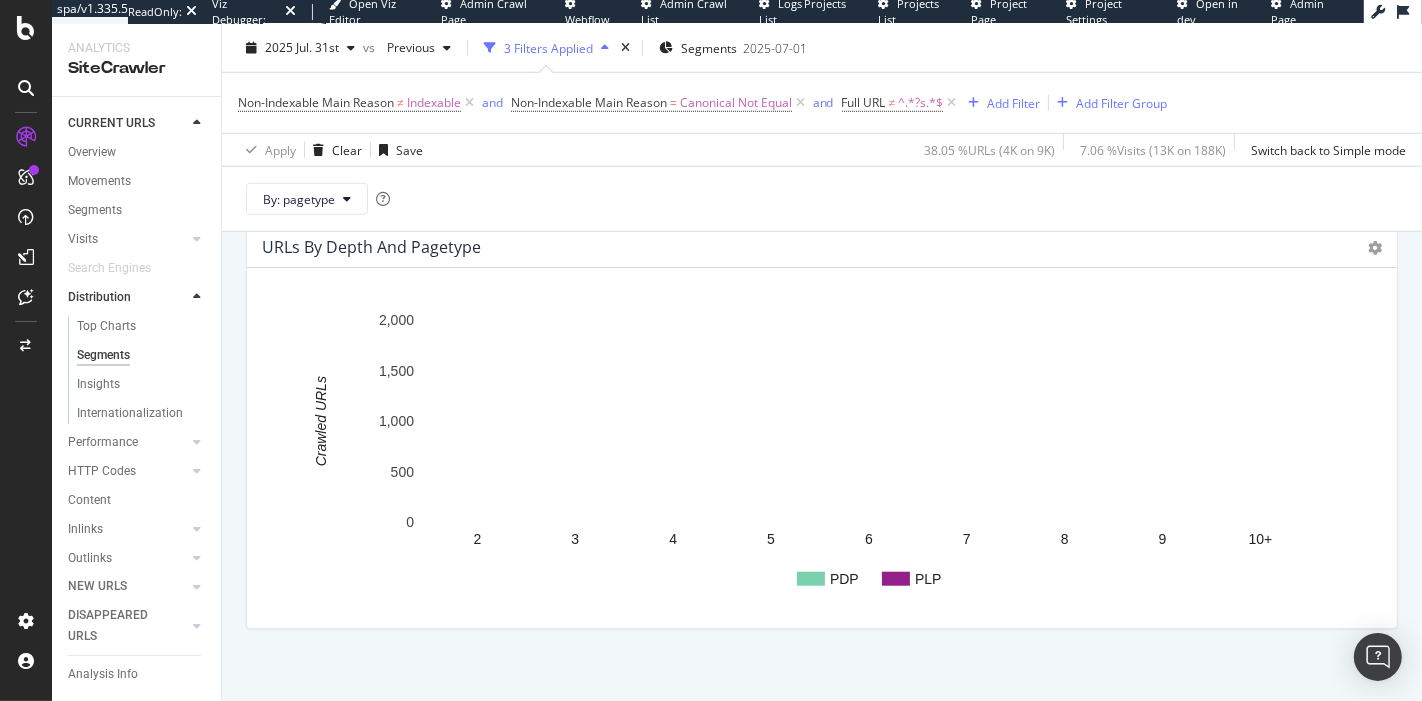 scroll, scrollTop: 1337, scrollLeft: 0, axis: vertical 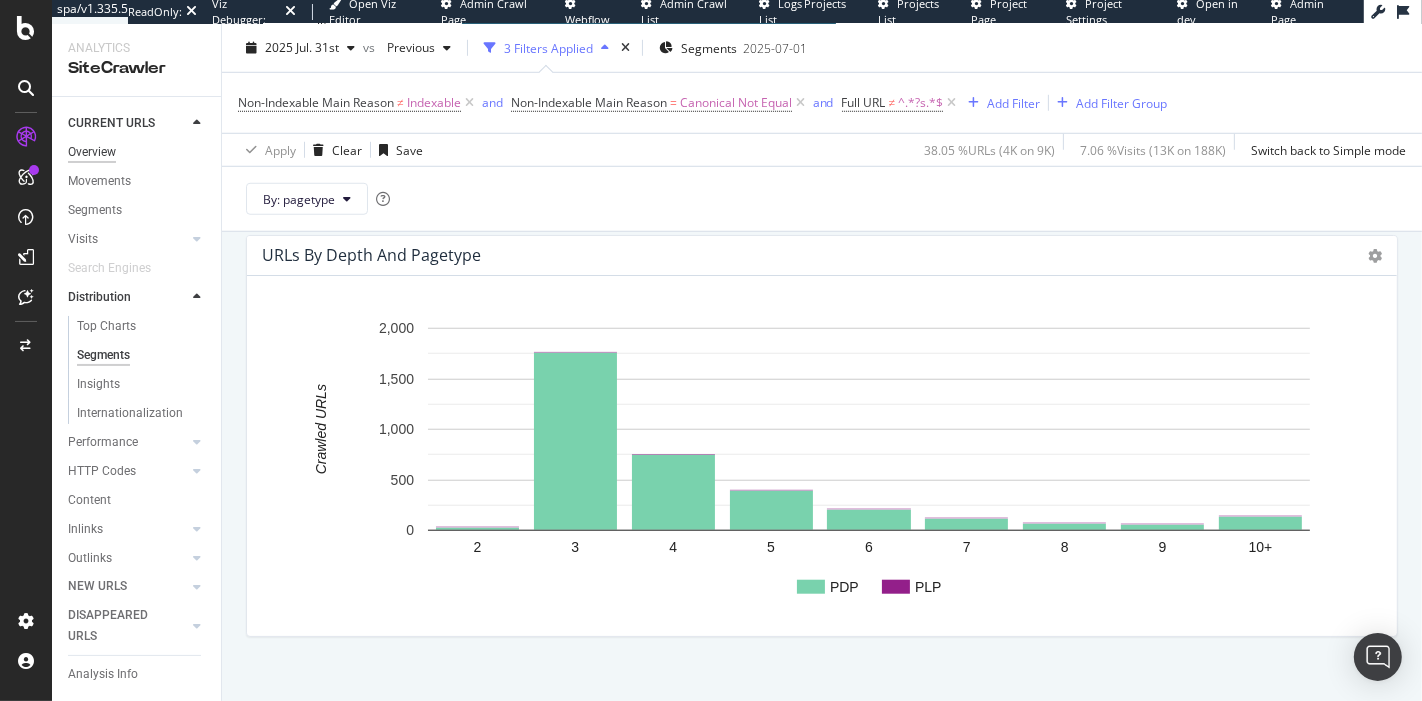 click on "Overview" at bounding box center (92, 152) 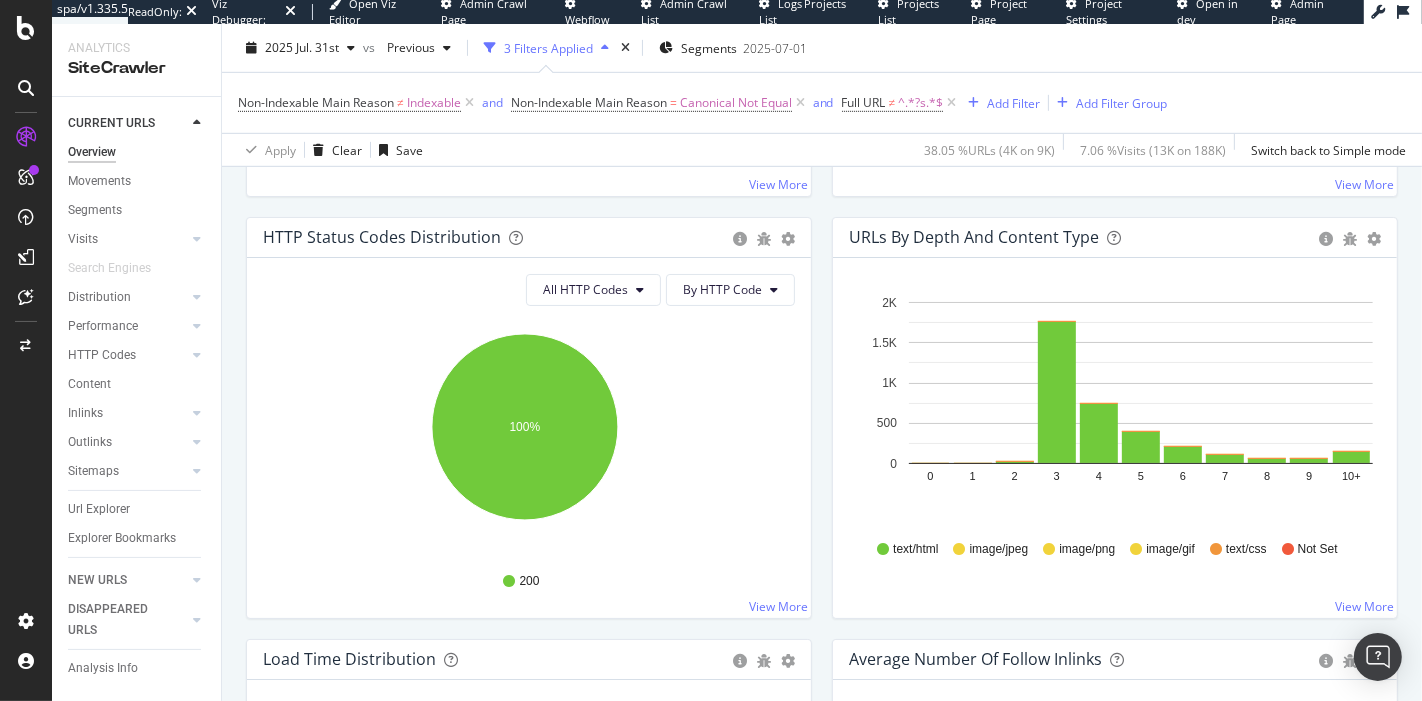 scroll, scrollTop: 1111, scrollLeft: 0, axis: vertical 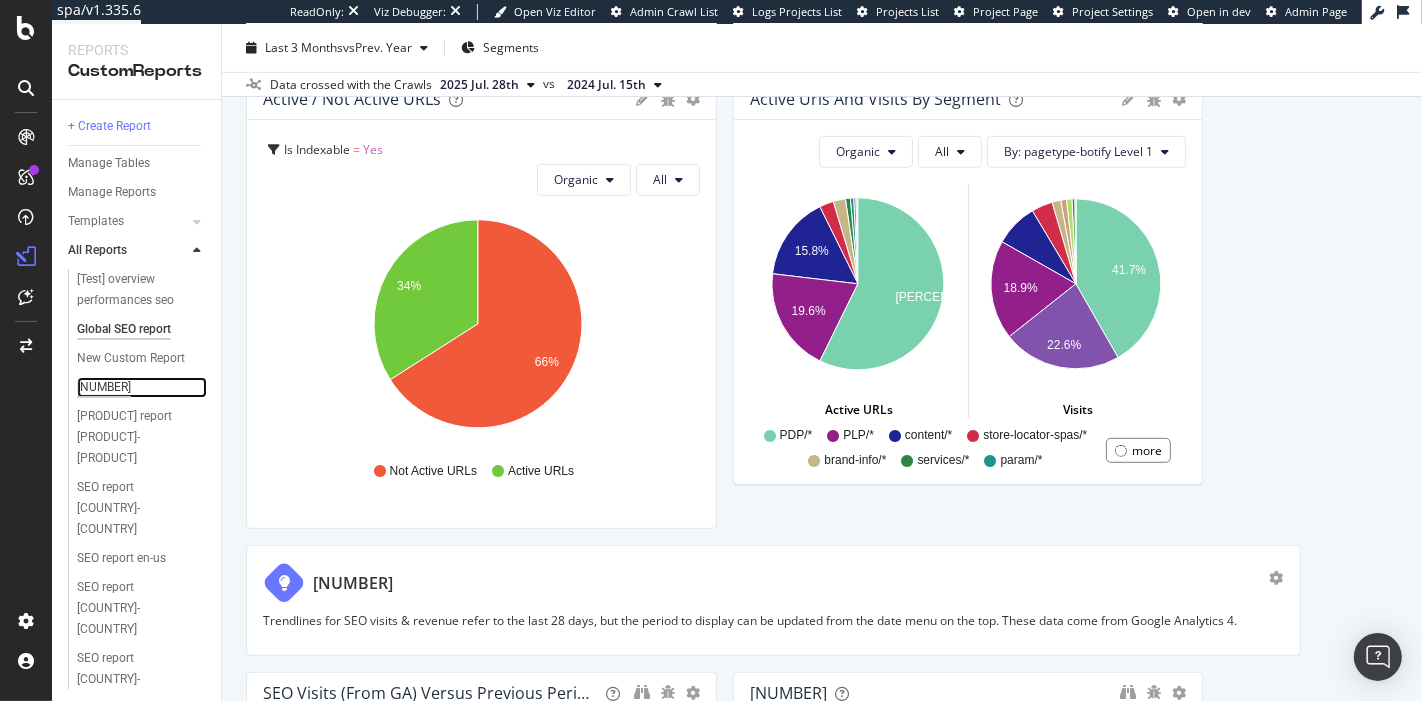 click on "SEO report be (fr+nl)" at bounding box center [104, 387] 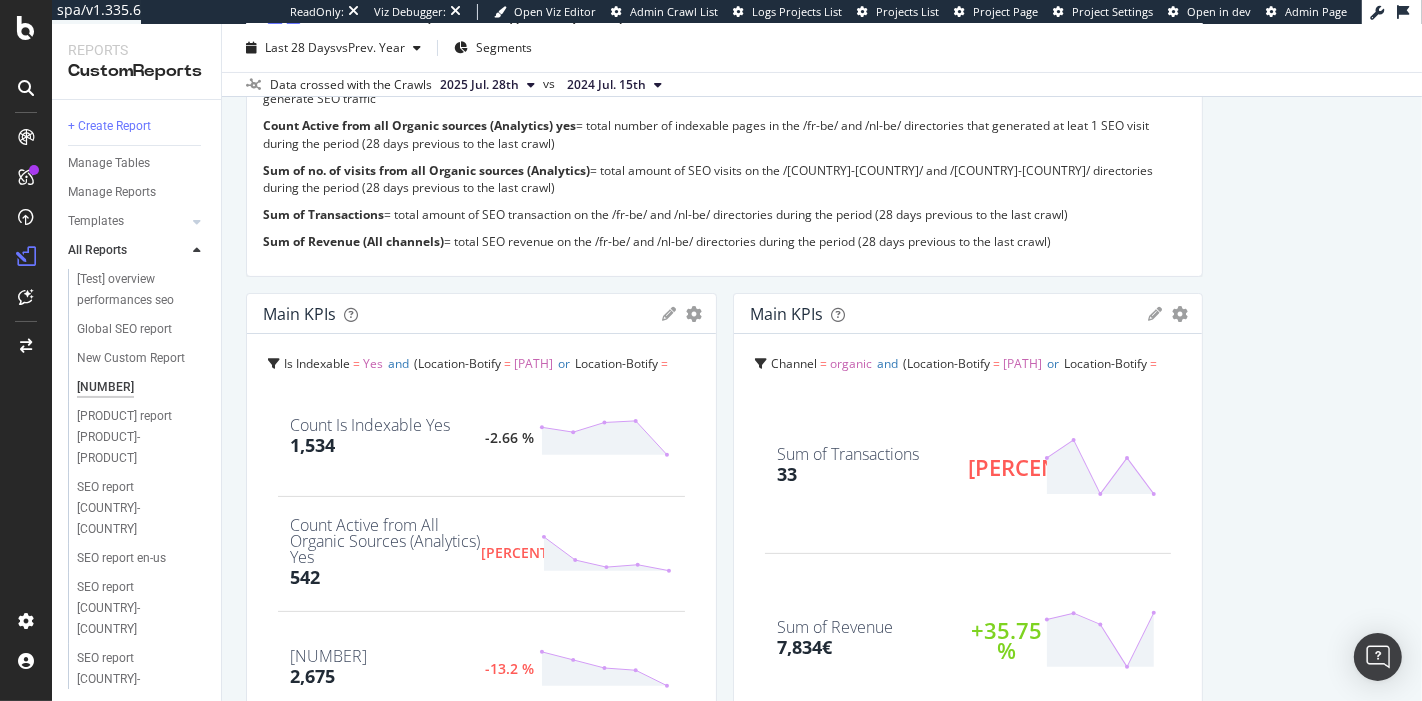 scroll, scrollTop: 0, scrollLeft: 0, axis: both 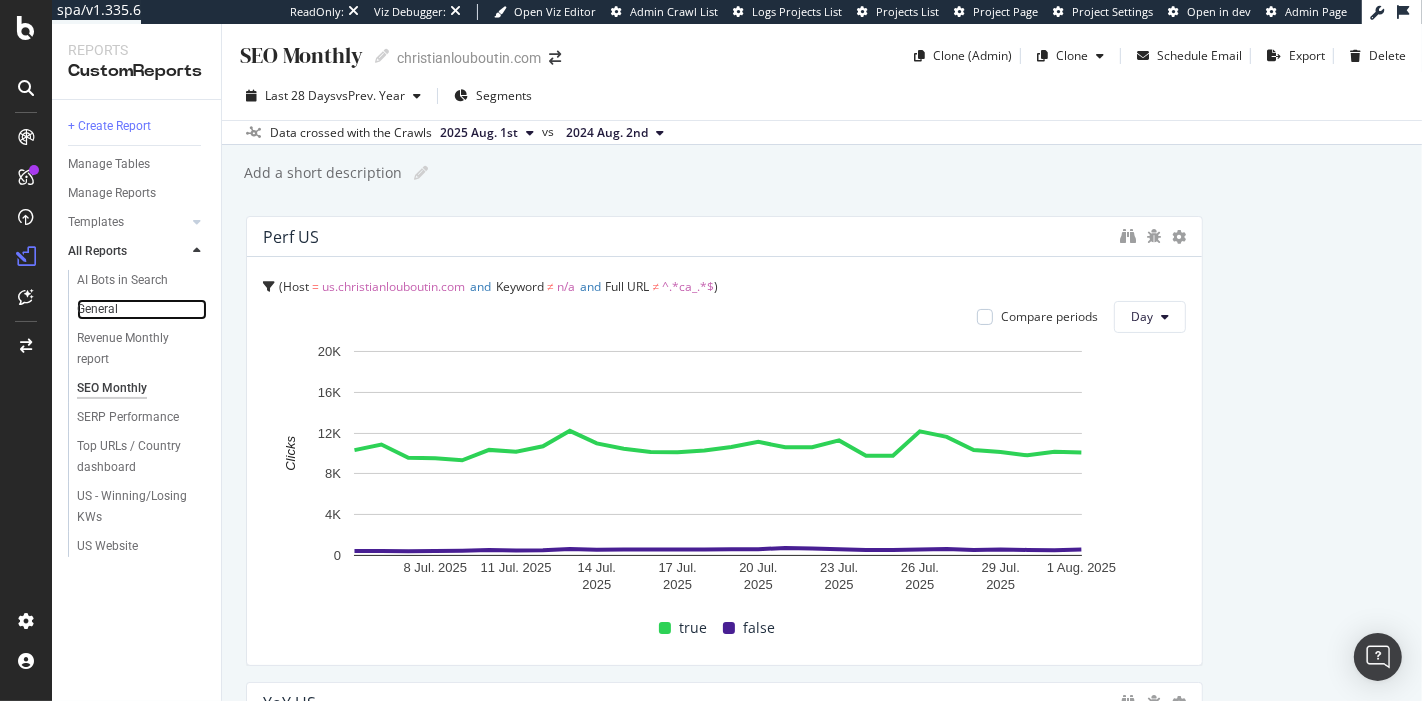 click on "General" at bounding box center (142, 309) 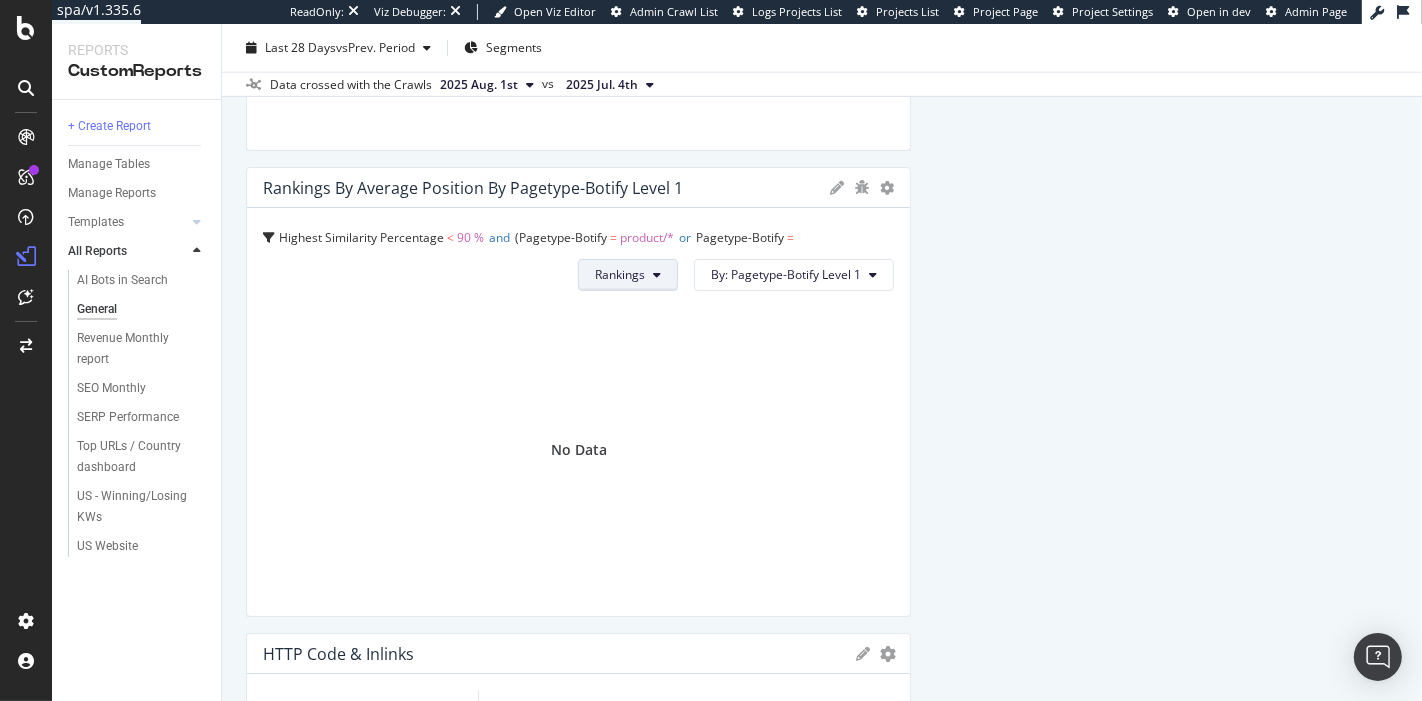 scroll, scrollTop: 1991, scrollLeft: 0, axis: vertical 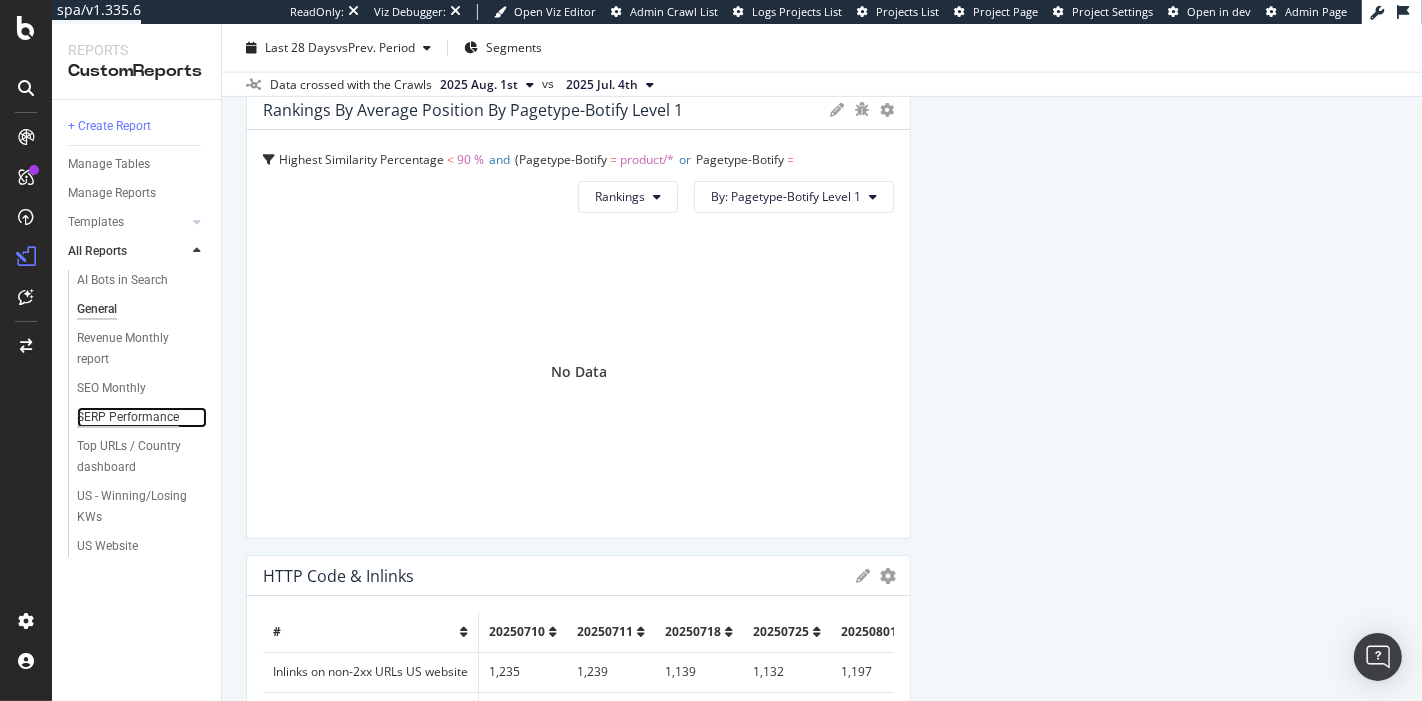 click on "SERP Performance" at bounding box center (128, 417) 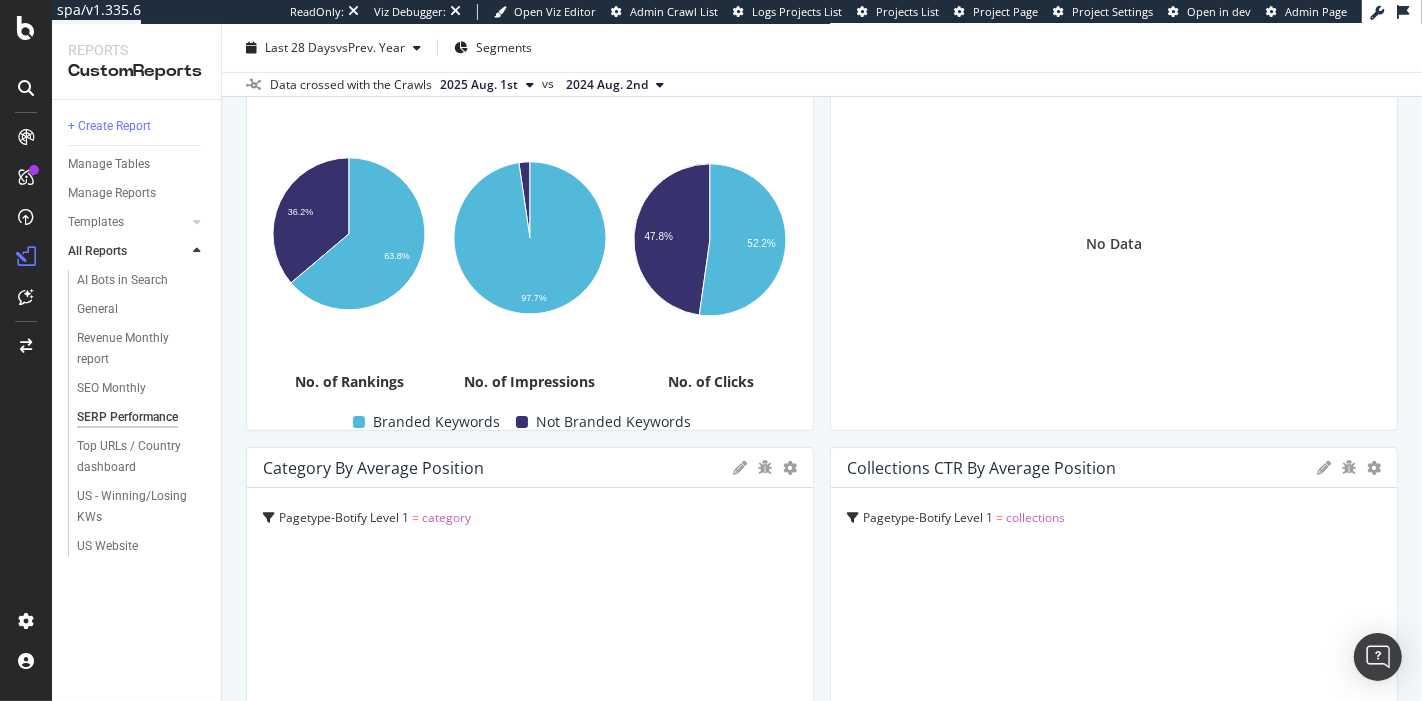 scroll, scrollTop: 0, scrollLeft: 0, axis: both 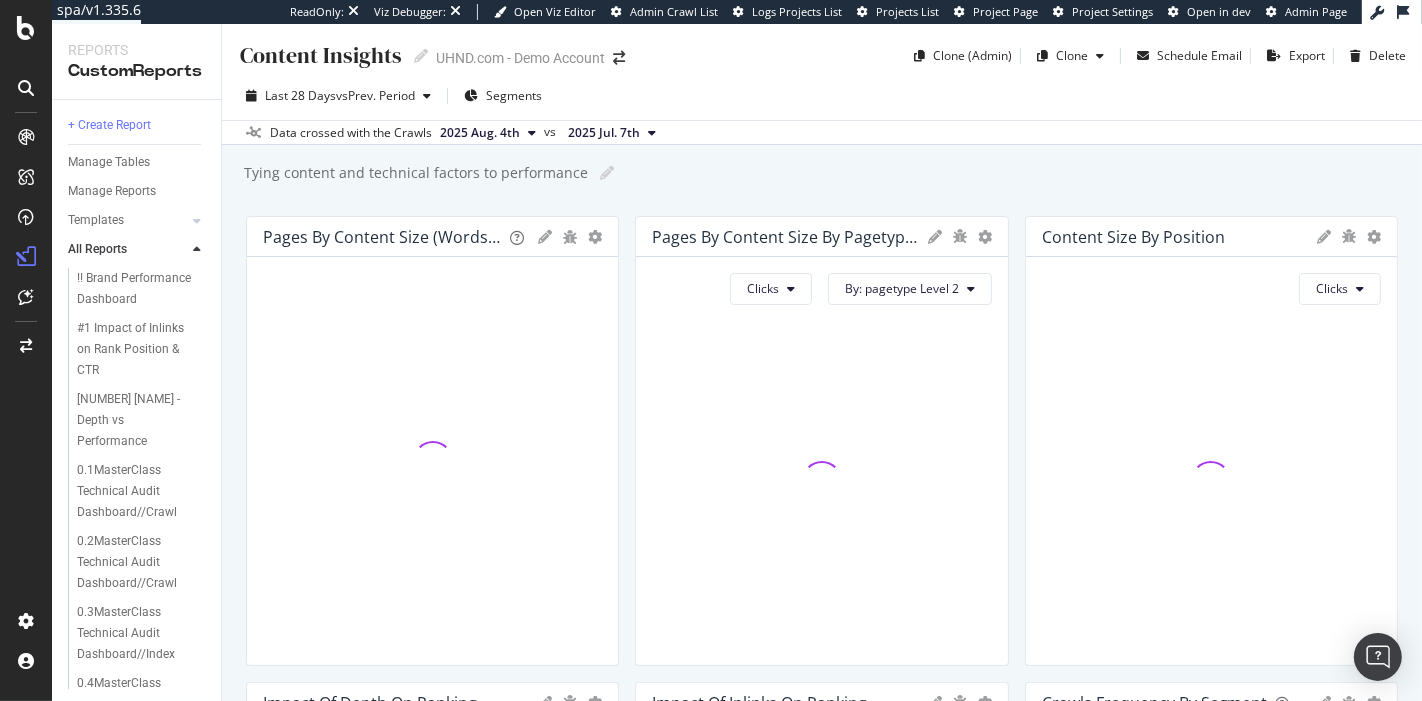click at bounding box center (197, 221) 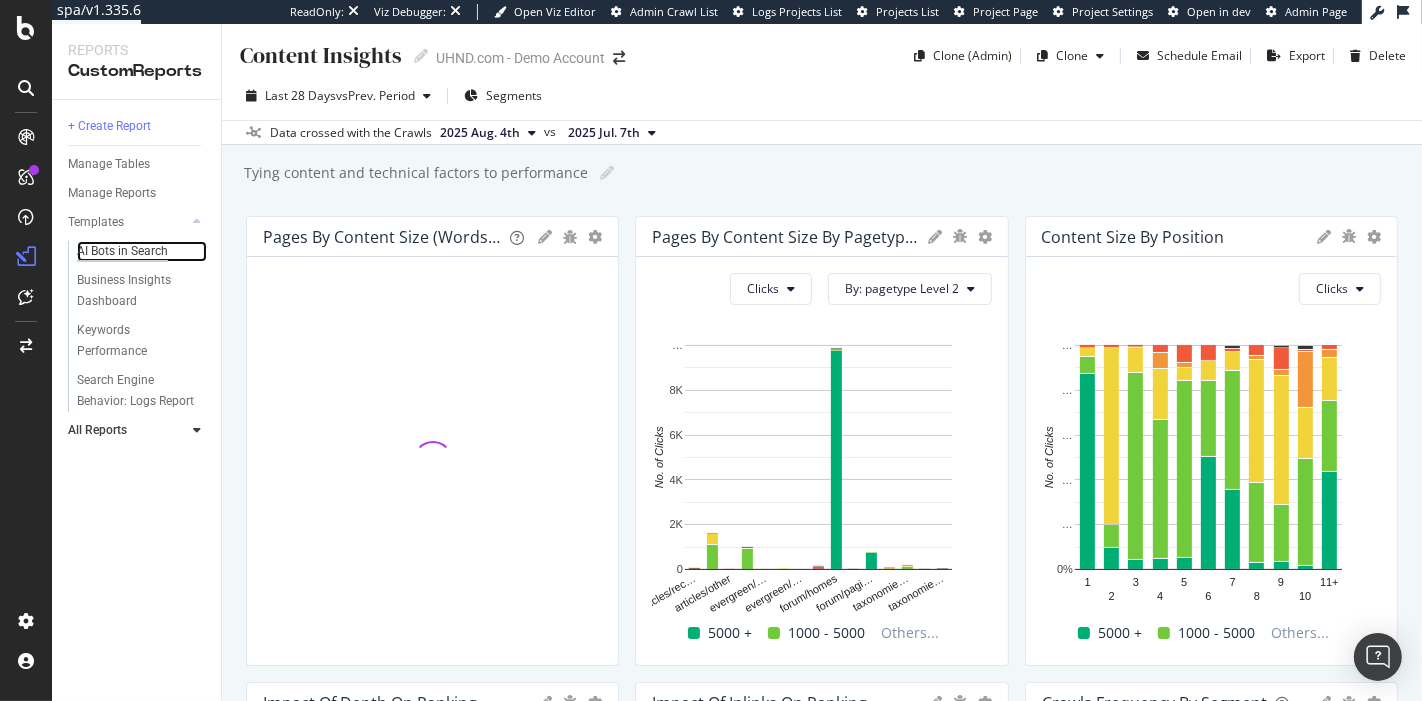 click on "AI Bots in Search" at bounding box center (122, 251) 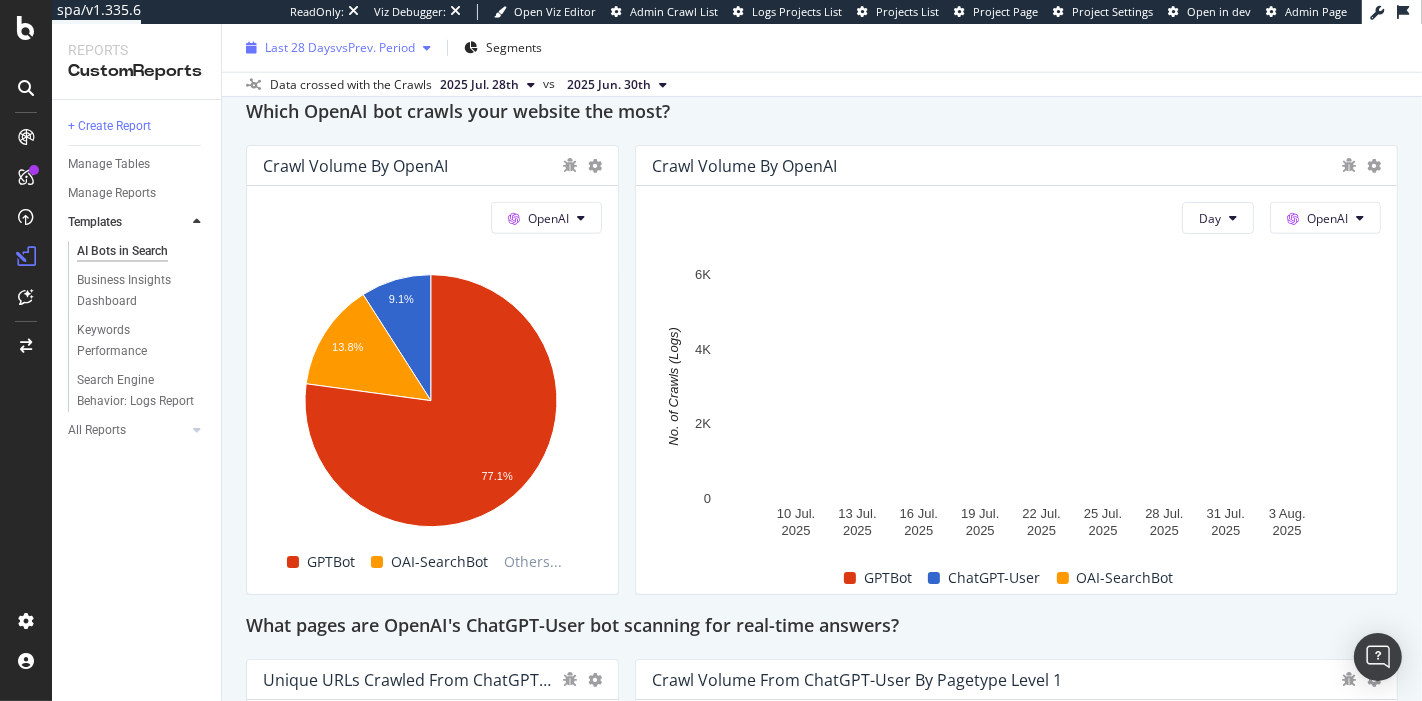 scroll, scrollTop: 1720, scrollLeft: 0, axis: vertical 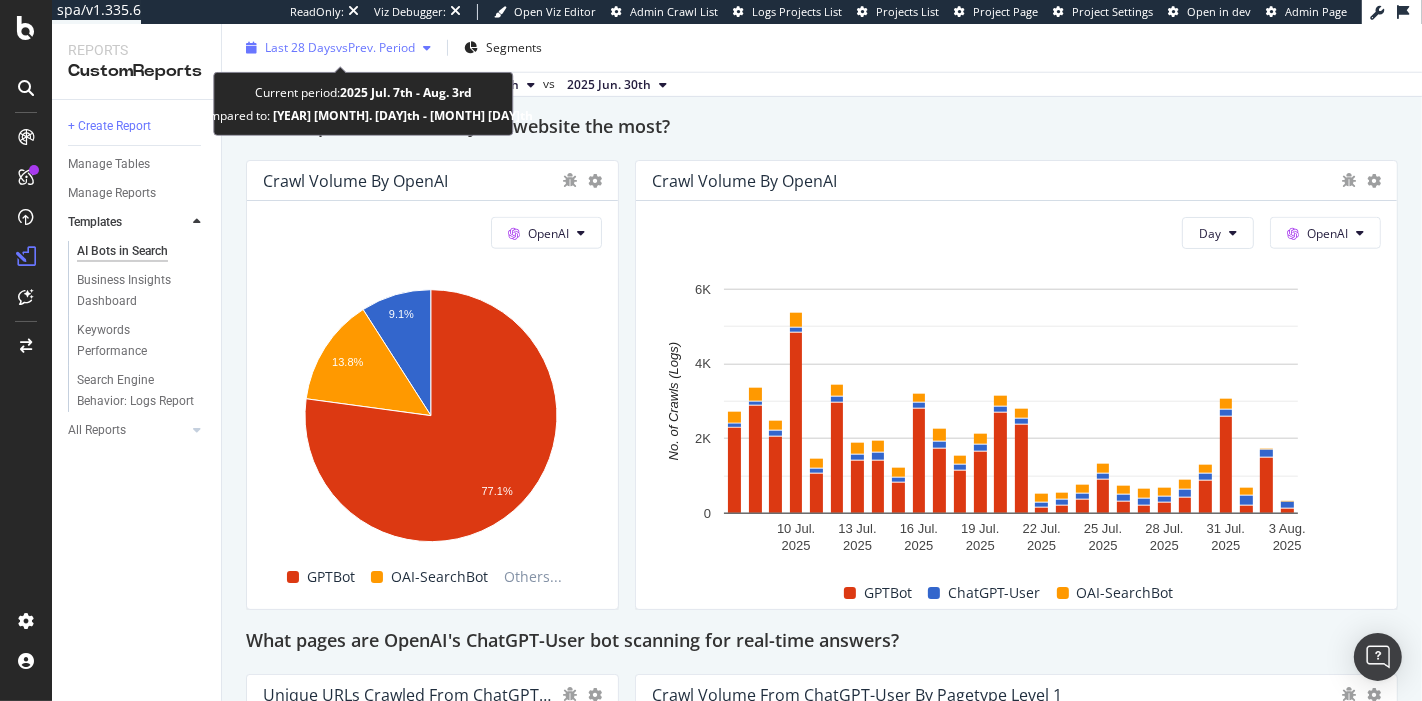 click on "vs  Prev. Period" at bounding box center [375, 47] 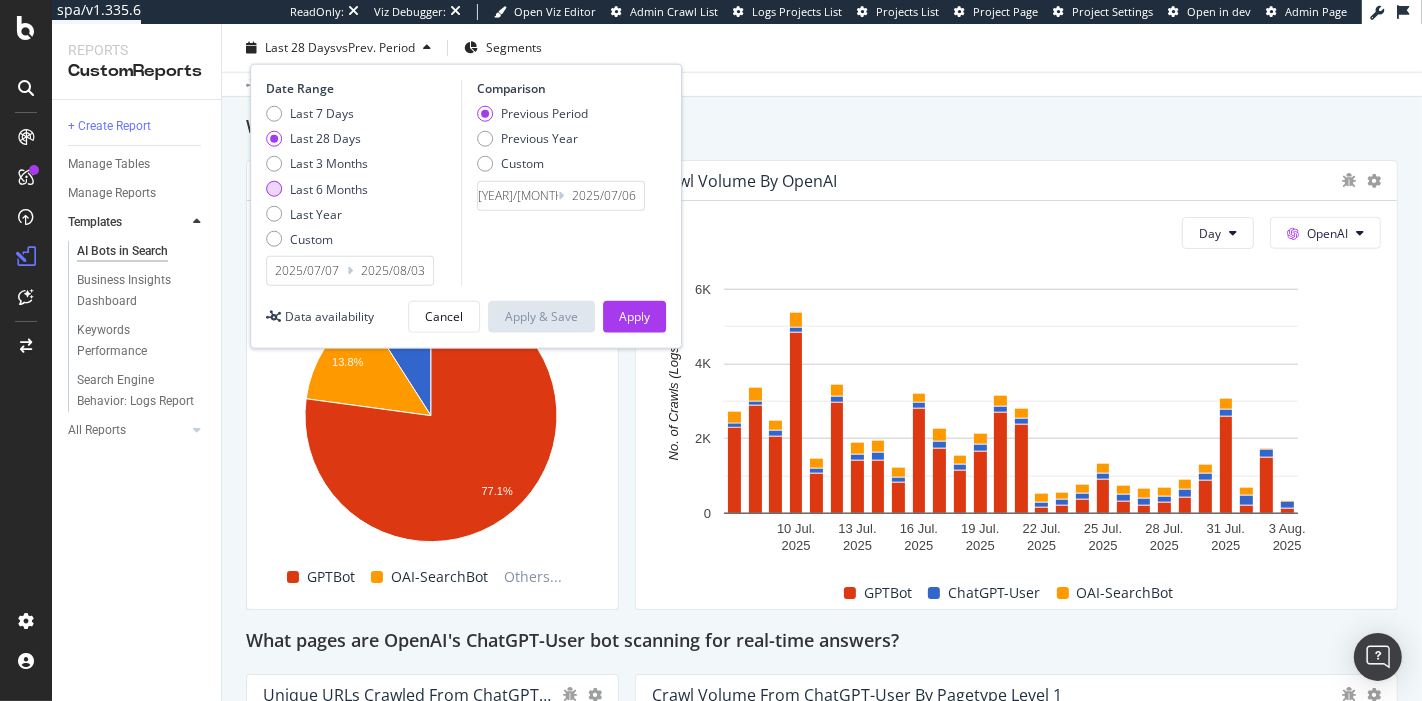click on "Last 6 Months" at bounding box center [329, 189] 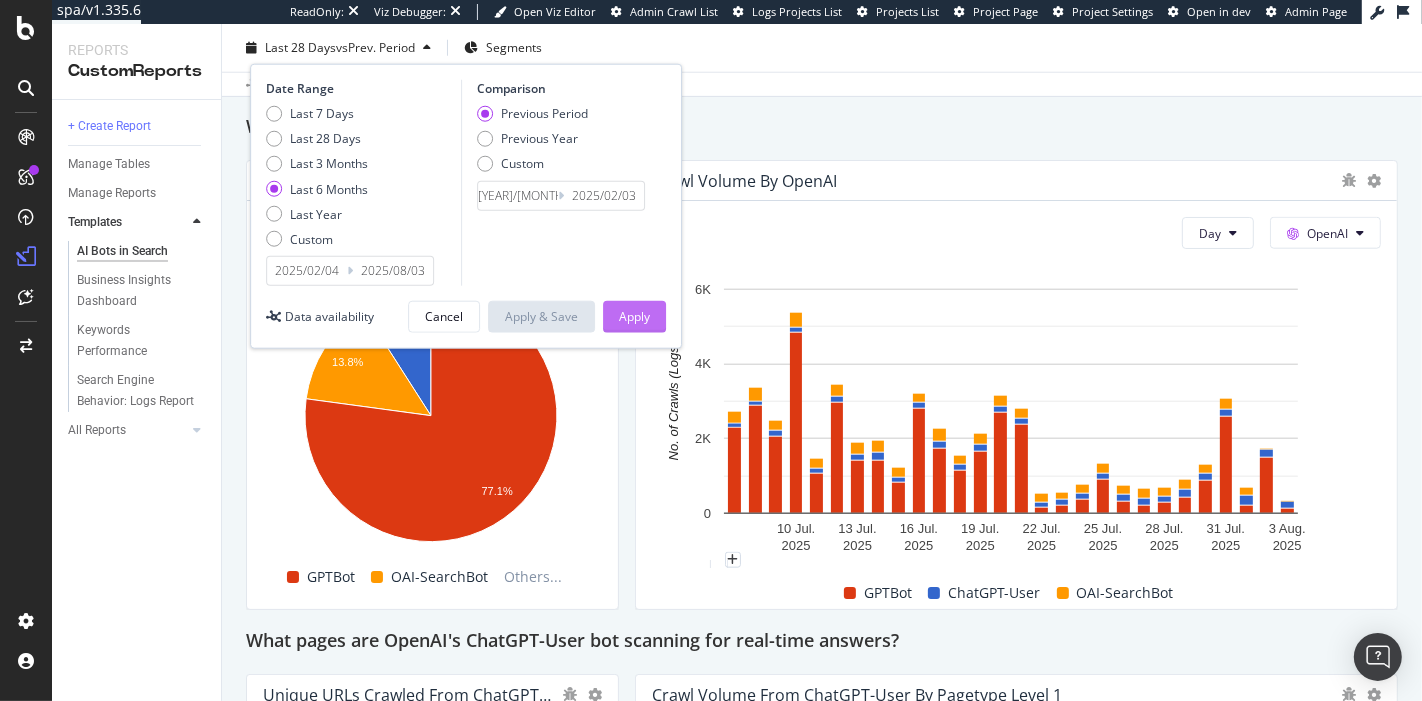 click on "Apply" at bounding box center (634, 317) 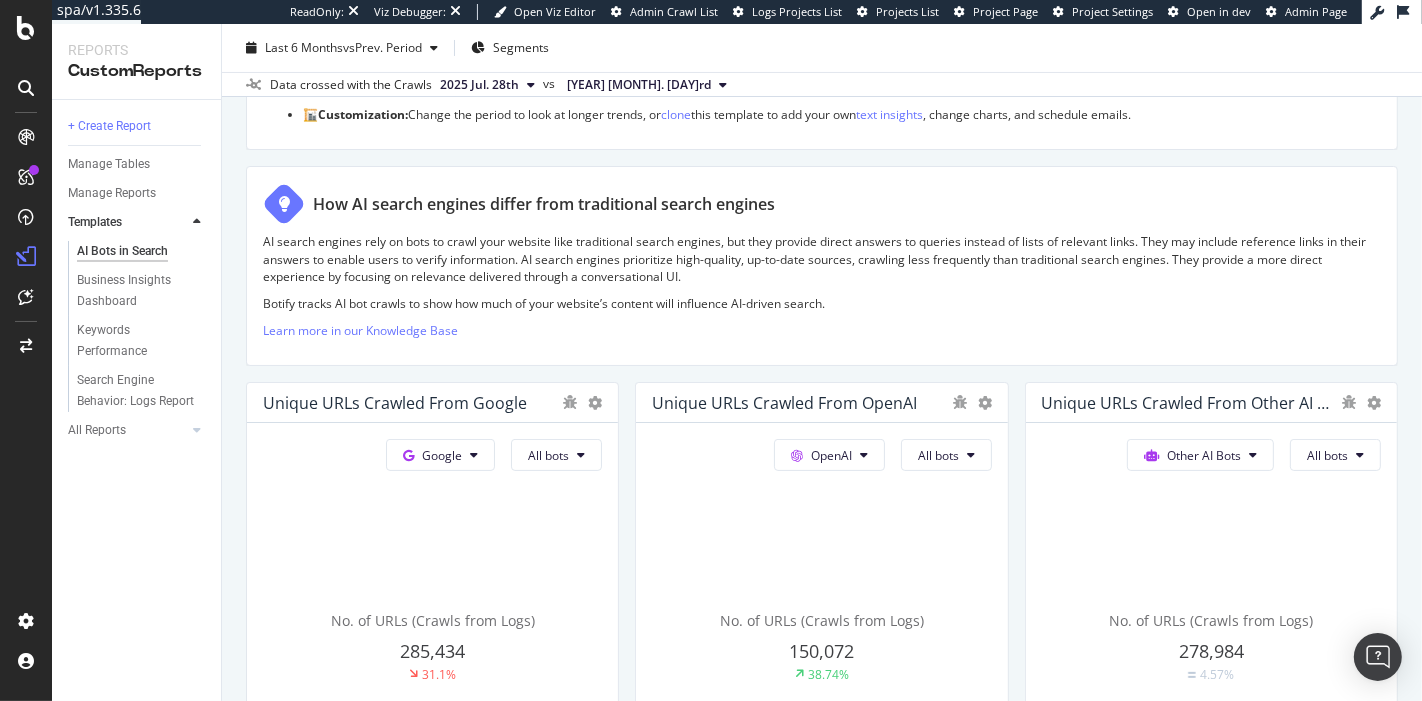 scroll, scrollTop: 0, scrollLeft: 0, axis: both 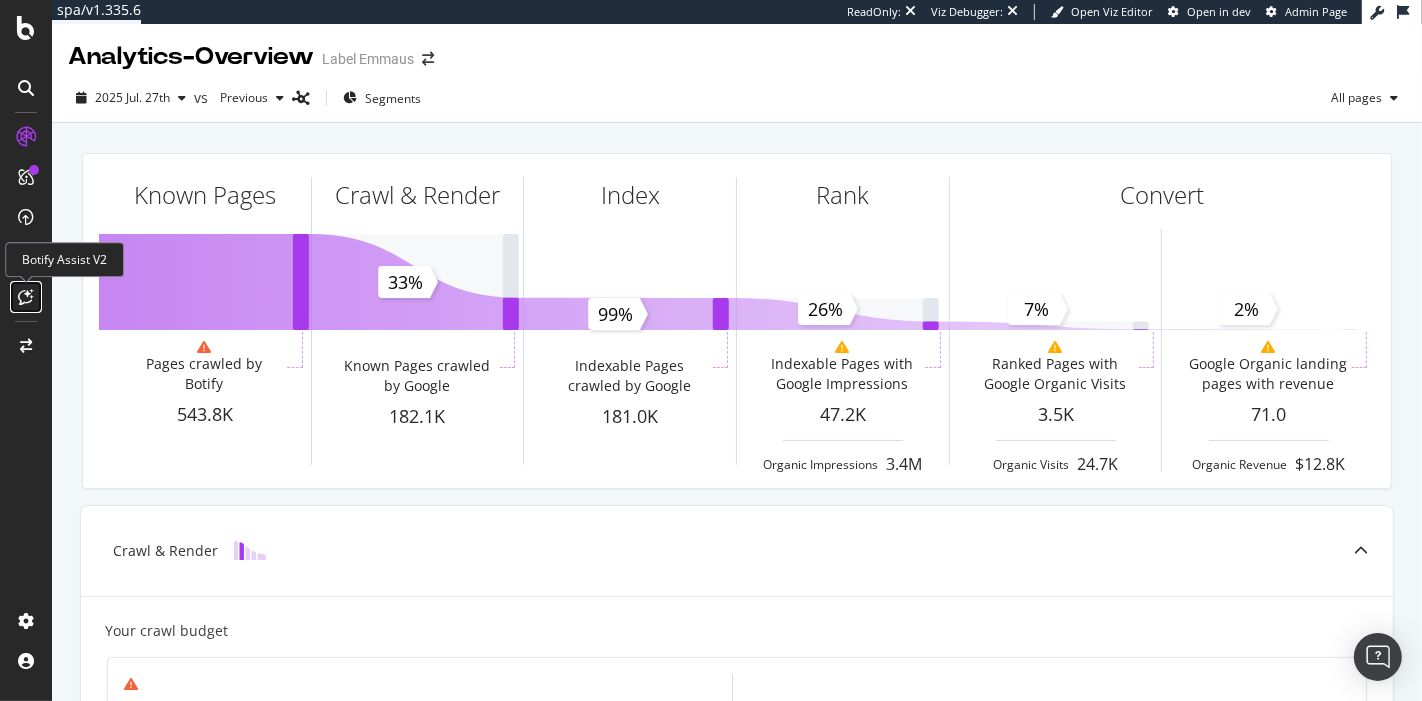 click at bounding box center (26, 297) 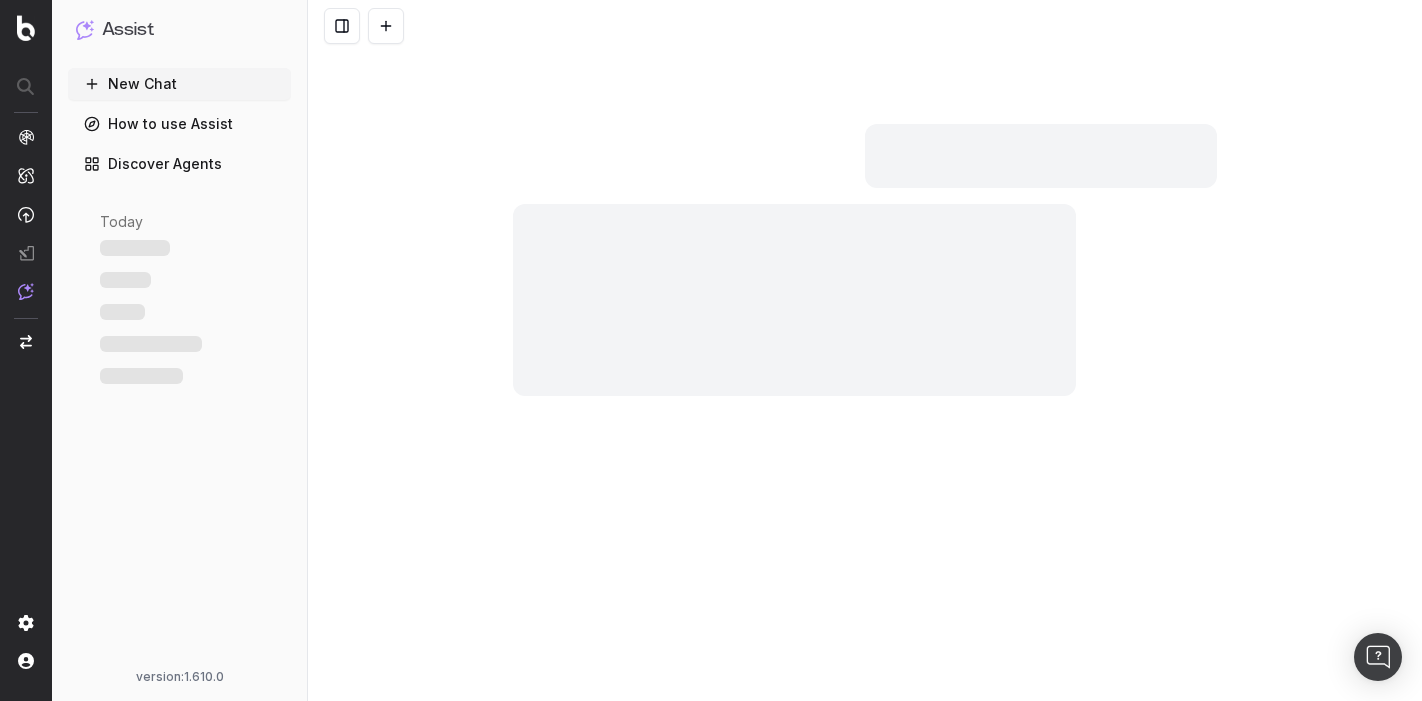 scroll, scrollTop: 0, scrollLeft: 0, axis: both 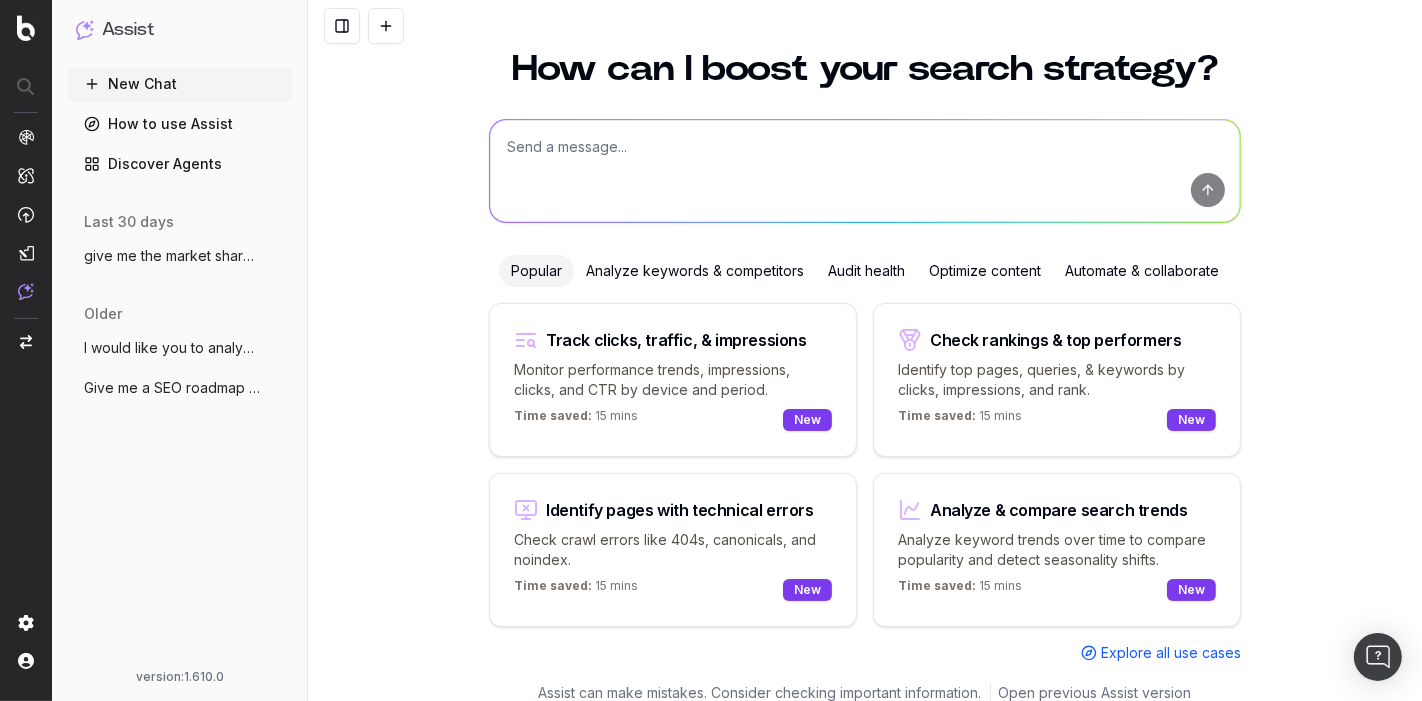 click on "I would like you to analyze the content" at bounding box center (172, 348) 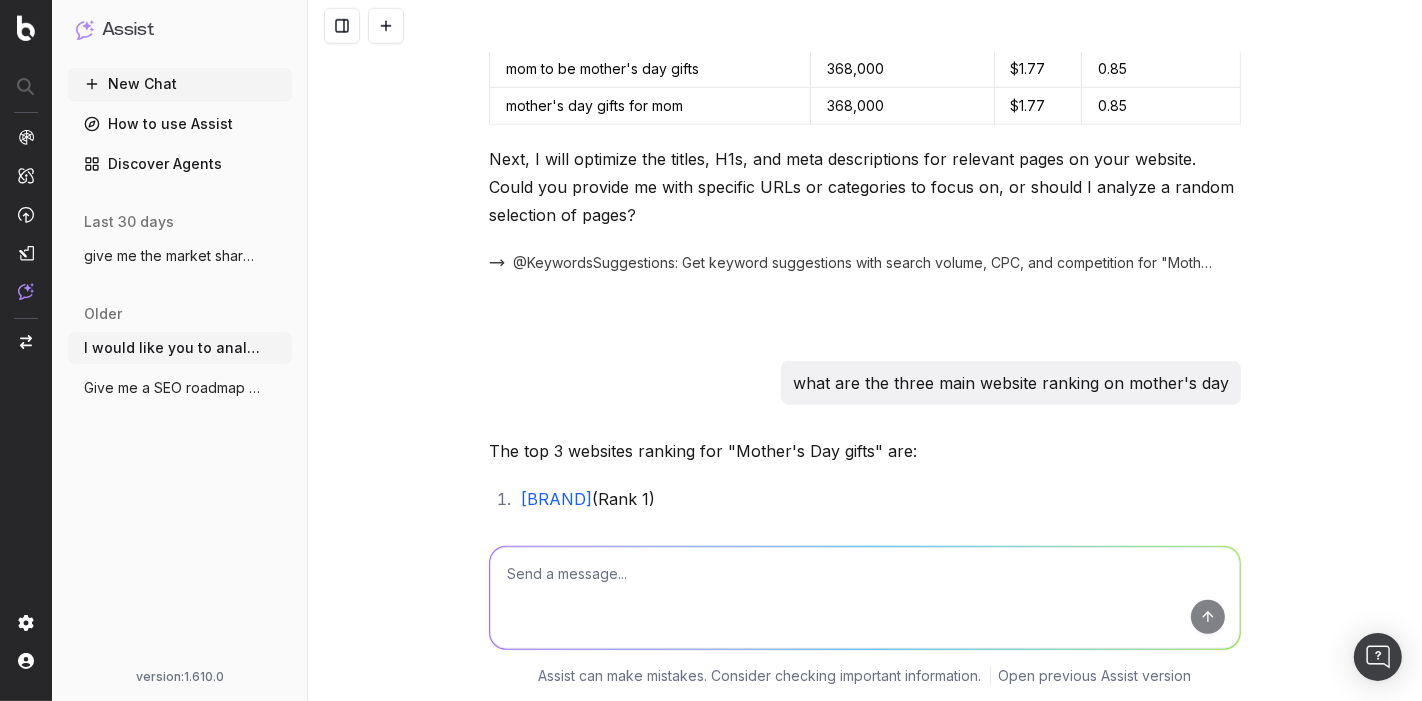 scroll, scrollTop: 1270, scrollLeft: 0, axis: vertical 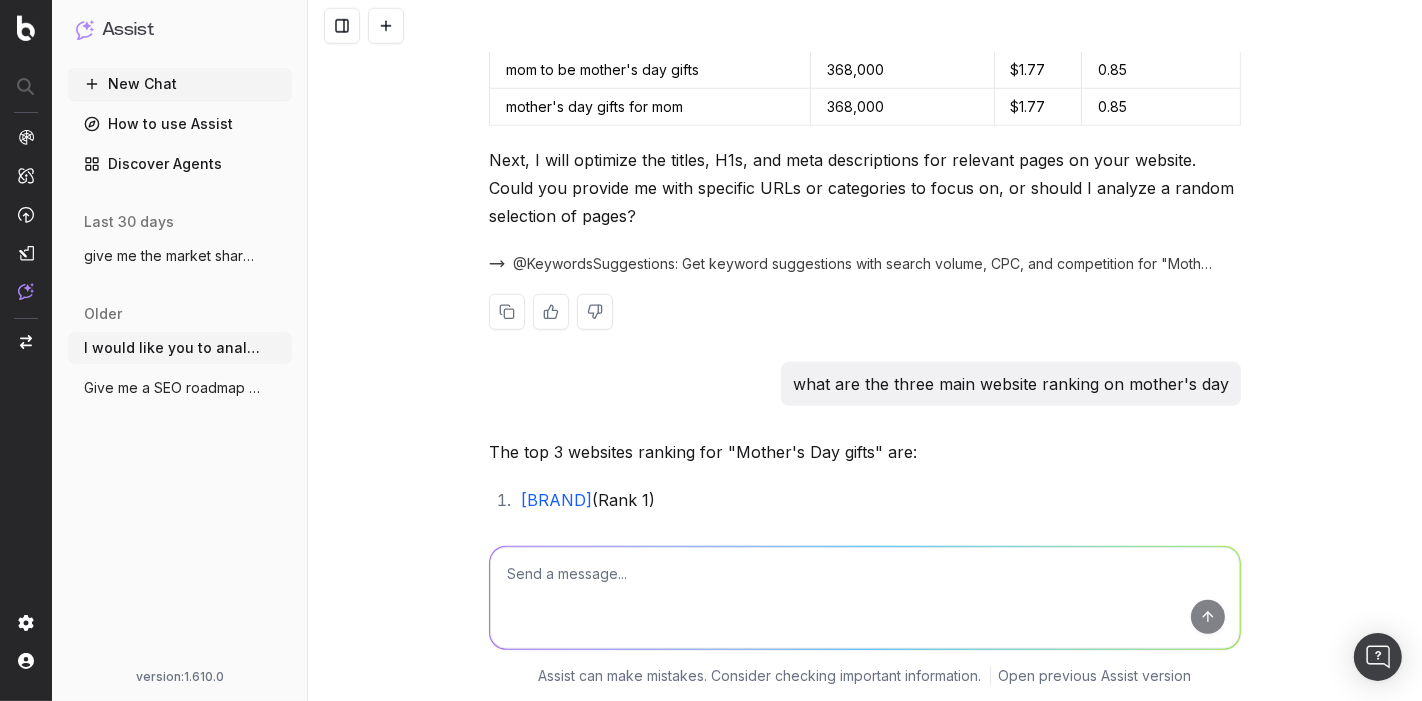 click on "@KeywordsSuggestions: Get keyword suggestions with search volume, CPC, and competition for "Mother's Day gifts" from [COUNTRY]" at bounding box center (865, 264) 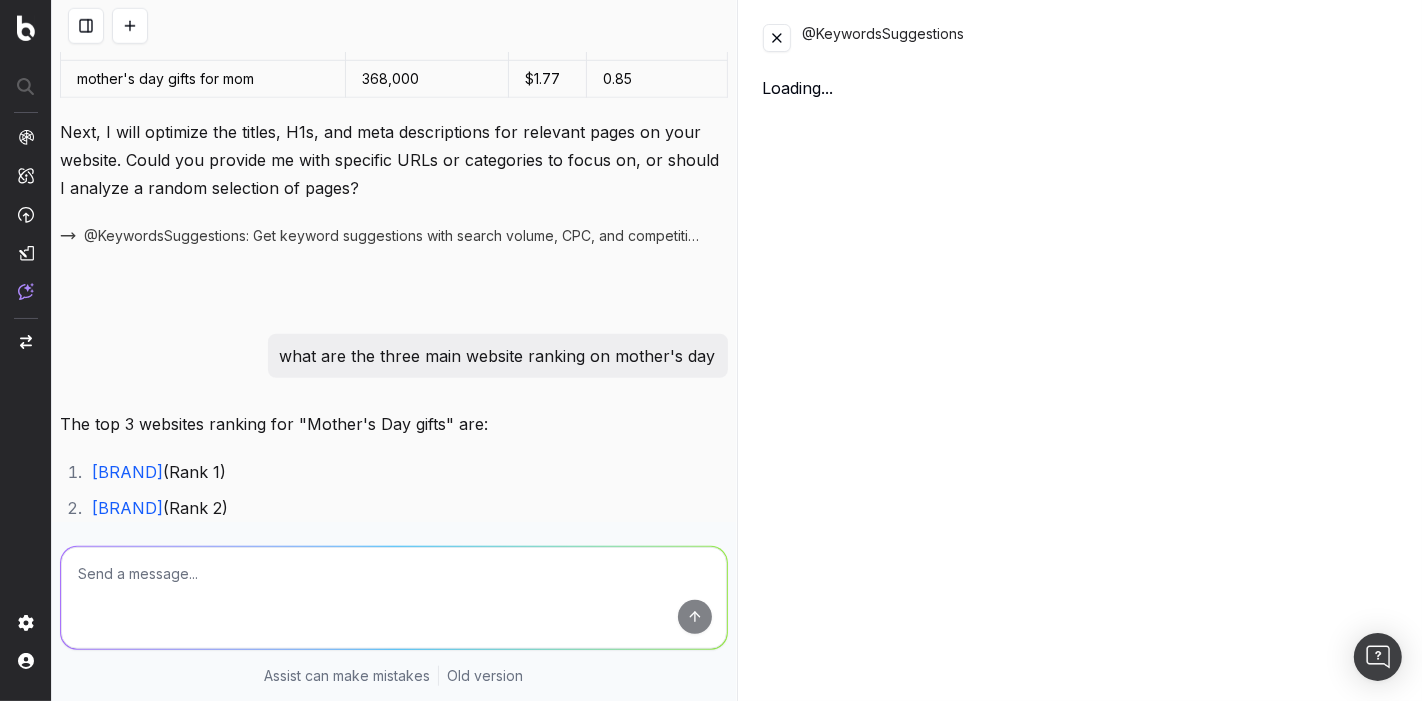 scroll, scrollTop: 1298, scrollLeft: 0, axis: vertical 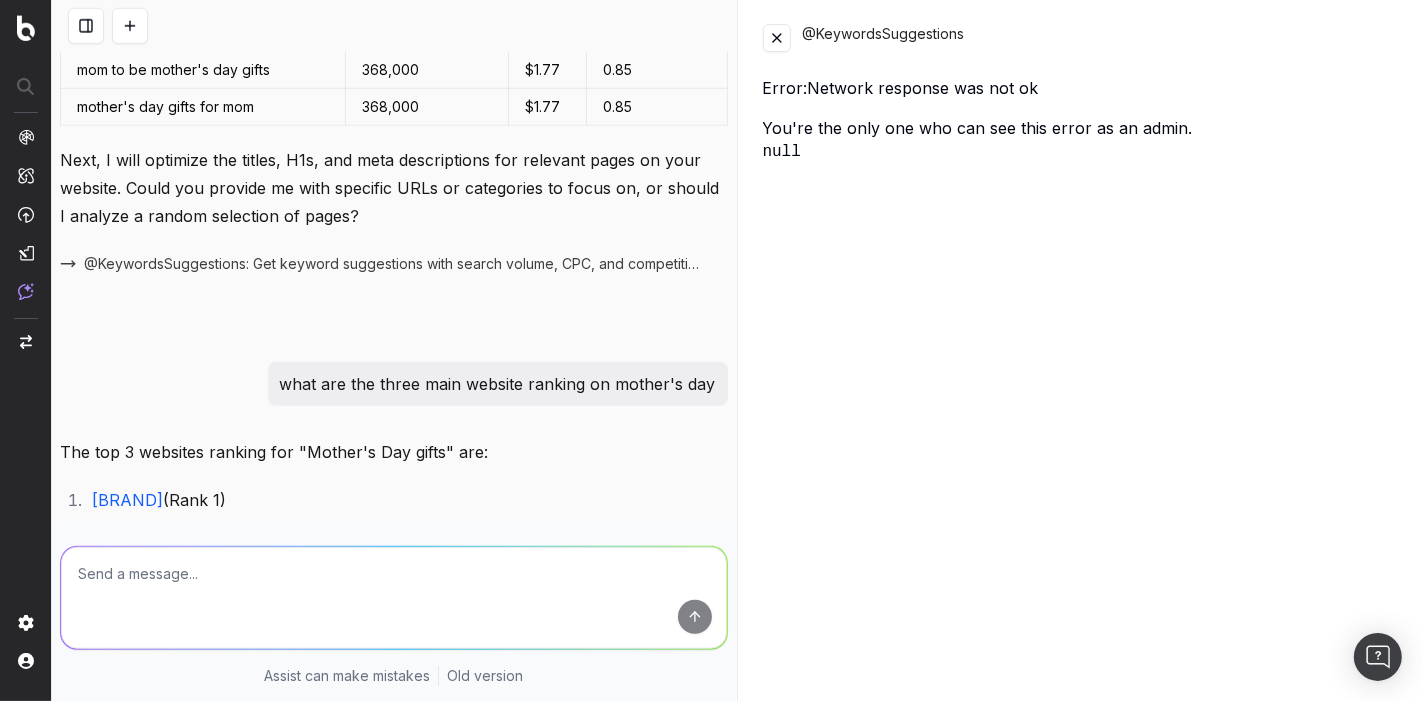 click at bounding box center [777, 38] 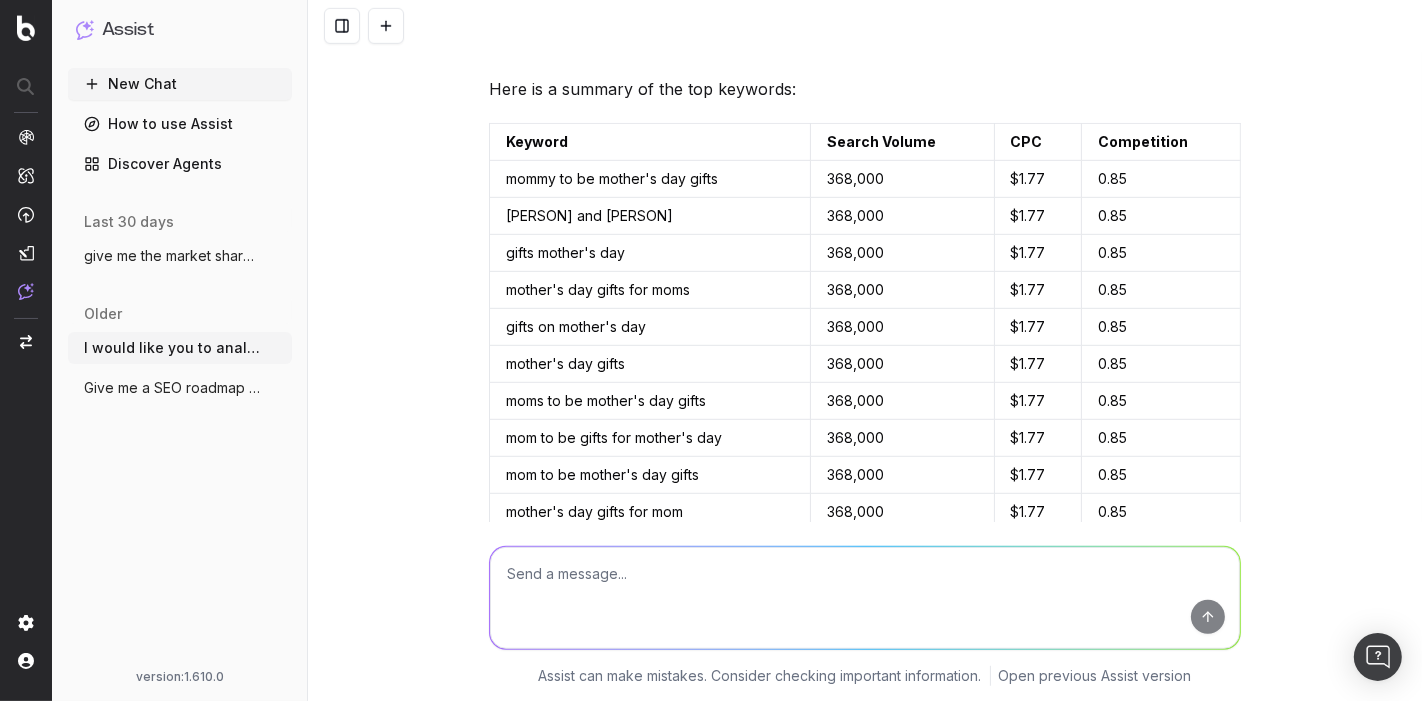 scroll, scrollTop: 865, scrollLeft: 0, axis: vertical 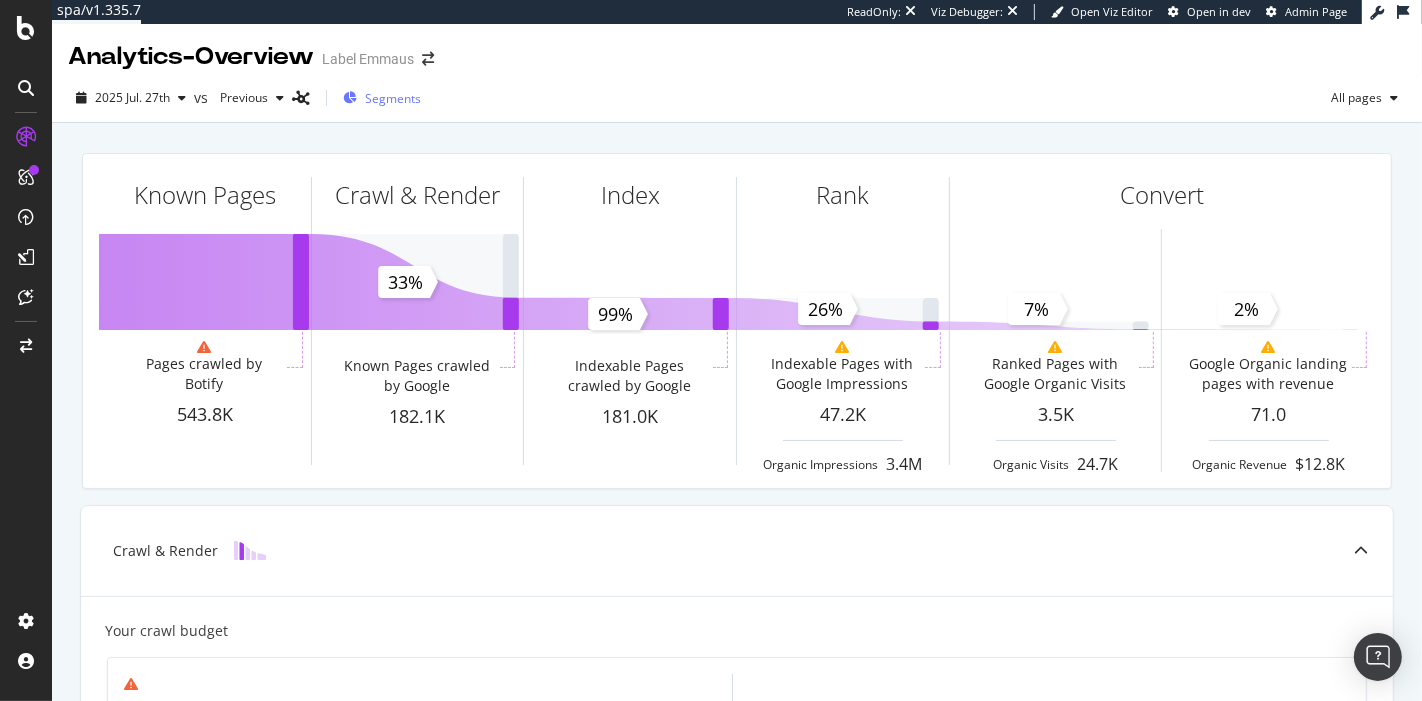 click on "Segments" at bounding box center [382, 98] 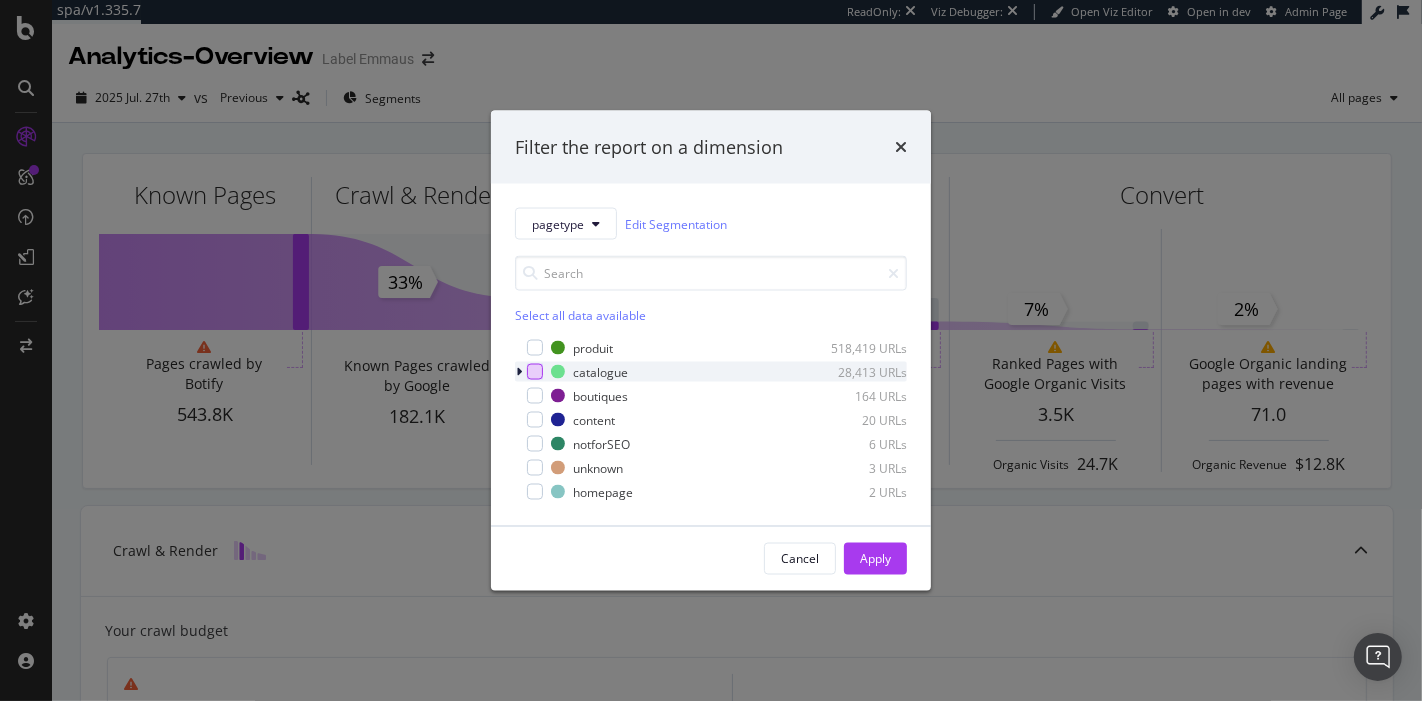 click at bounding box center (535, 372) 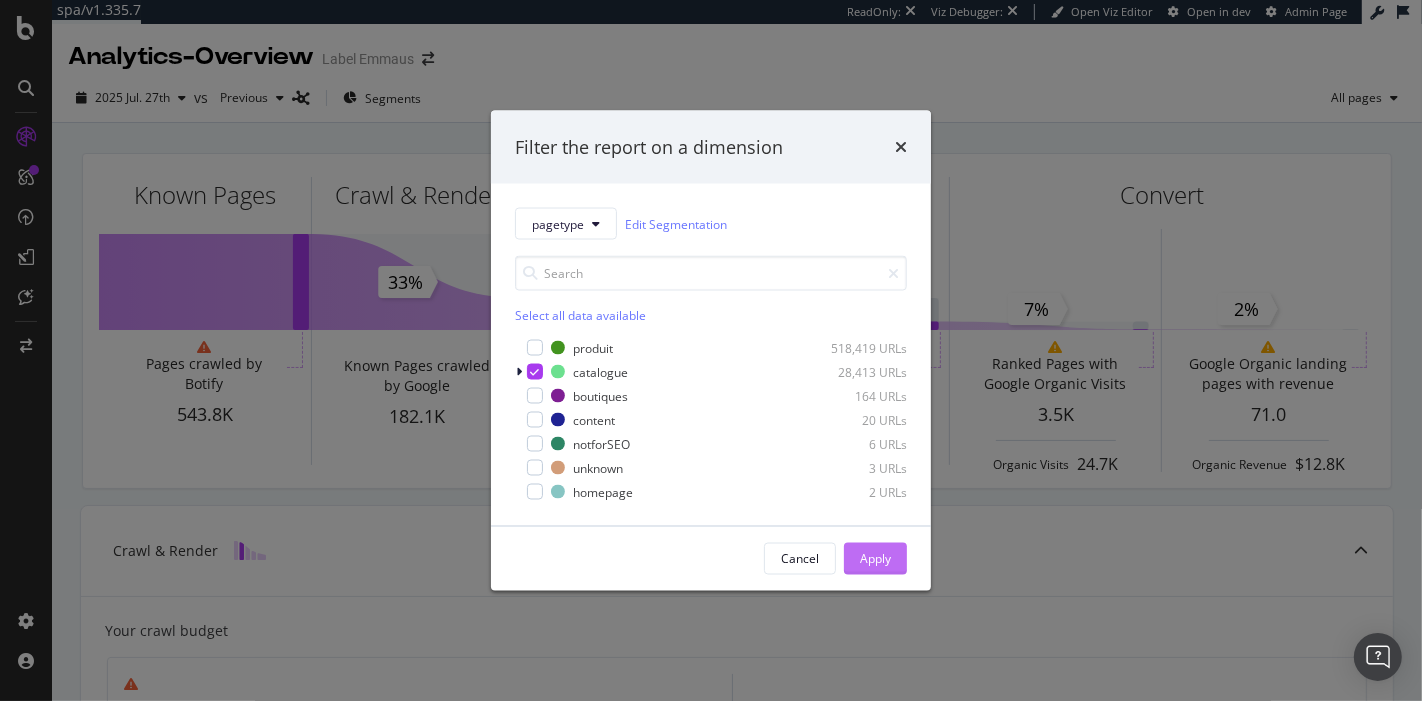 click on "Apply" at bounding box center [875, 558] 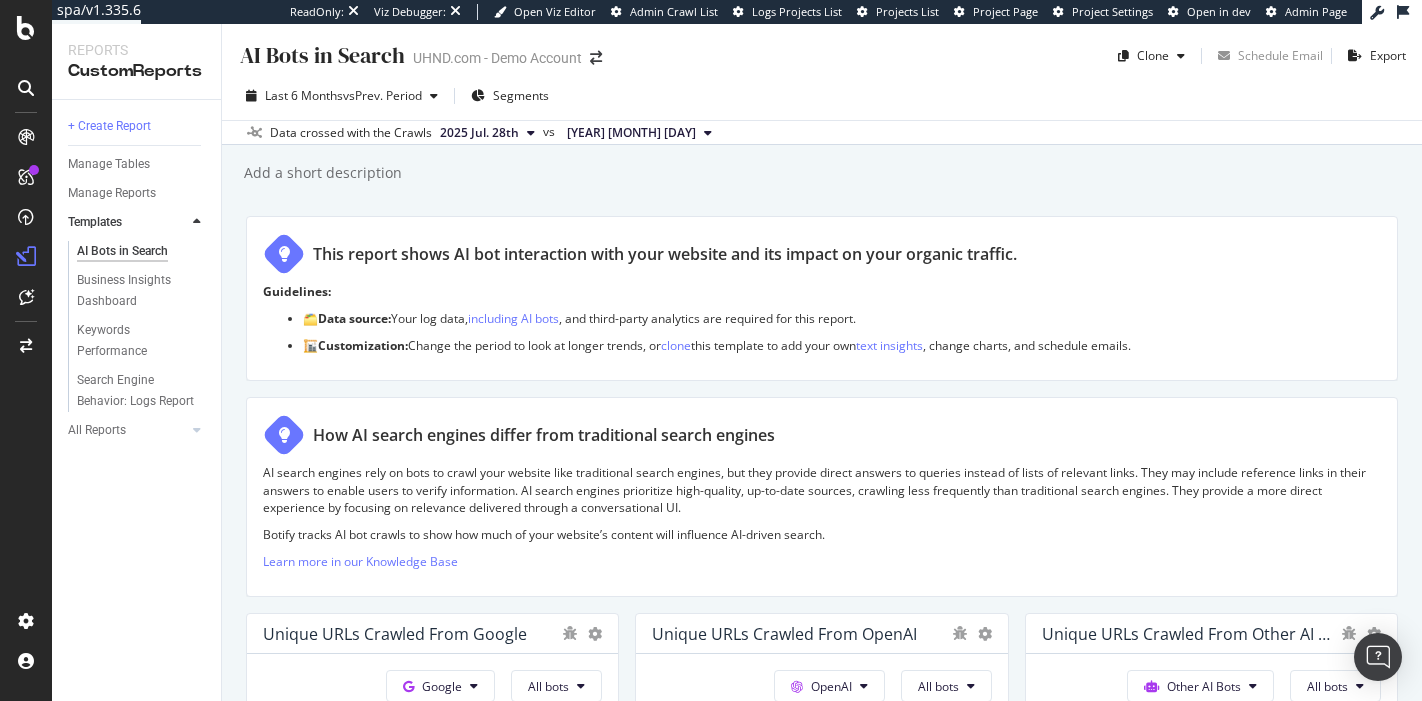 scroll, scrollTop: 0, scrollLeft: 0, axis: both 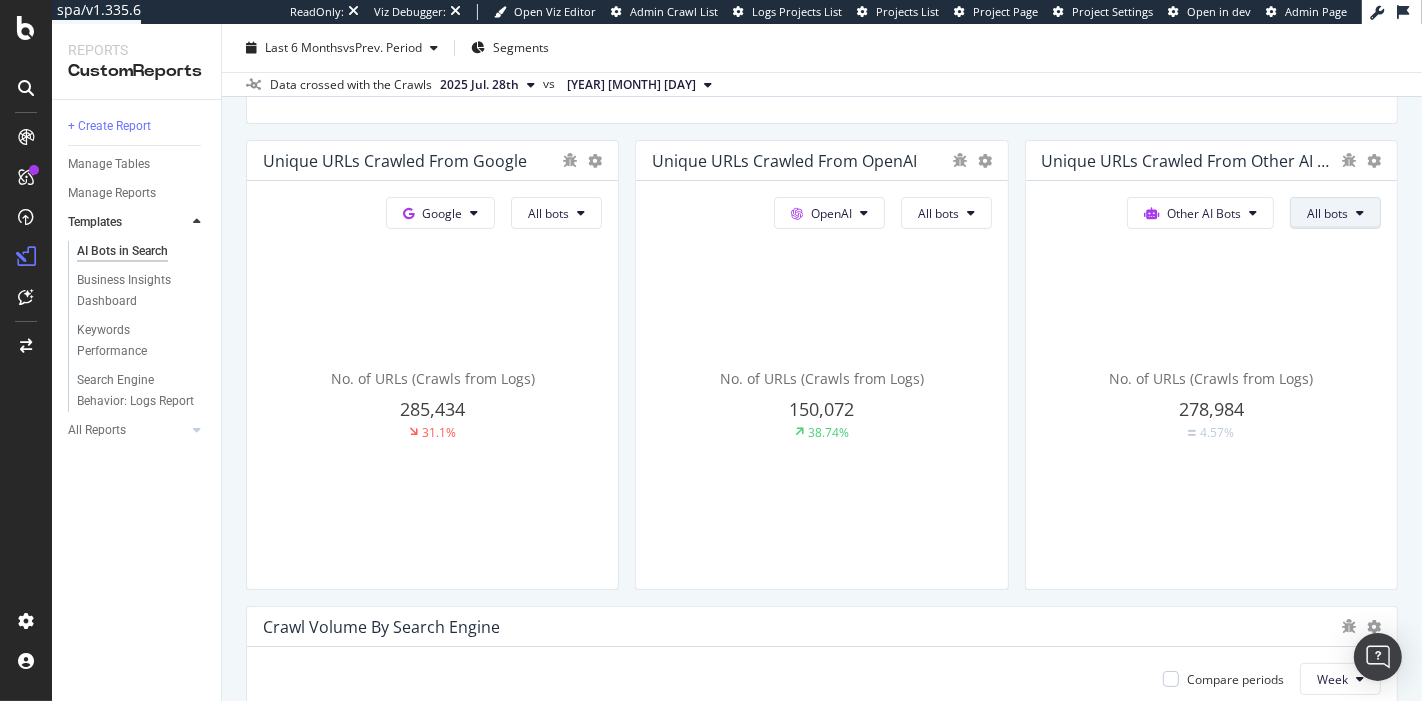 click on "All bots" at bounding box center [548, 213] 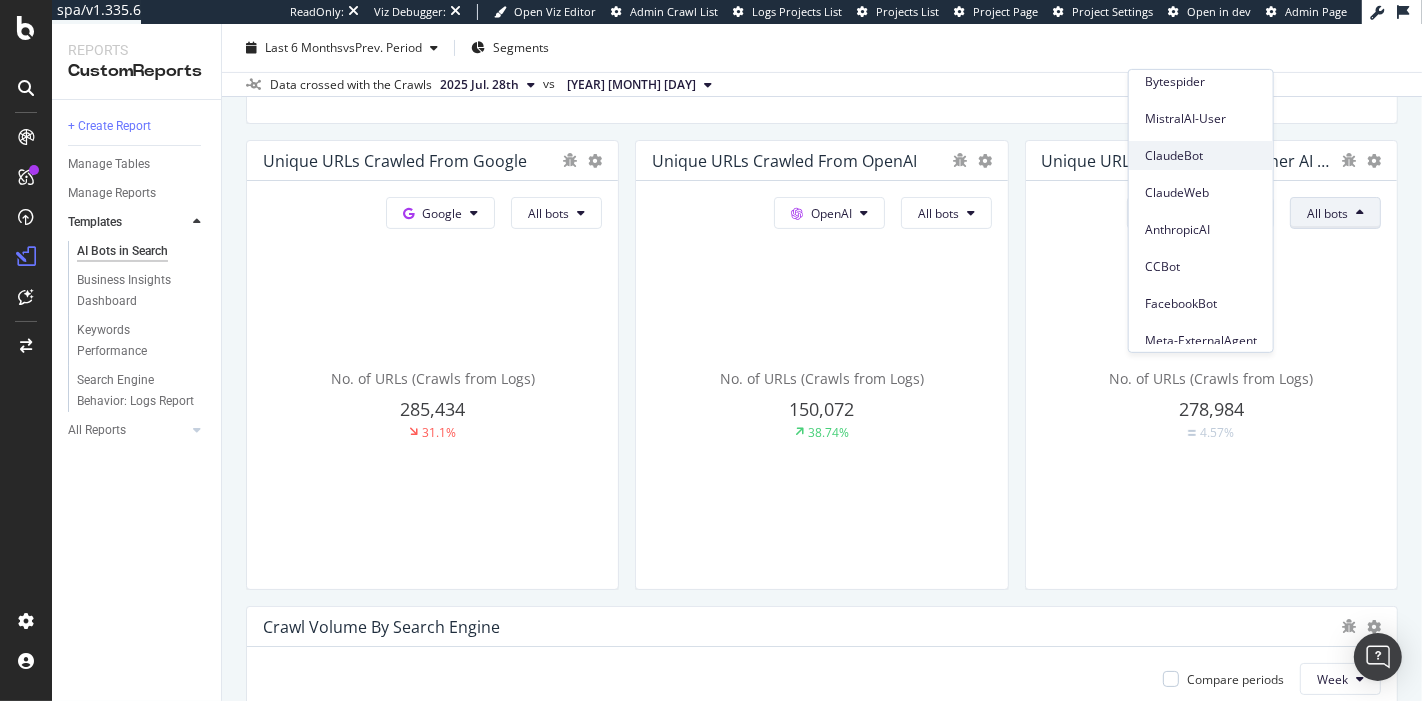 scroll, scrollTop: 272, scrollLeft: 0, axis: vertical 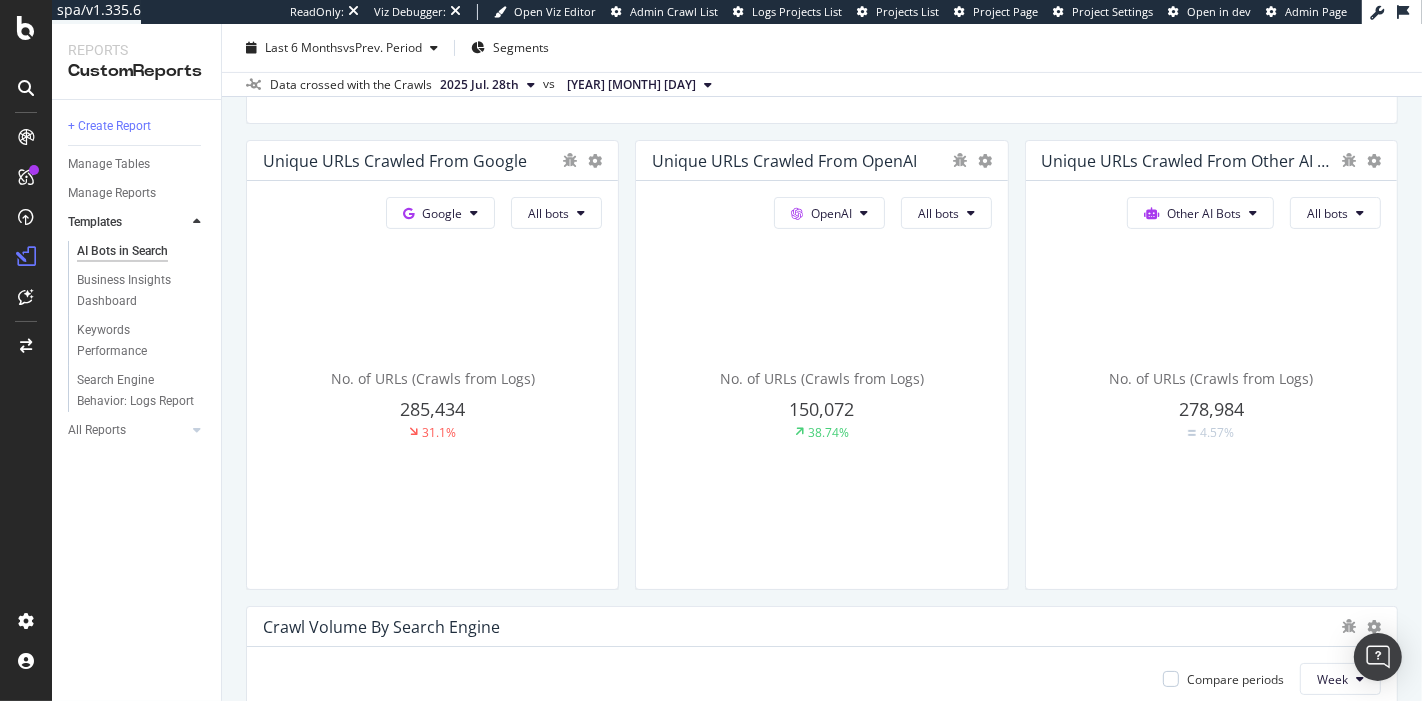 click on "This report shows AI bot interaction with your website and its impact on your organic traffic. Guidelines:
🗂️  Data source:  Your log data,  including AI bots , and third-party analytics are required for this report.
🏗️  Customization:  Change the period to look at longer trends, or  clone  this template to add your own  text insights , change charts, and schedule emails.
How AI search engines differ from traditional search engines AI search engines rely on bots to crawl your website like traditional search engines, but they provide direct answers to queries instead of lists of relevant links. They may include reference links in their answers to enable users to verify information. AI search engines prioritize high-quality, up-to-date sources, crawling less frequently than traditional search engines. They provide a more direct experience by focusing on relevance delivered through a conversational UI.
Learn more in our Knowledge Base
Unique URLs Crawled from Google Google All bots" at bounding box center (822, 1713) 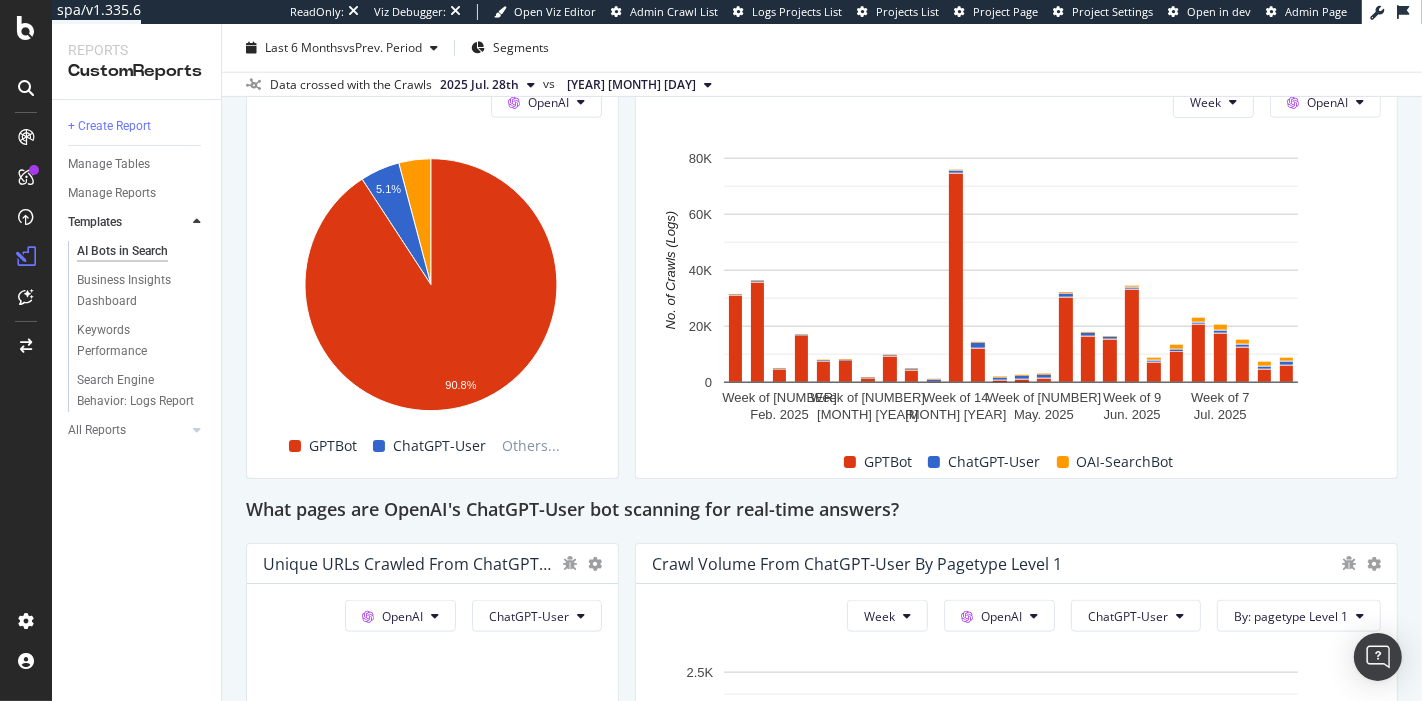scroll, scrollTop: 1848, scrollLeft: 0, axis: vertical 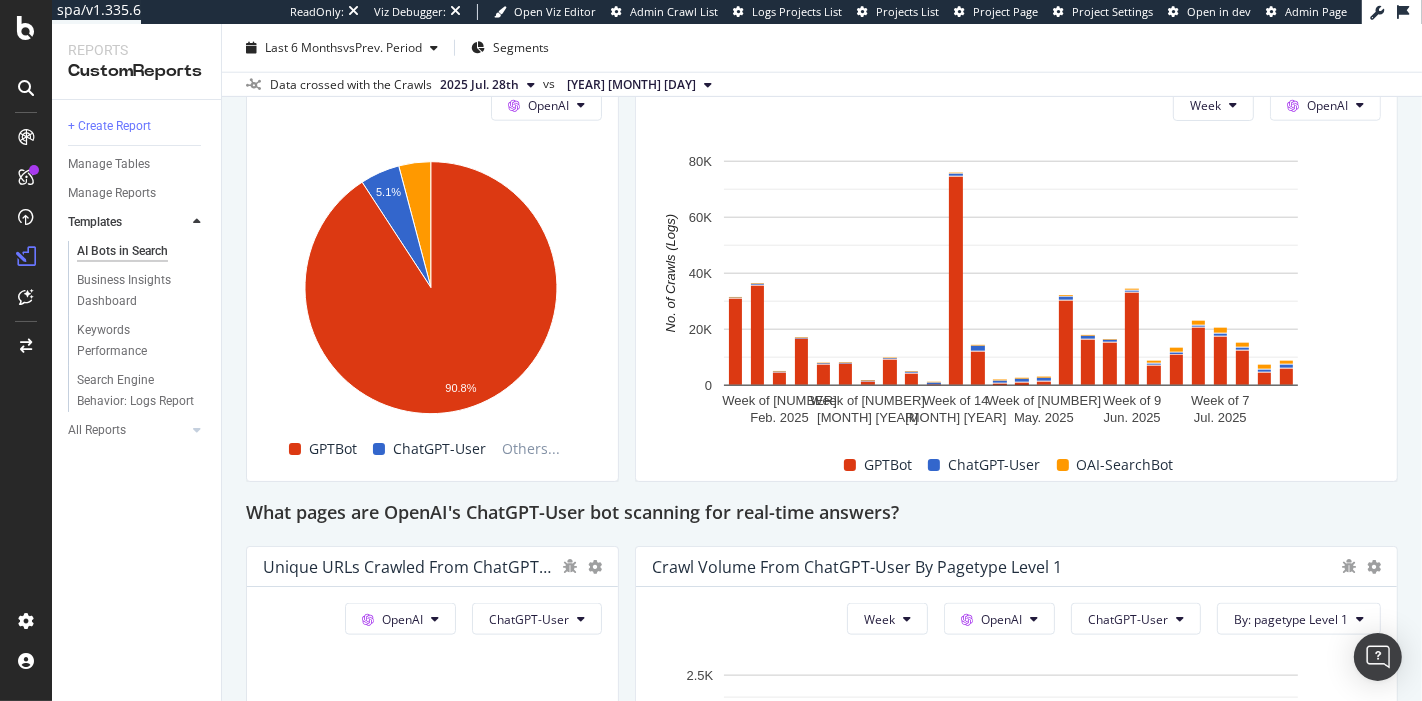 click on "This report shows AI bot interaction with your website and its impact on your organic traffic. Guidelines:
🗂️  Data source:  Your log data,  including AI bots , and third-party analytics are required for this report.
🏗️  Customization:  Change the period to look at longer trends, or  clone  this template to add your own  text insights , change charts, and schedule emails.
How AI search engines differ from traditional search engines AI search engines rely on bots to crawl your website like traditional search engines, but they provide direct answers to queries instead of lists of relevant links. They may include reference links in their answers to enable users to verify information. AI search engines prioritize high-quality, up-to-date sources, crawling less frequently than traditional search engines. They provide a more direct experience by focusing on relevance delivered through a conversational UI.
Learn more in our Knowledge Base
Unique URLs Crawled from Google Google All bots" at bounding box center (822, 338) 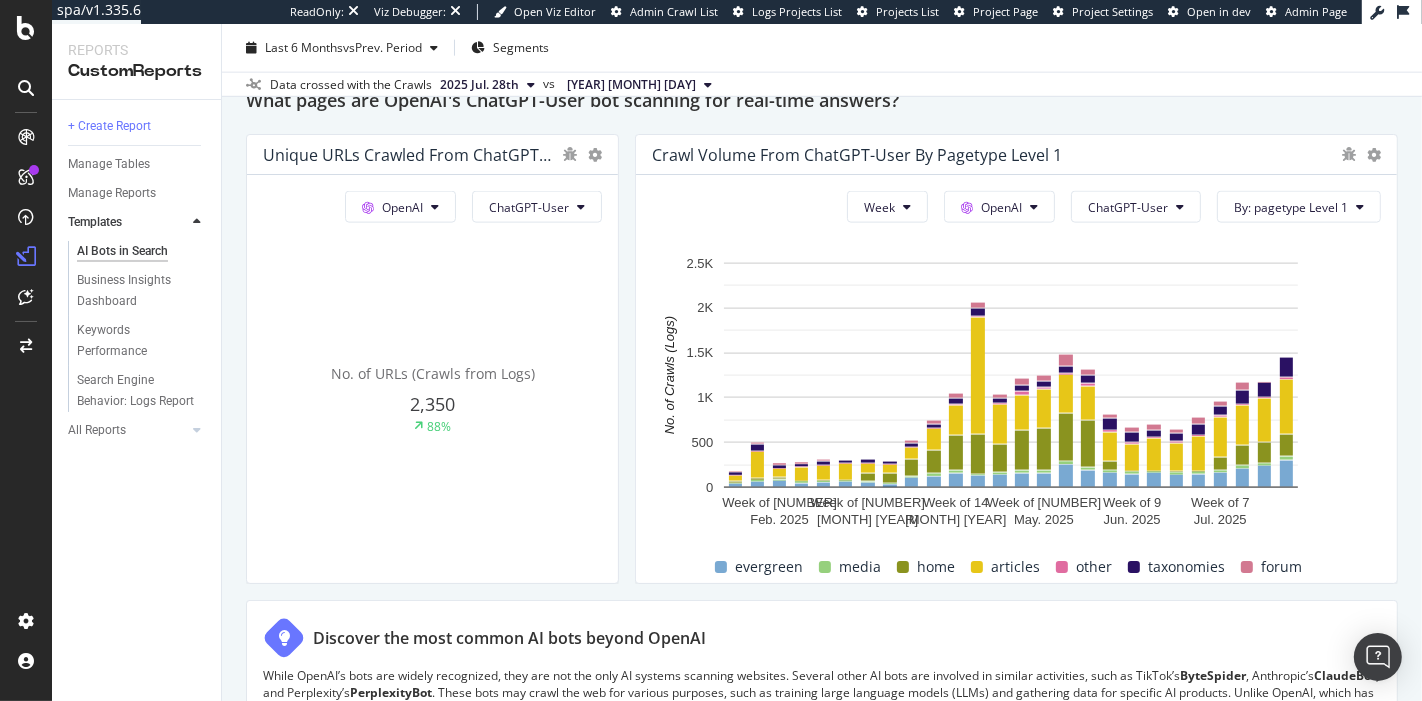 scroll, scrollTop: 2266, scrollLeft: 0, axis: vertical 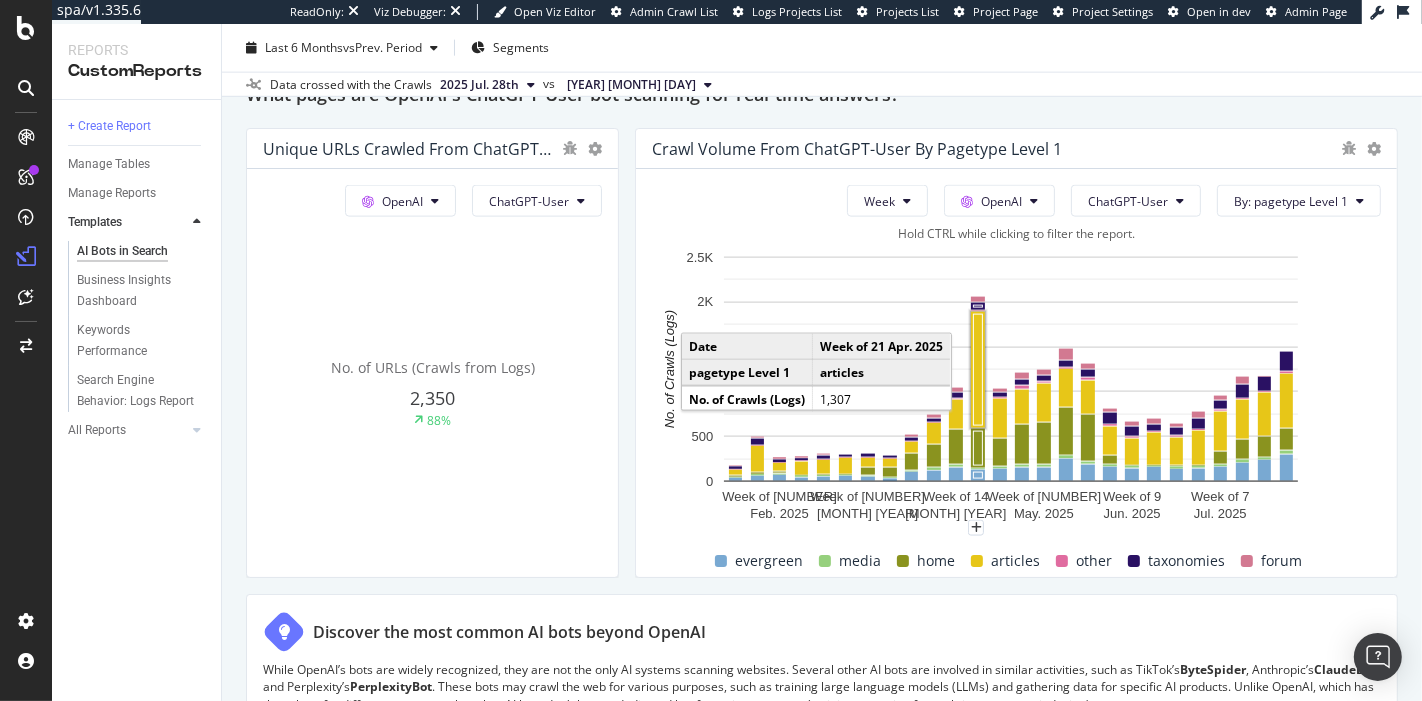 click 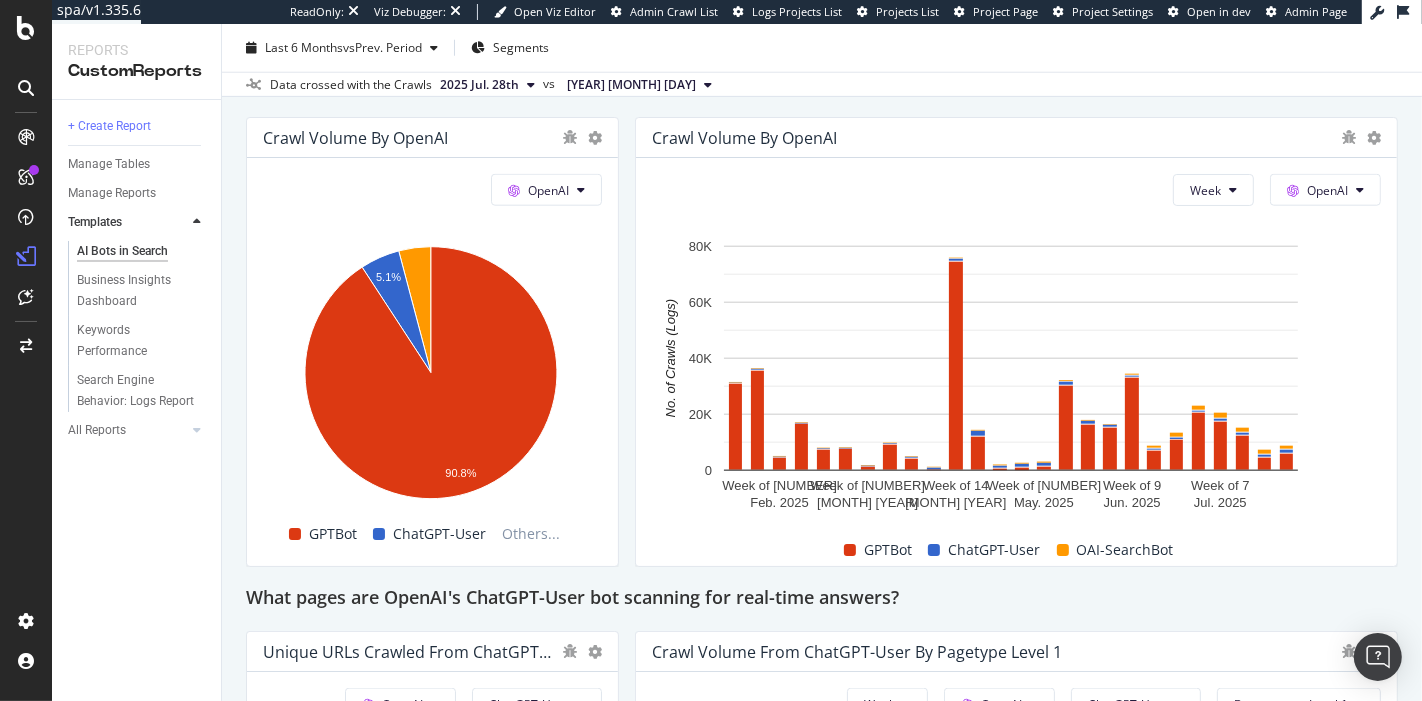 scroll, scrollTop: 1765, scrollLeft: 0, axis: vertical 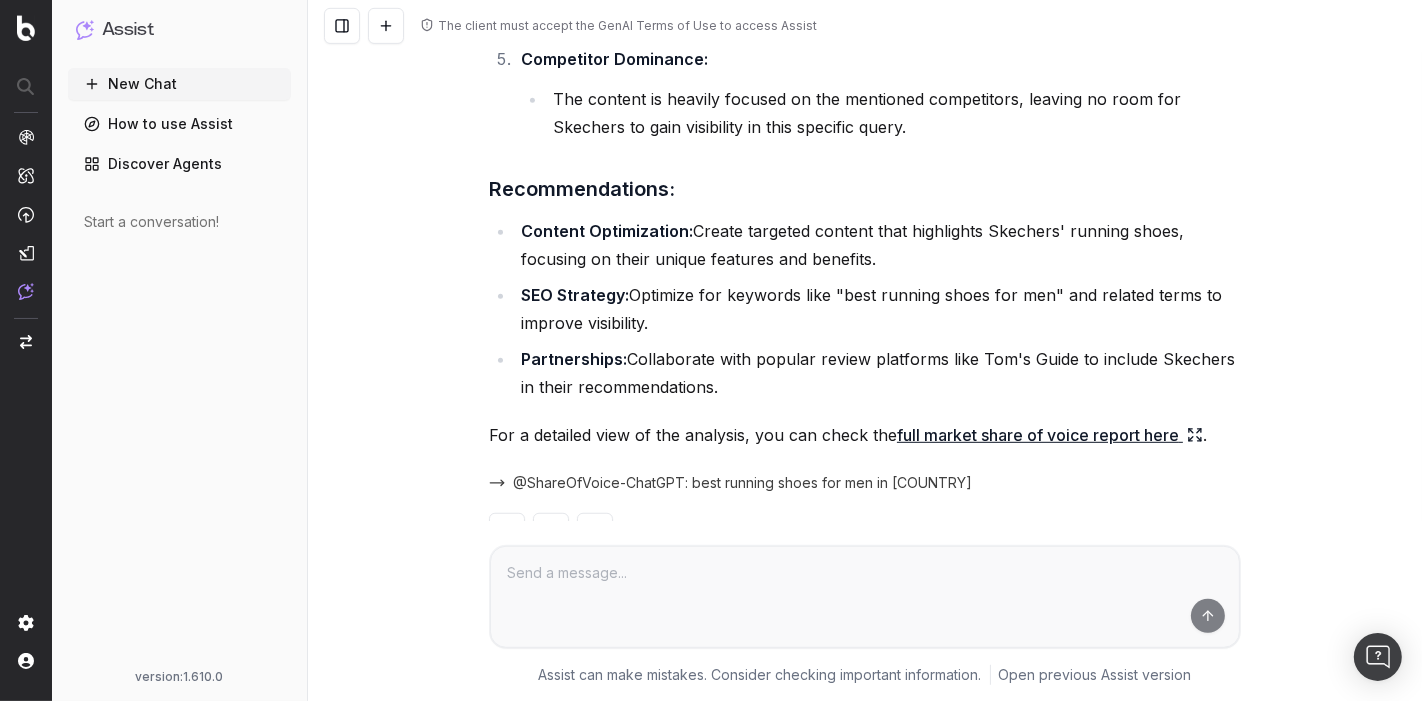 click on "@ShareOfVoice-ChatGPT: best running shoes for men in [COUNTRY]" at bounding box center (742, 483) 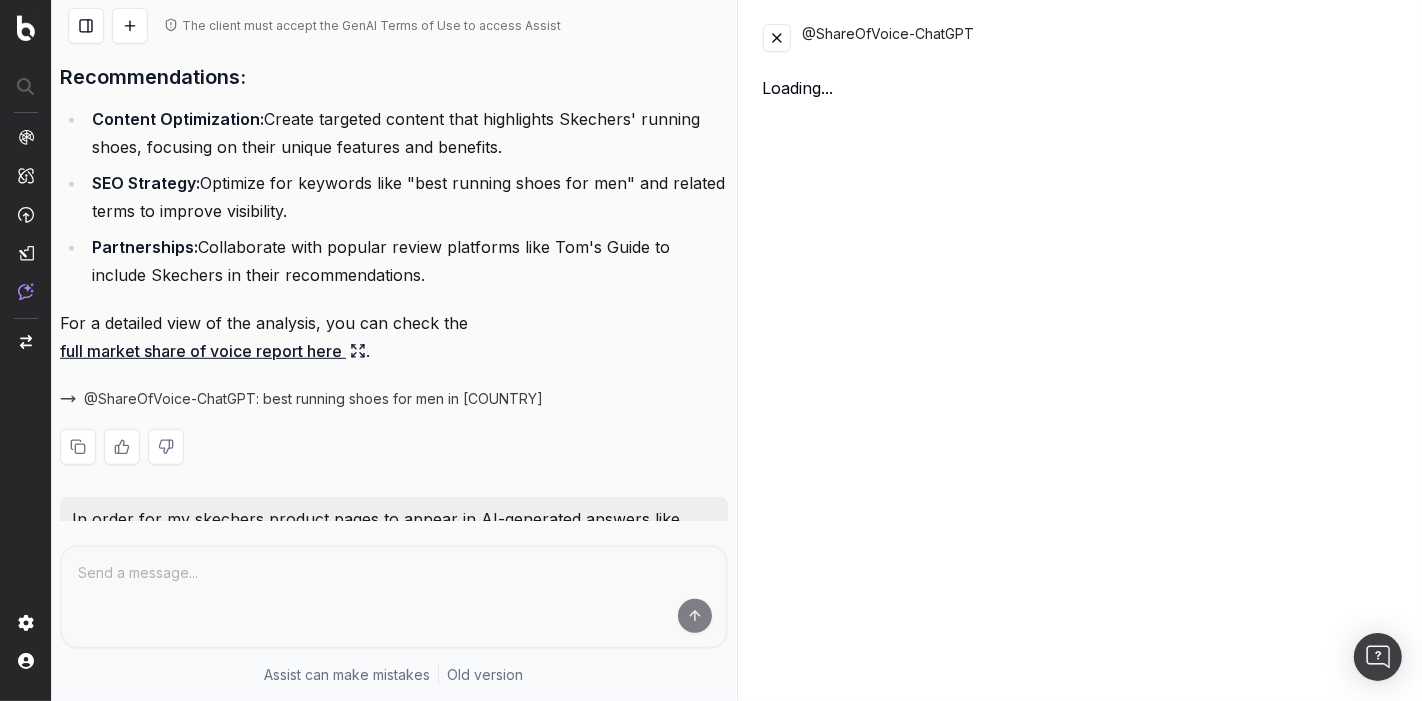 scroll, scrollTop: 847, scrollLeft: 0, axis: vertical 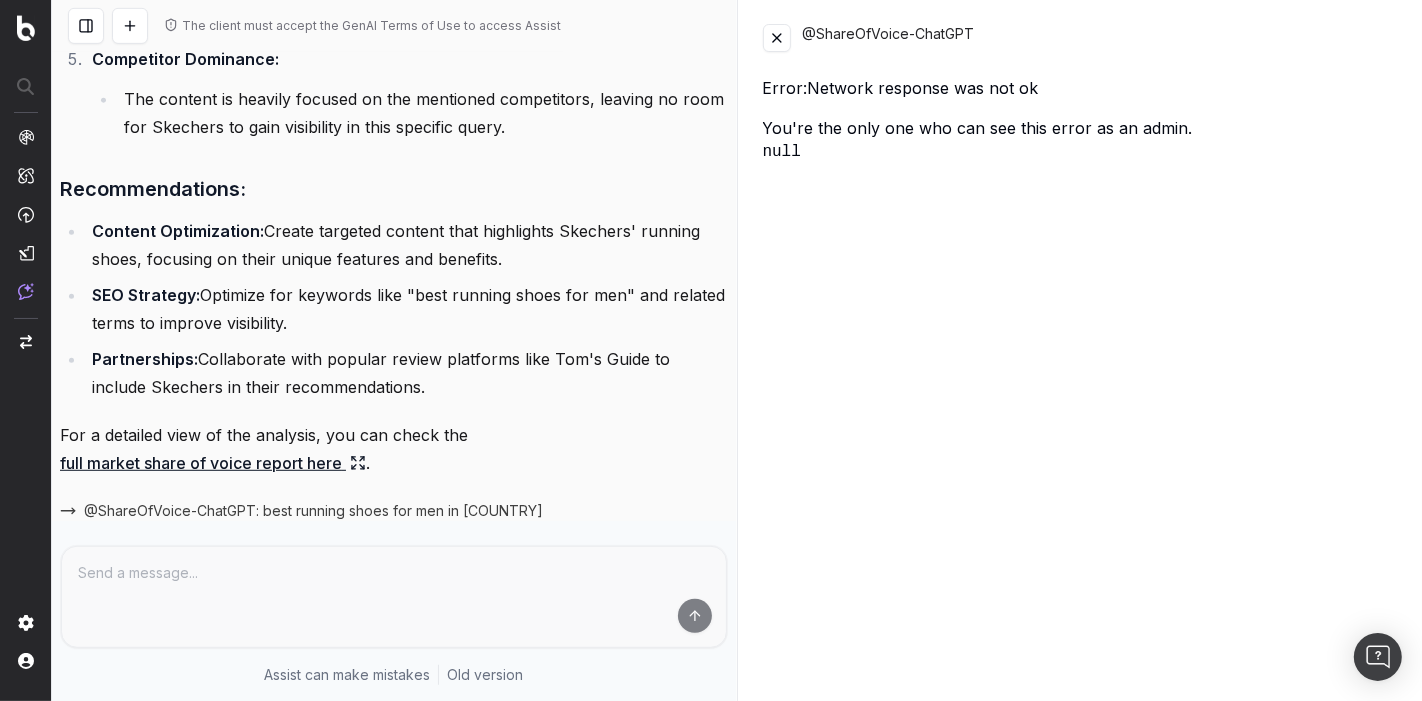 click at bounding box center (777, 38) 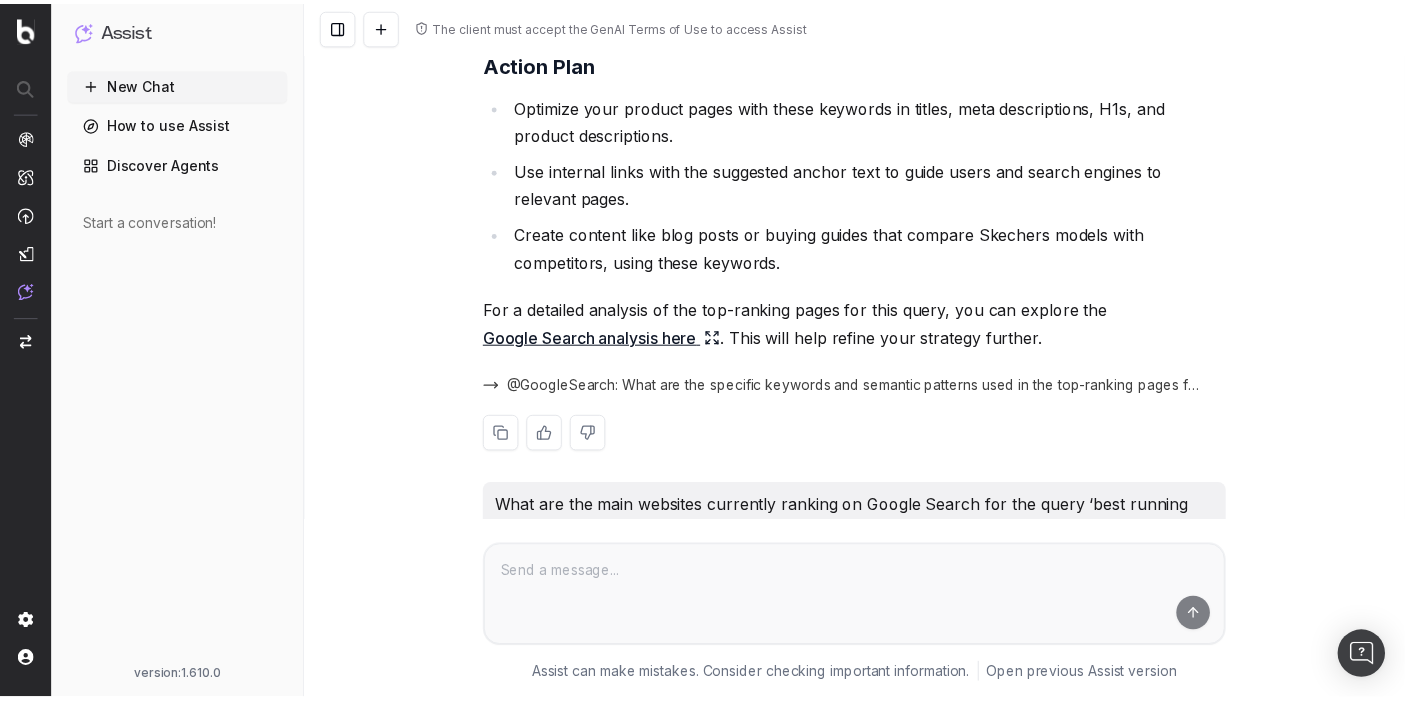 scroll, scrollTop: 3147, scrollLeft: 0, axis: vertical 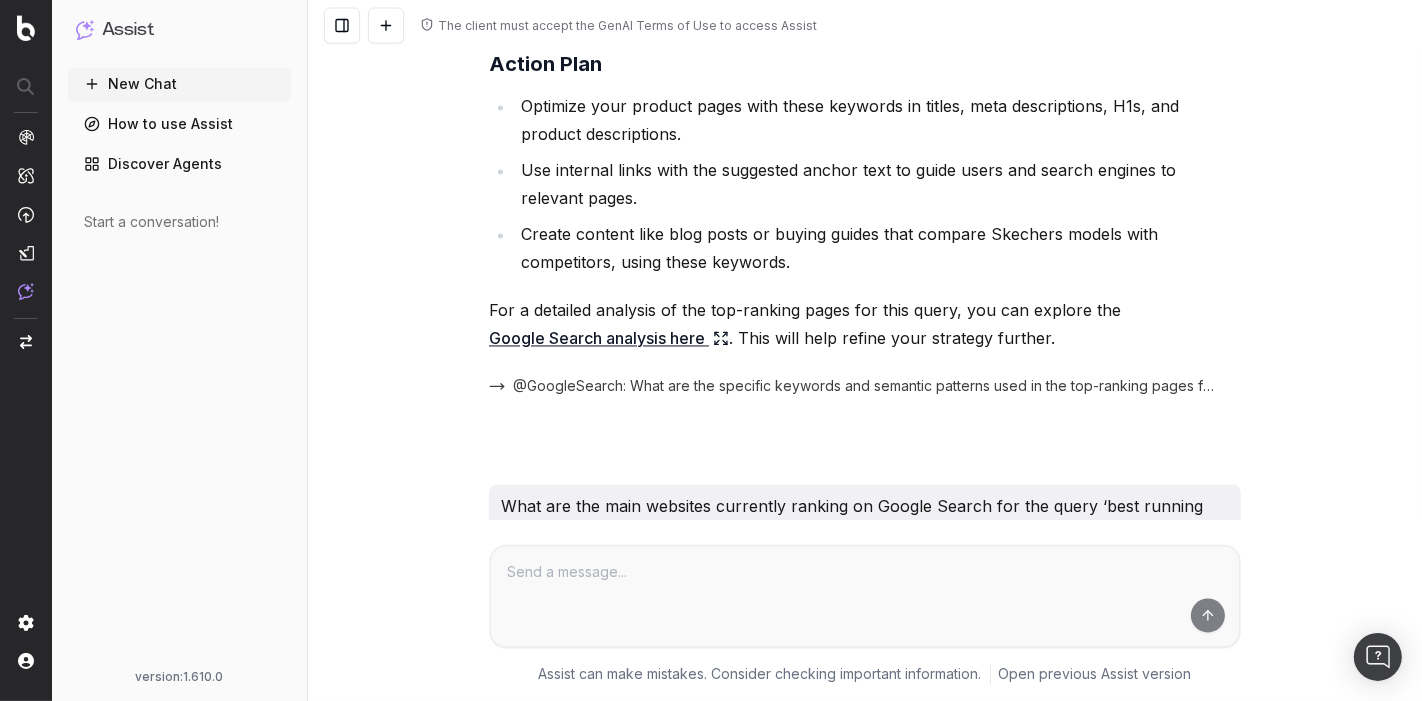 click on "Discover Agents" at bounding box center (179, 164) 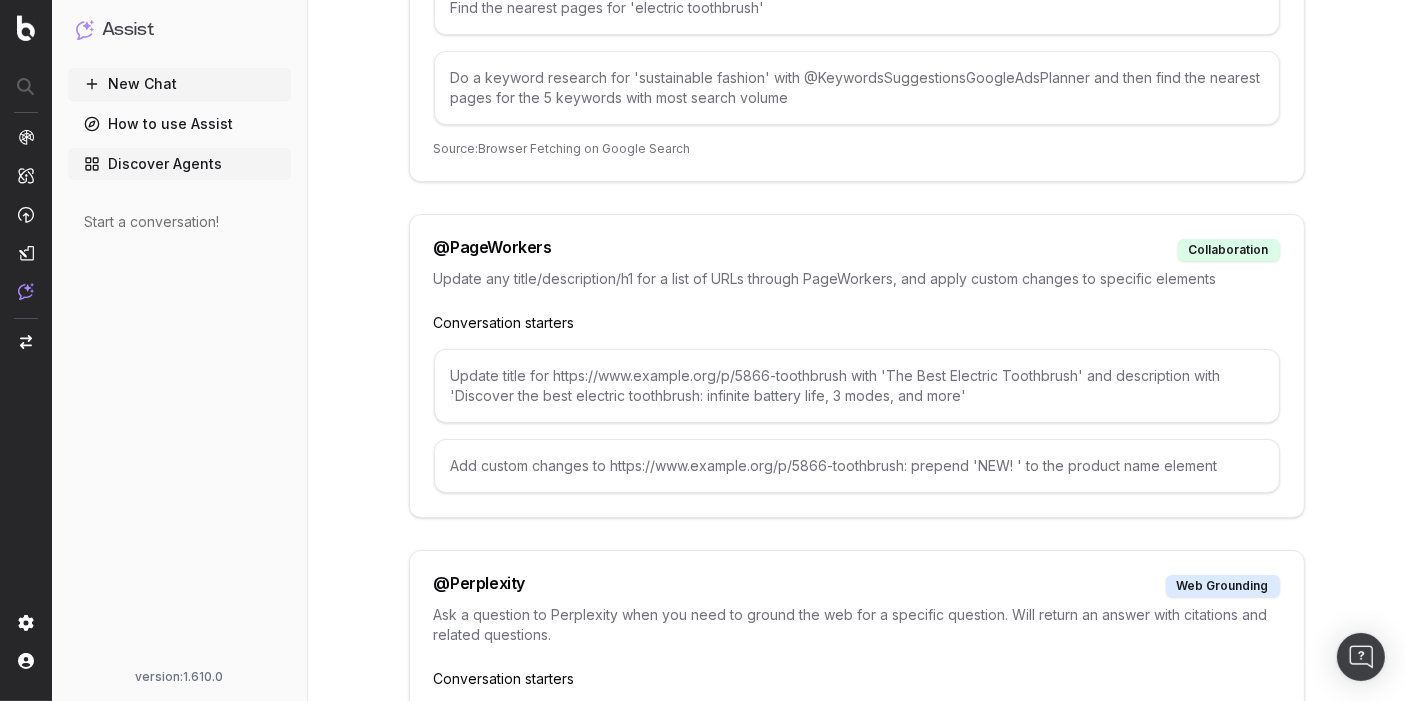 scroll, scrollTop: 7435, scrollLeft: 0, axis: vertical 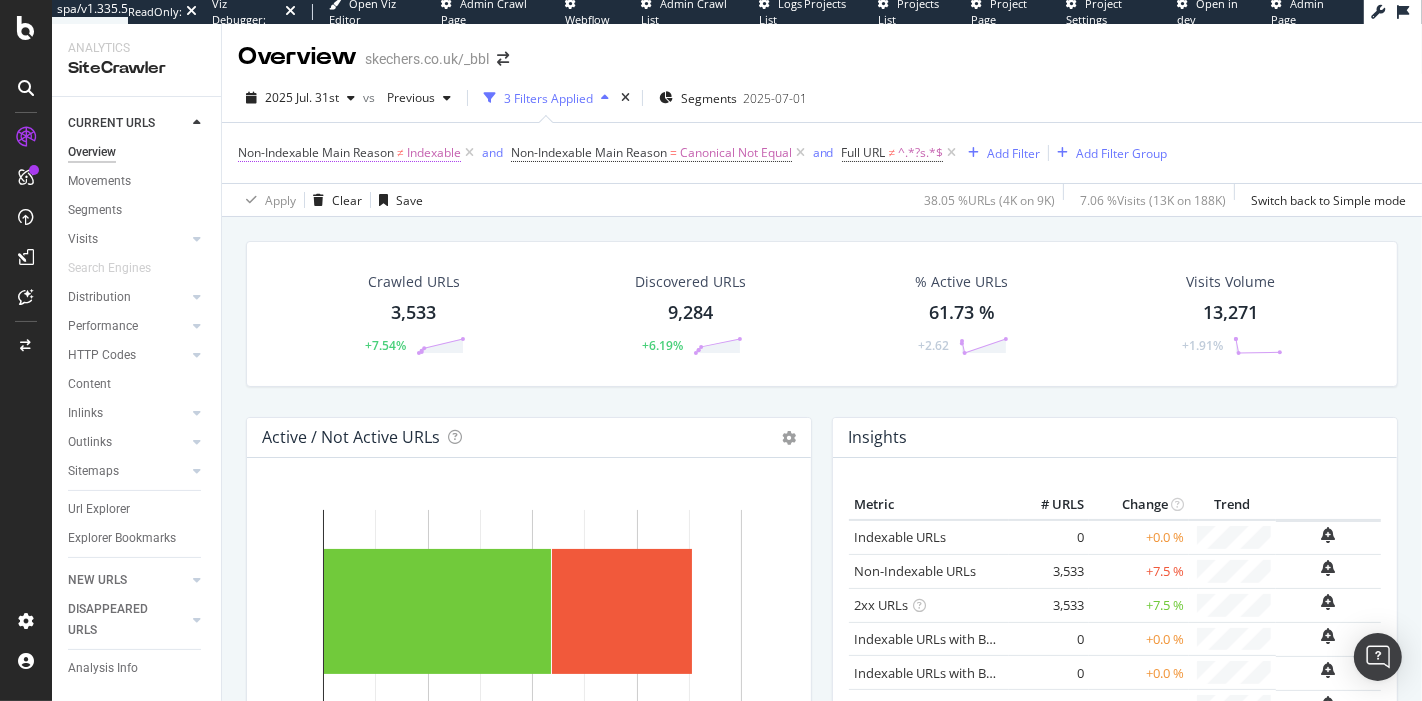 drag, startPoint x: 805, startPoint y: 152, endPoint x: 462, endPoint y: 148, distance: 343.02332 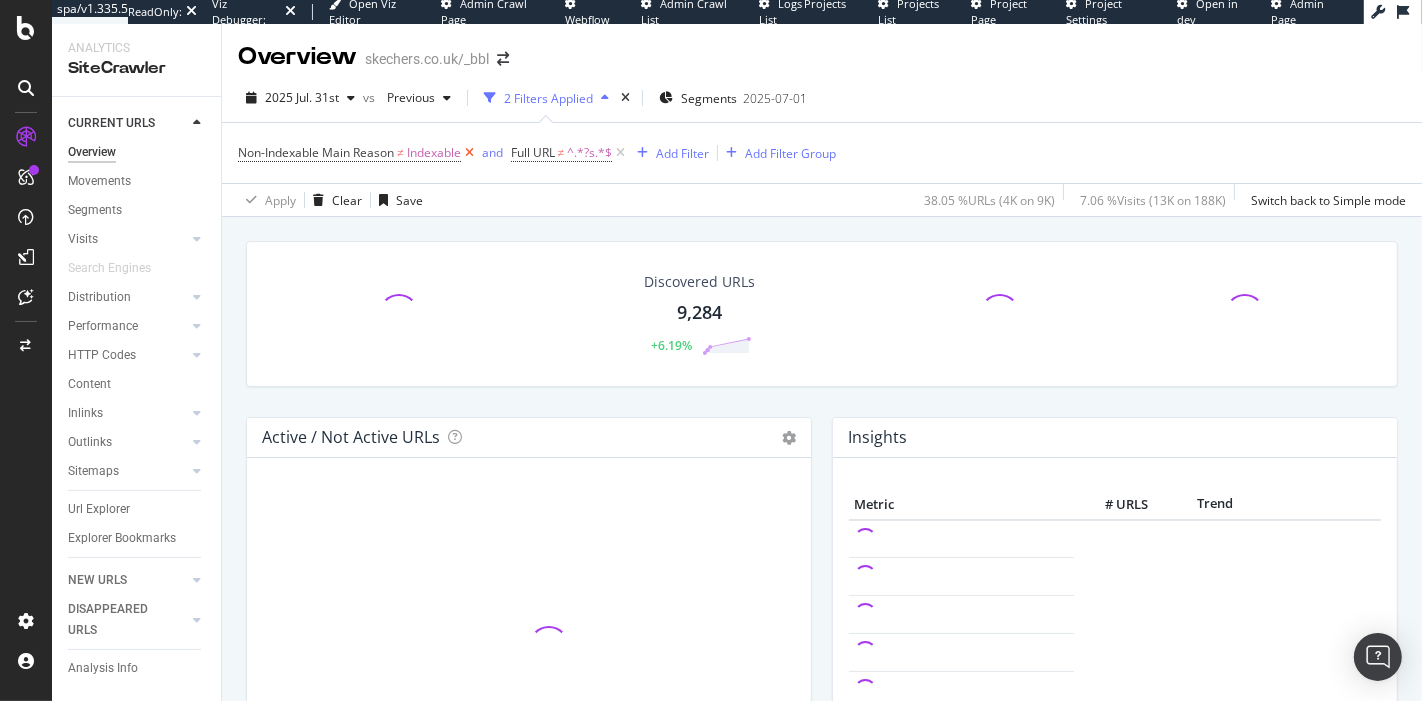 click at bounding box center [469, 153] 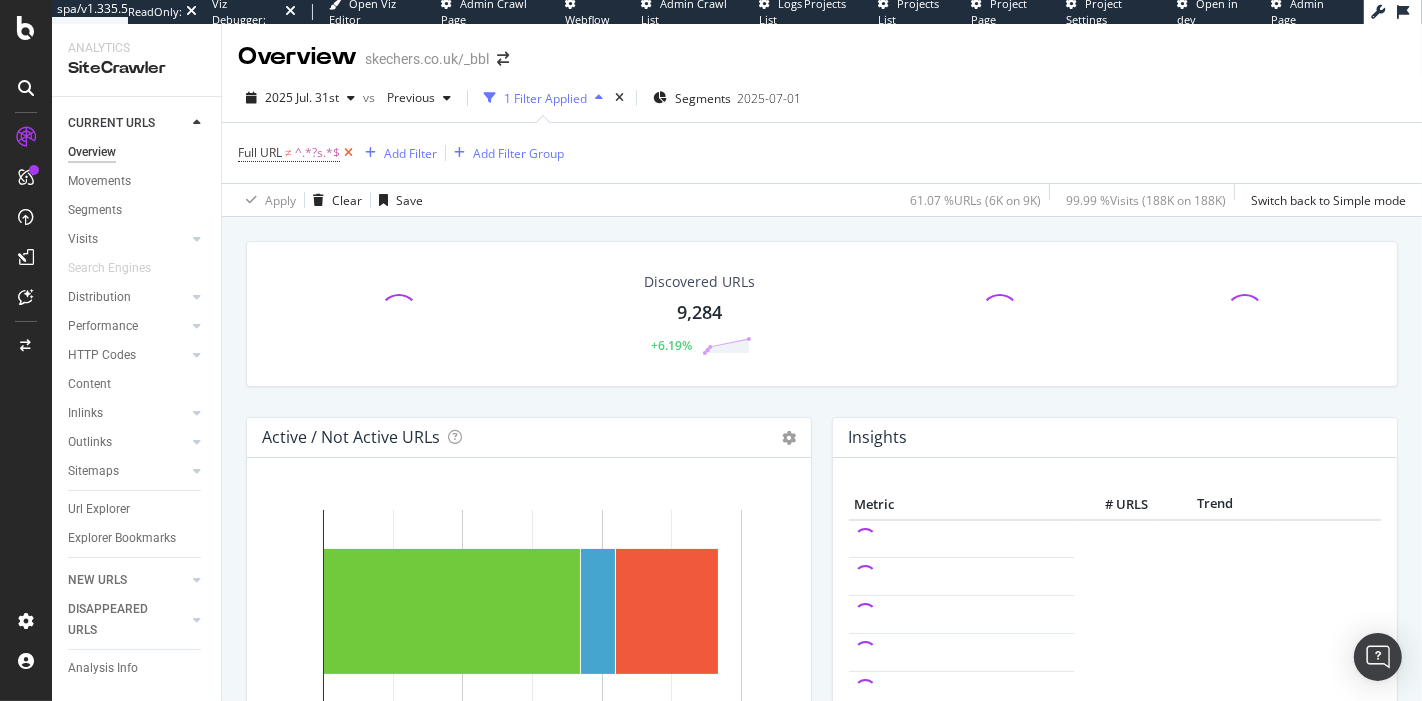 click at bounding box center [348, 153] 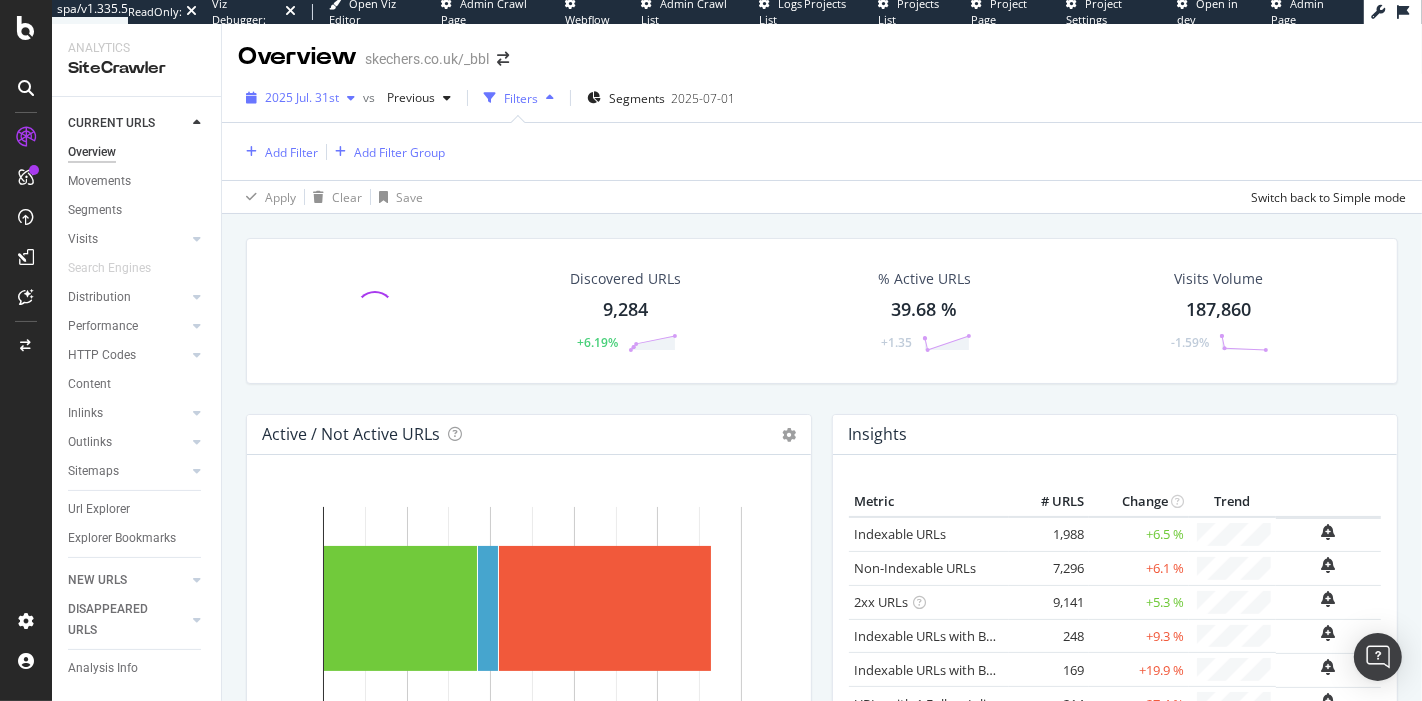 click at bounding box center (351, 98) 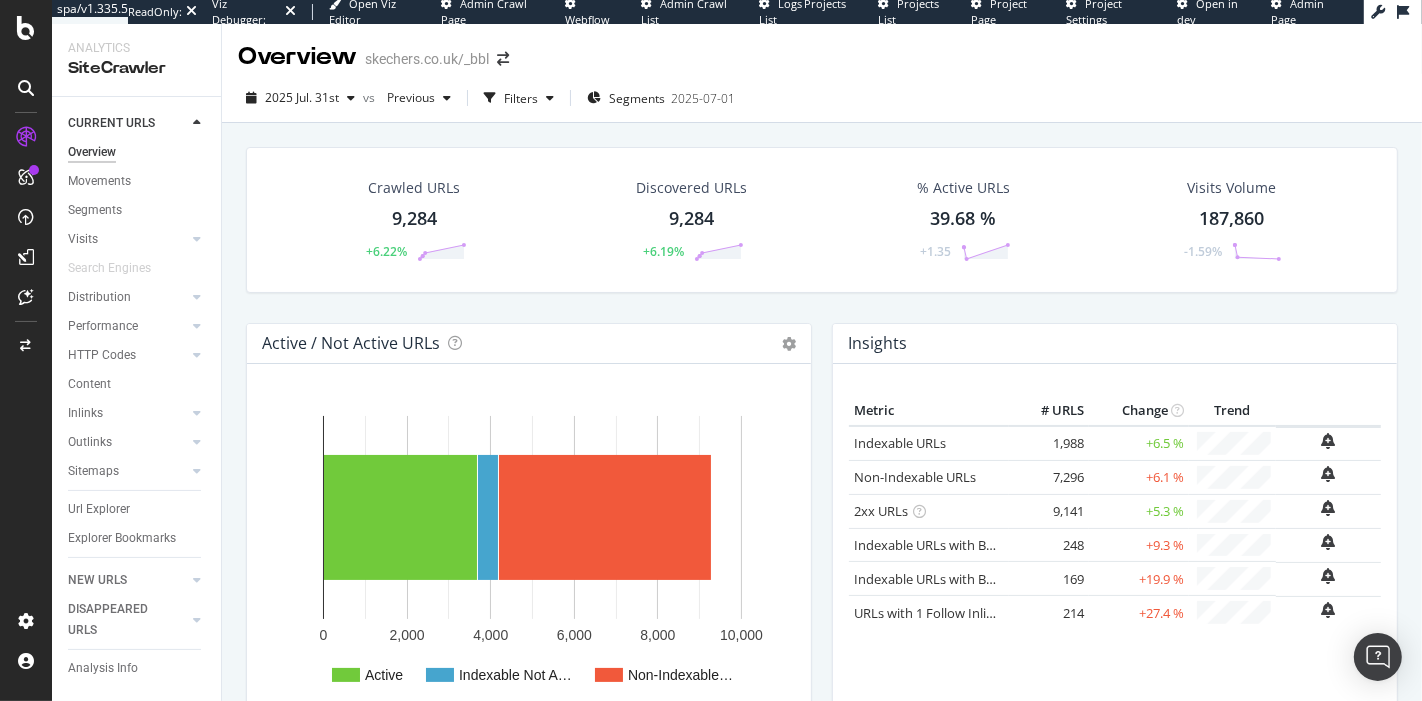 click on "Crawled URLs 9,284 +6.22% Discovered URLs 9,284 +6.19% % Active URLs 39.68 % +1.35 Visits Volume 187,860 -1.59%
Active / Not Active URLs
Chart (by Value) Chart (by Percentage) Table Expand Export as CSV Export as PNG
×
Close
Chart visits-active-not-active-urls - API Requests List
Area
Type
Request
Response
current
query
{
"aggs": [
{
"metrics": [
"count"
]
}
],
"filters": {
"field": "visits.organic.all.nb",
"predicate": "gt",
"value": 0
}
}
current query" at bounding box center (822, 1528) 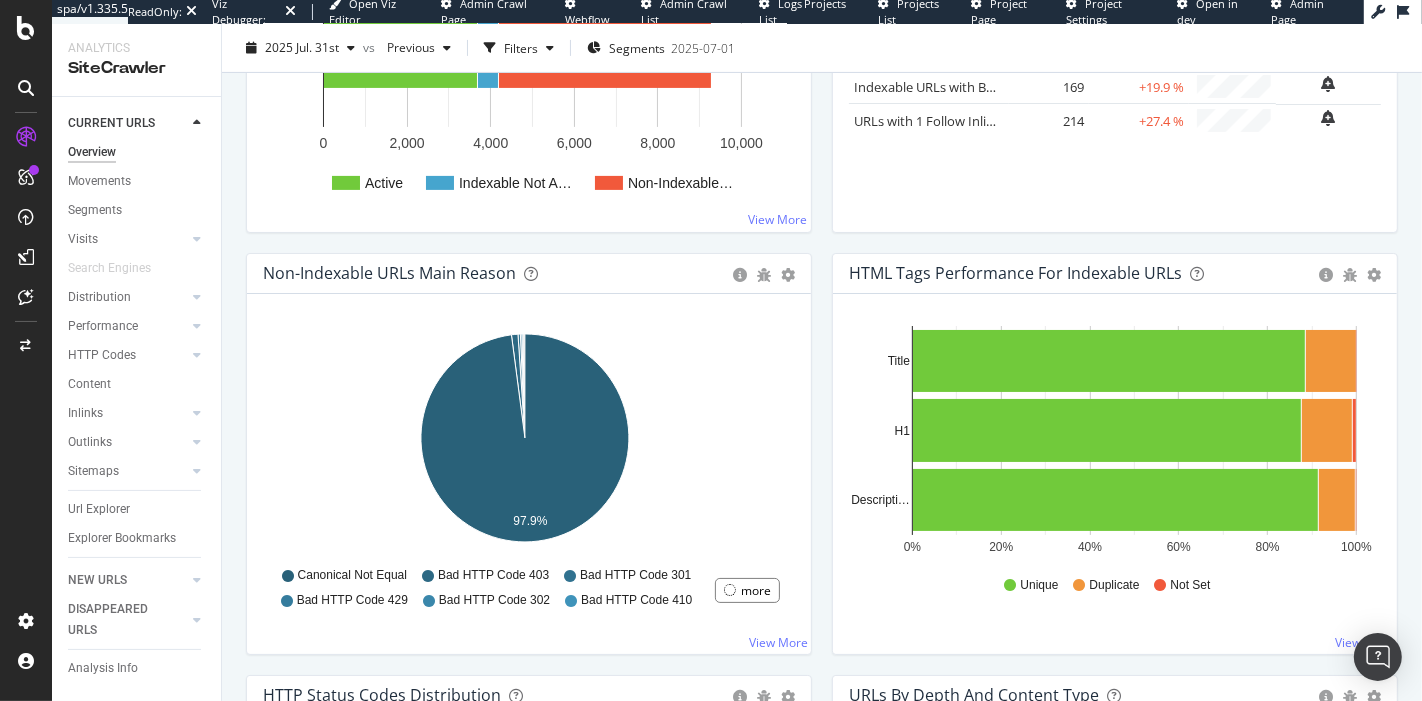scroll, scrollTop: 504, scrollLeft: 0, axis: vertical 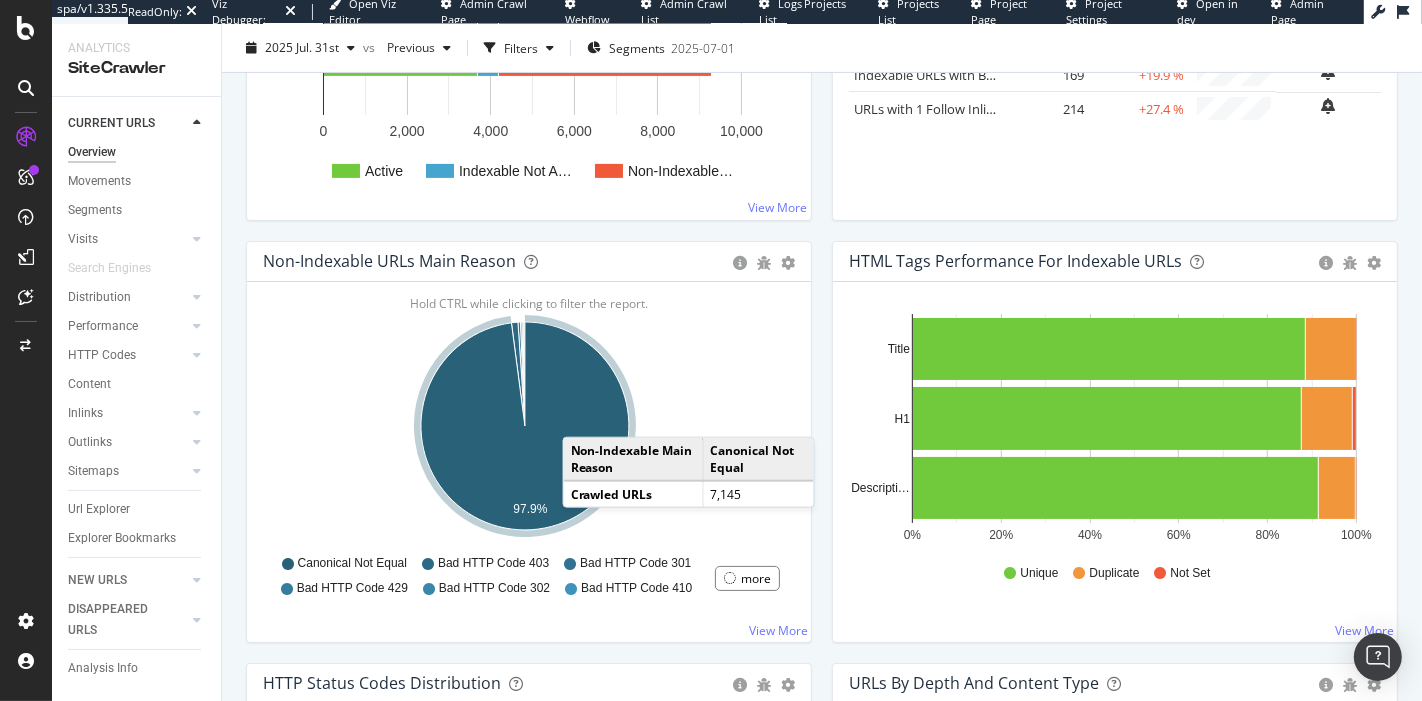 click 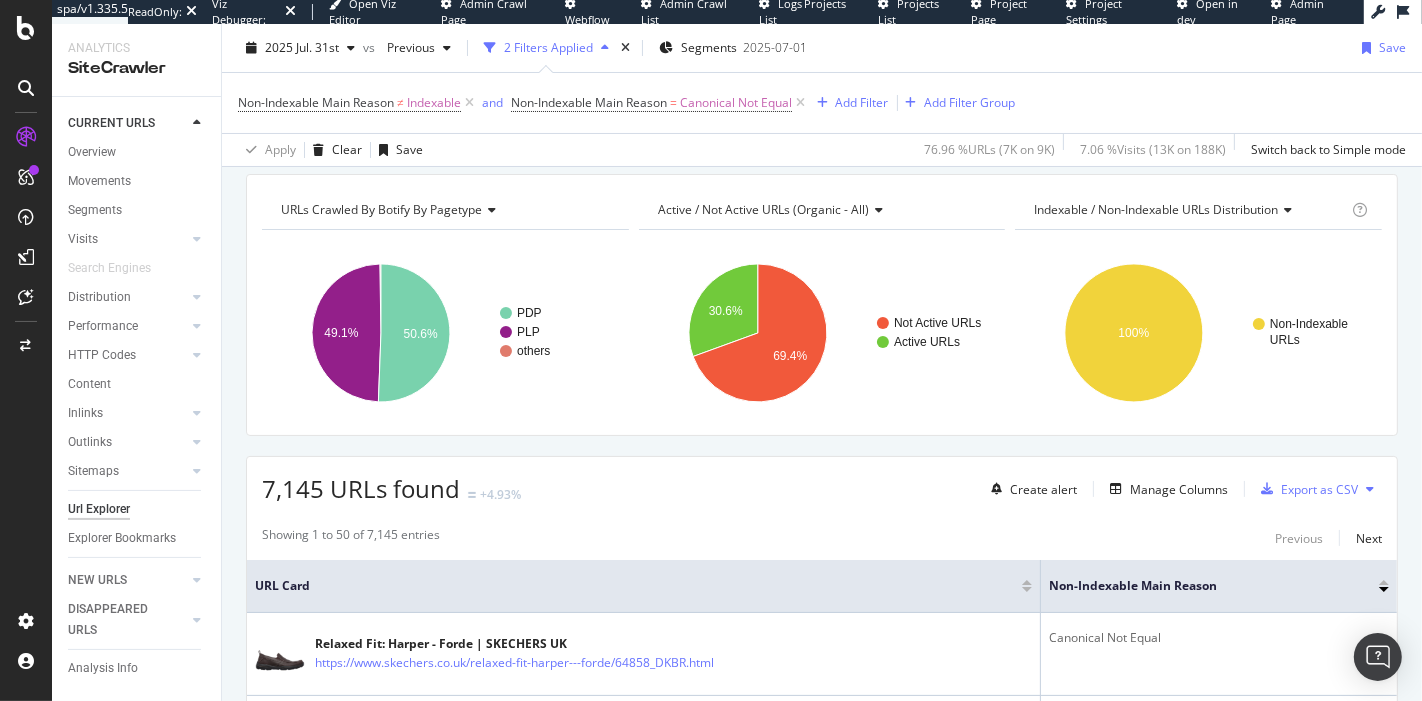 scroll, scrollTop: 0, scrollLeft: 0, axis: both 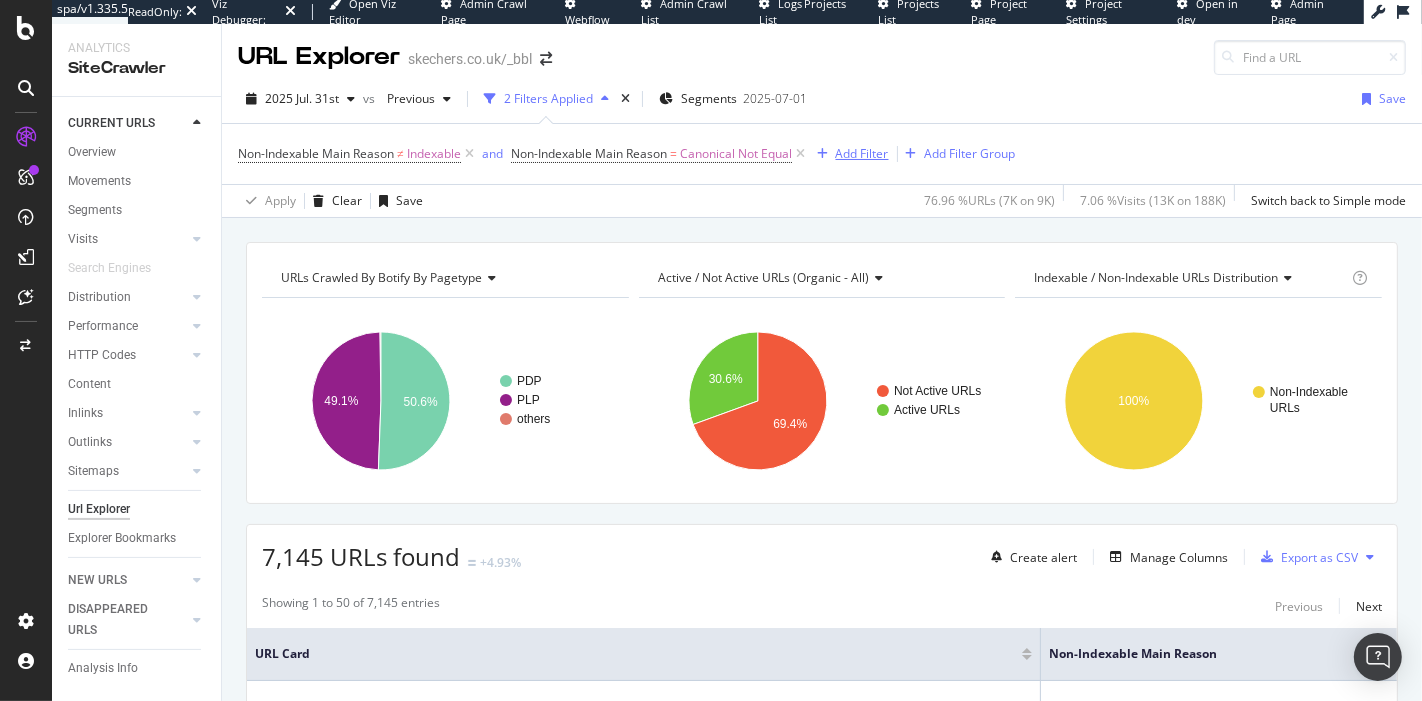click on "Add Filter" at bounding box center (862, 153) 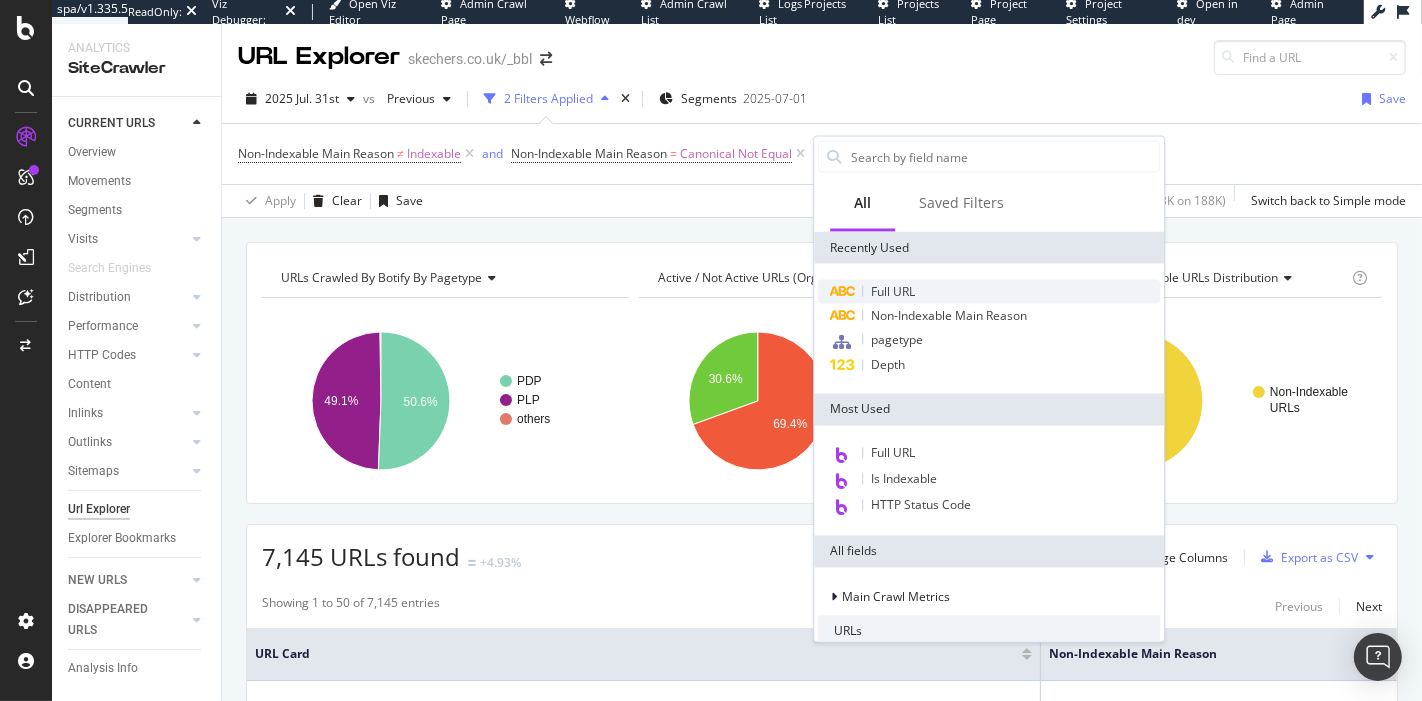 click on "Full URL" at bounding box center (989, 292) 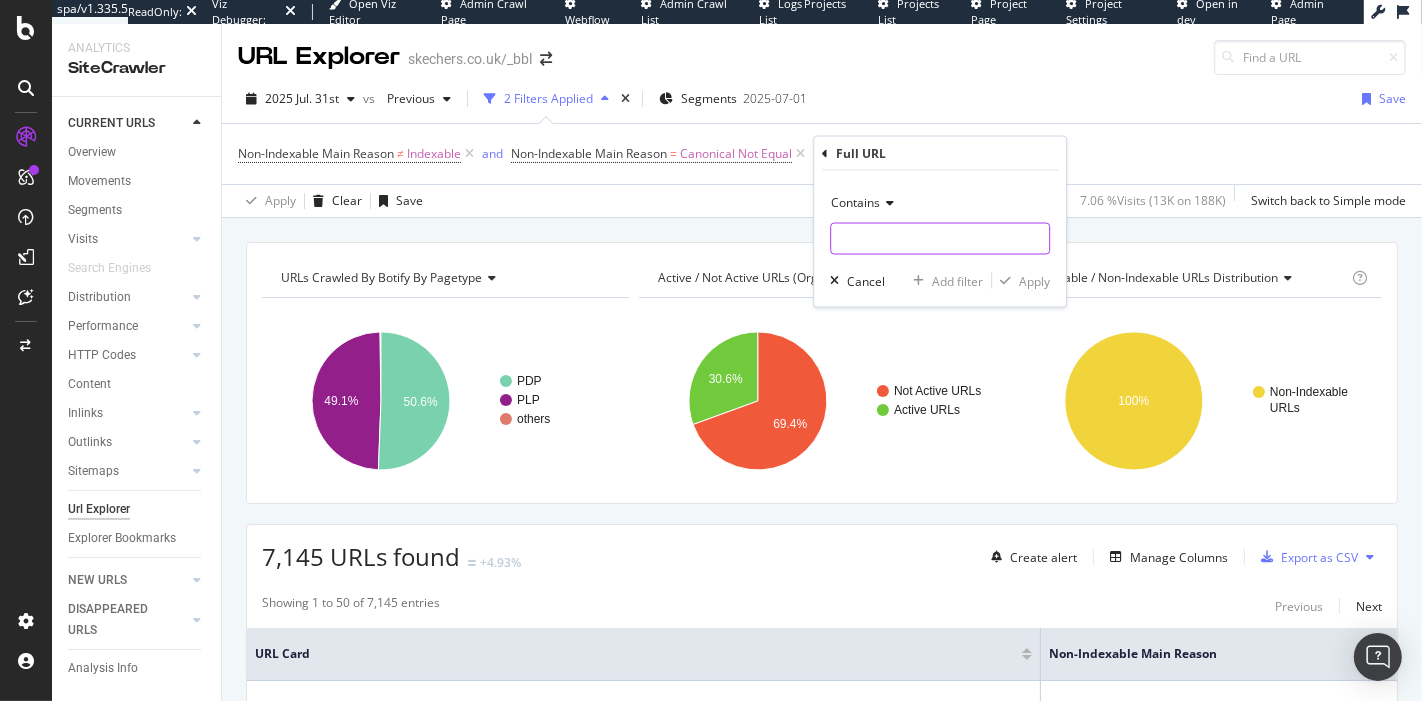 click at bounding box center [940, 239] 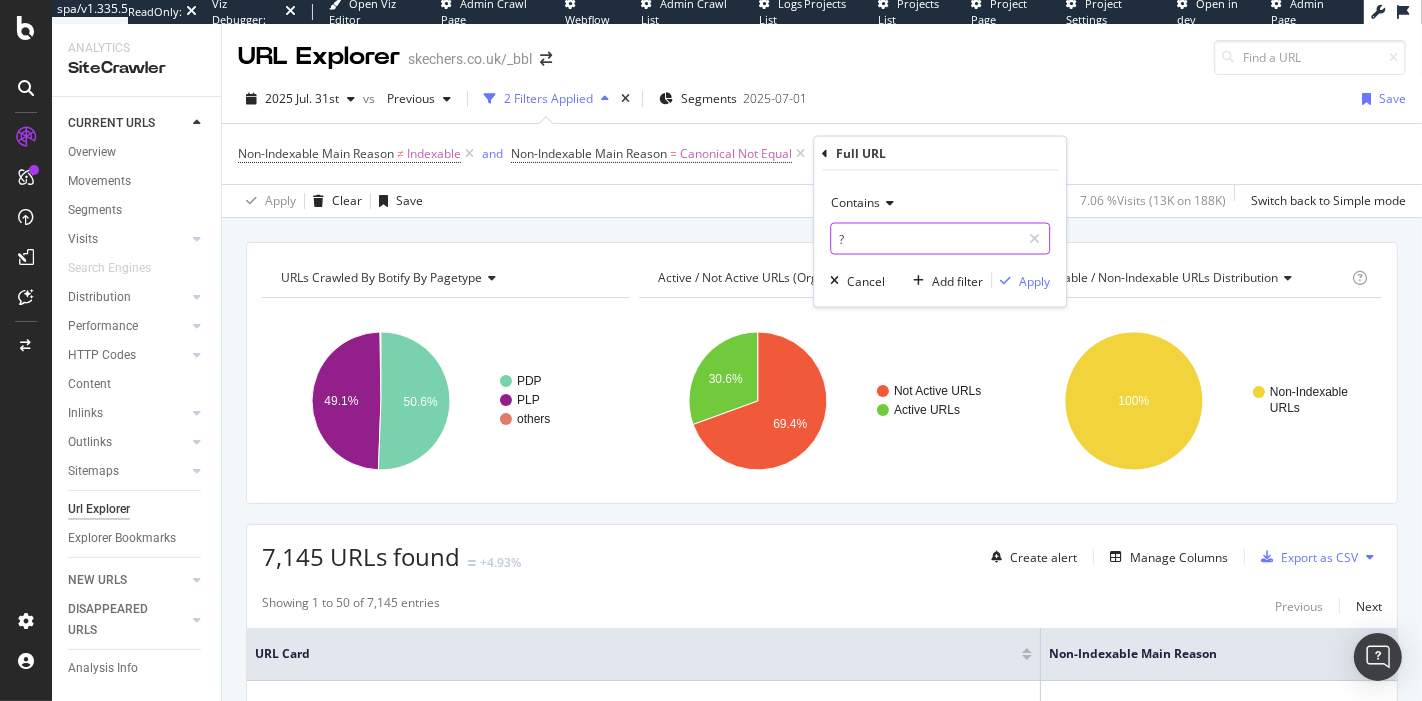 type on "?" 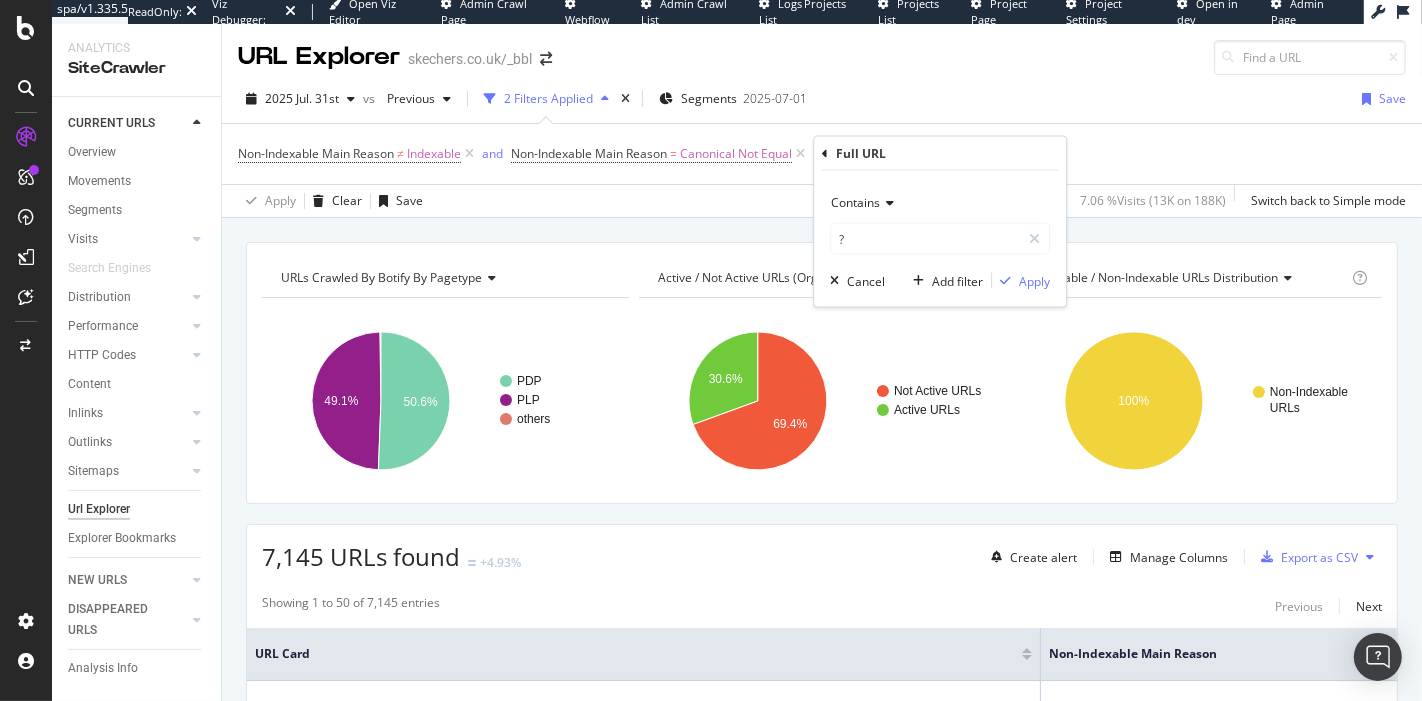 click on "Contains" at bounding box center (855, 202) 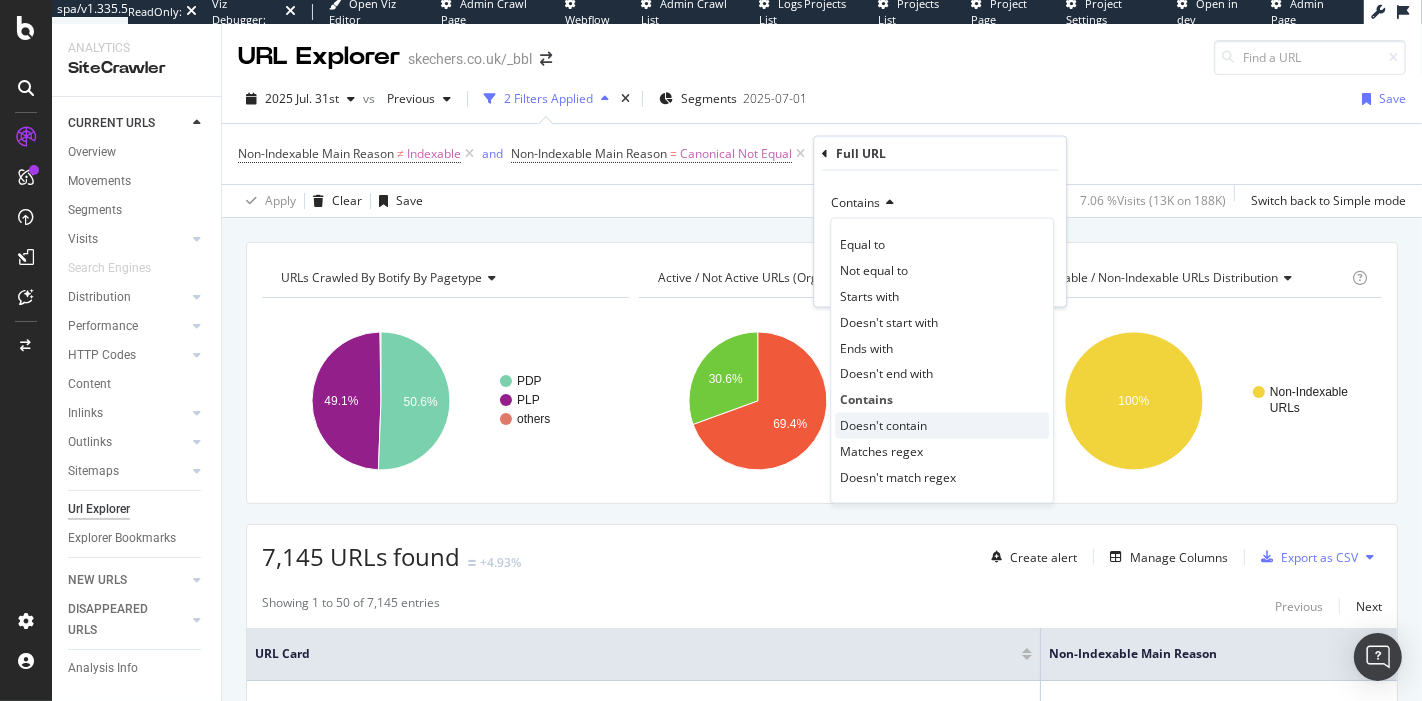 click on "Doesn't contain" at bounding box center [883, 425] 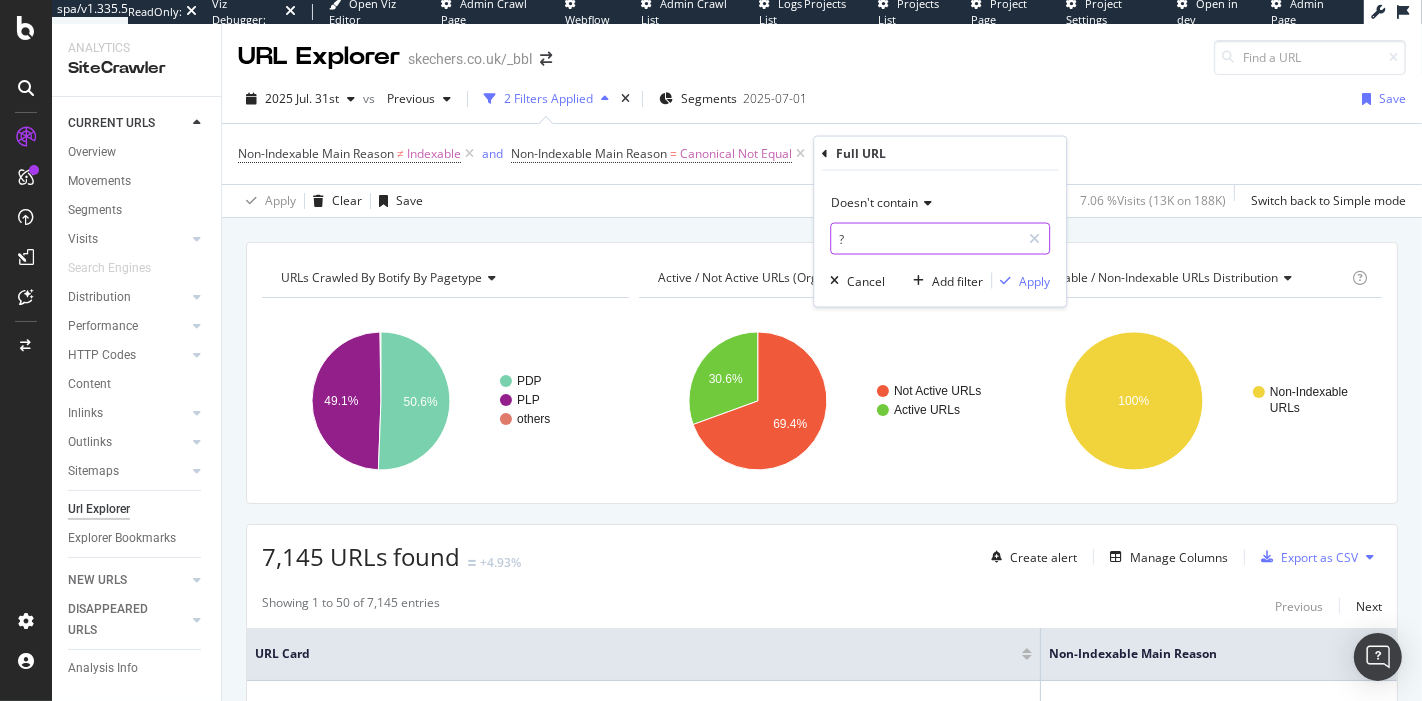 click on "?" at bounding box center (925, 239) 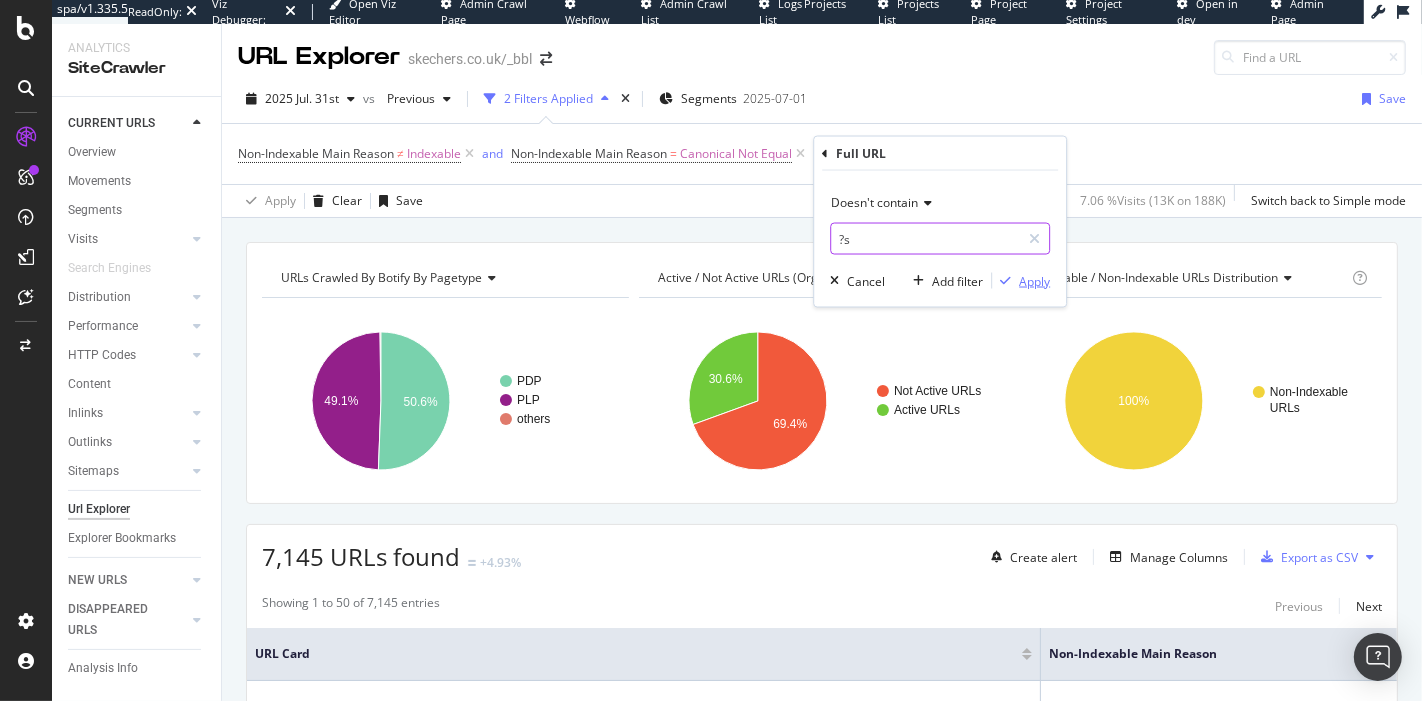 type on "?s" 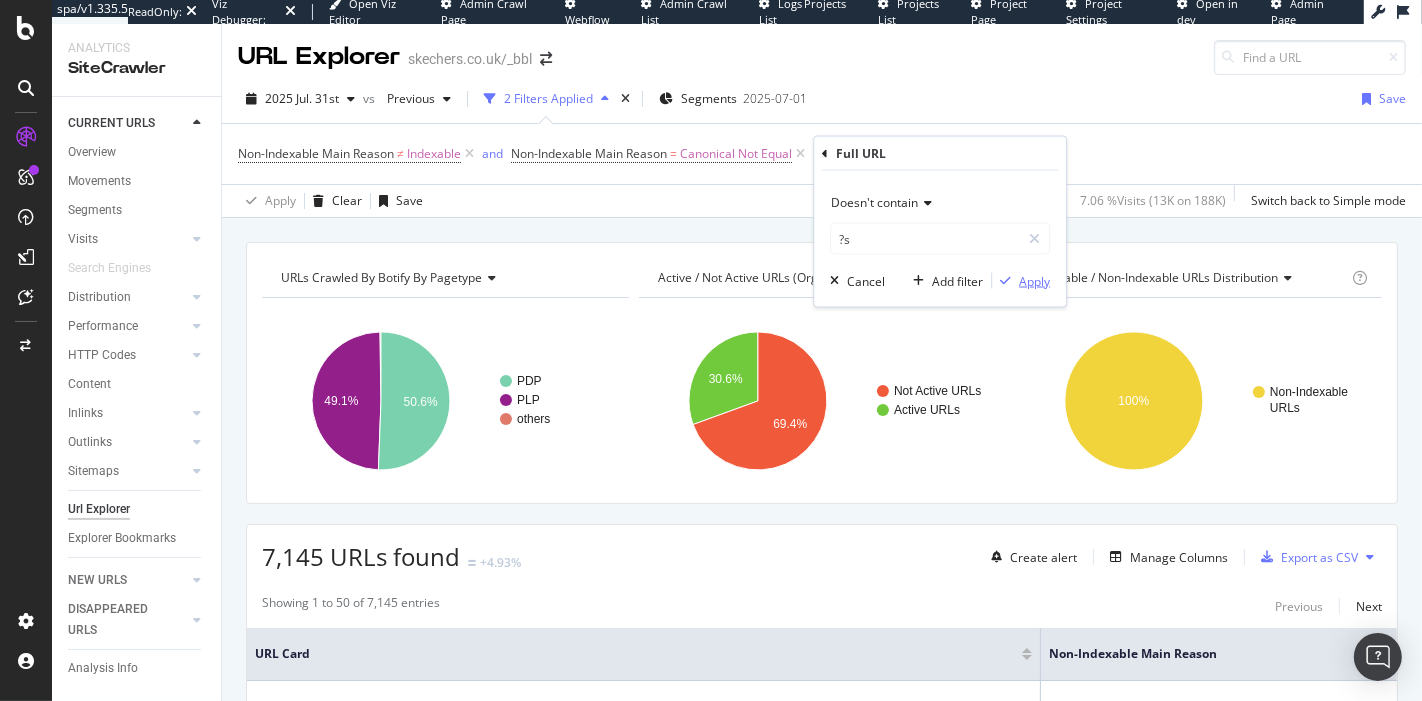 click on "Apply" at bounding box center [1034, 280] 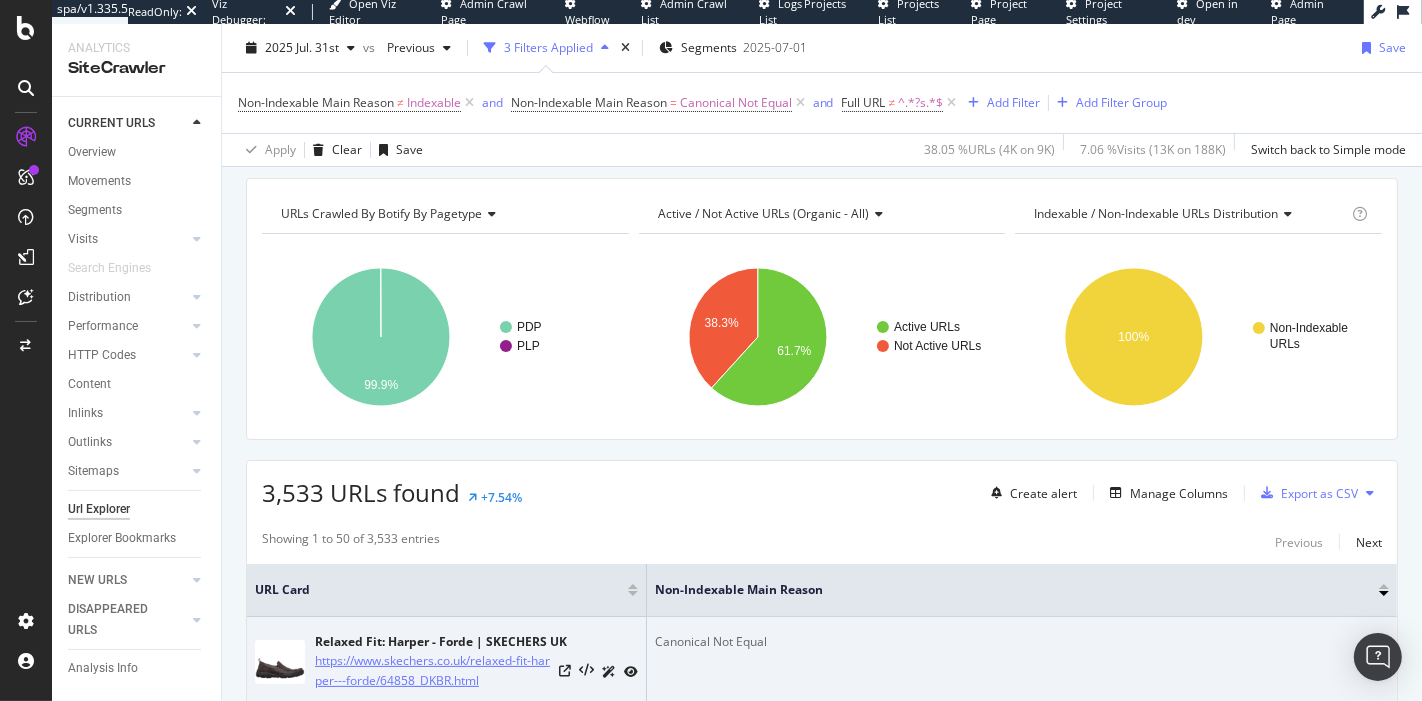 scroll, scrollTop: 71, scrollLeft: 0, axis: vertical 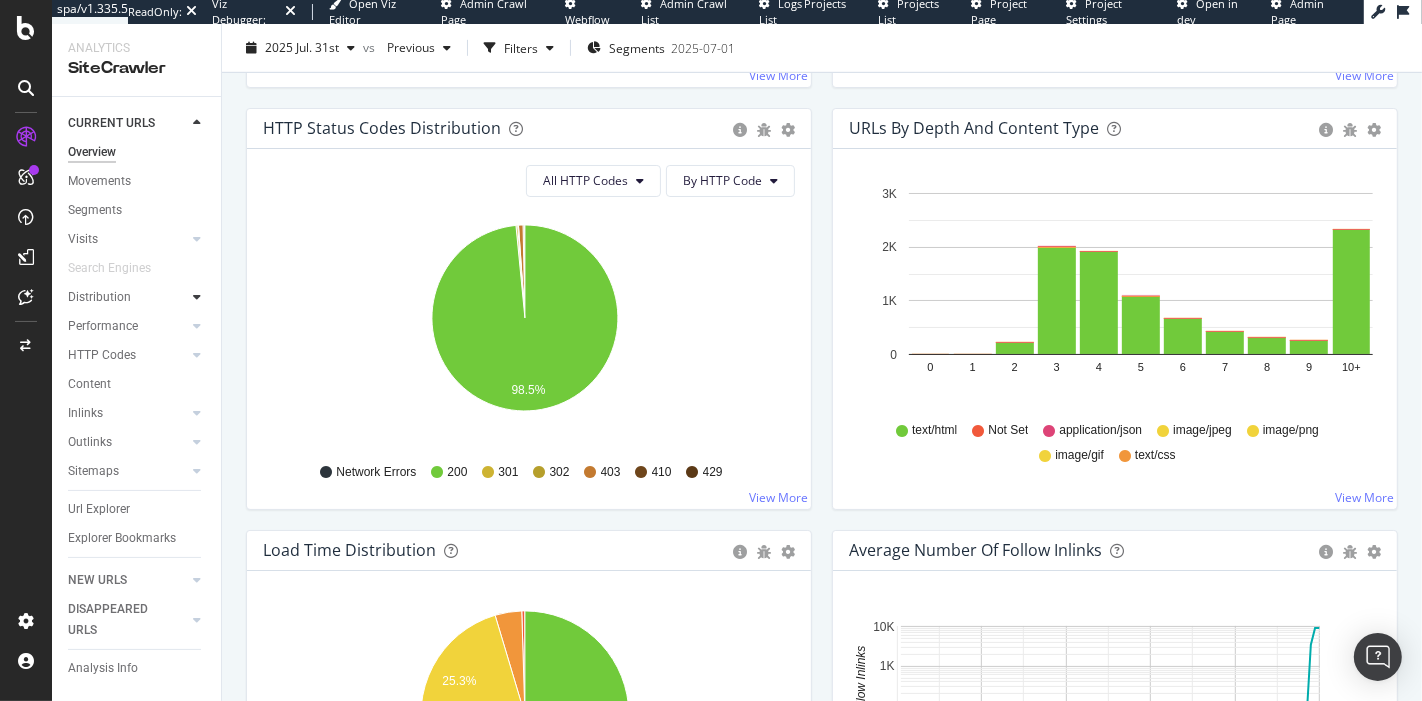 click at bounding box center (197, 297) 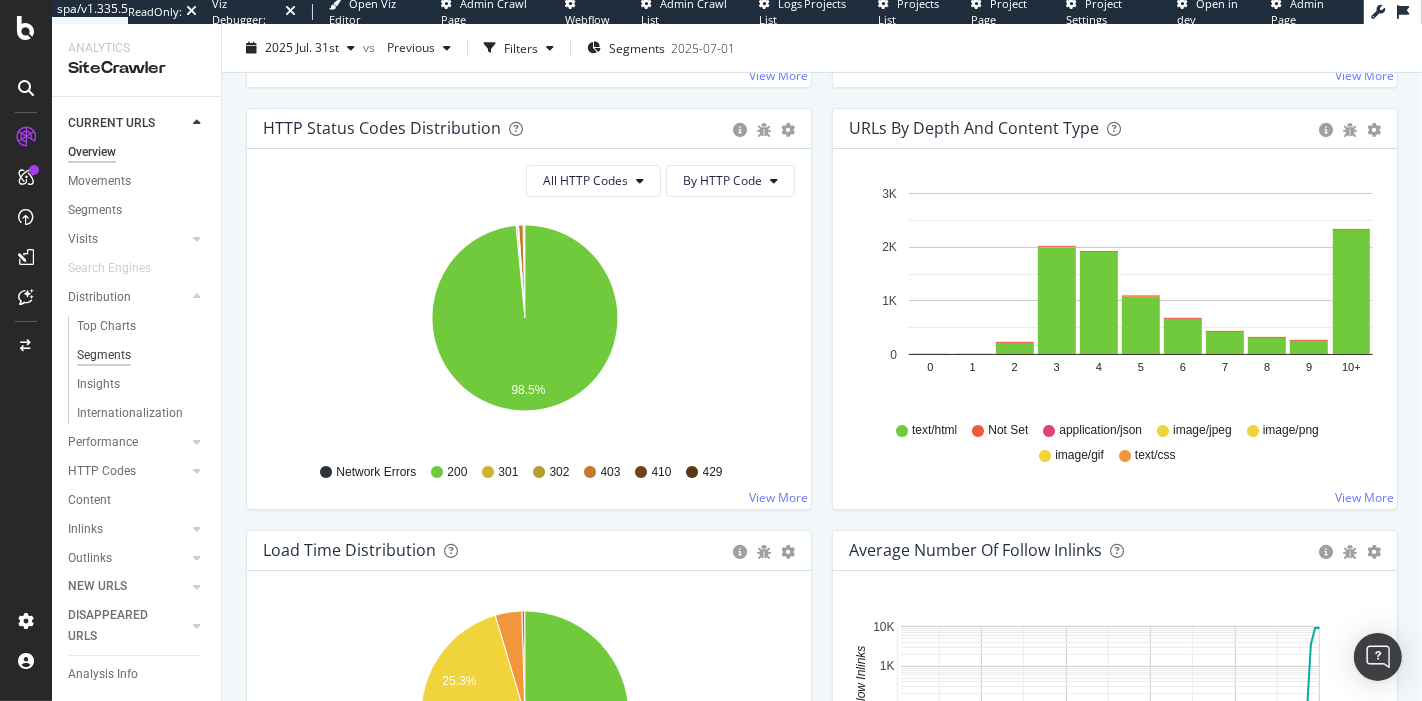 click on "Segments" at bounding box center [104, 355] 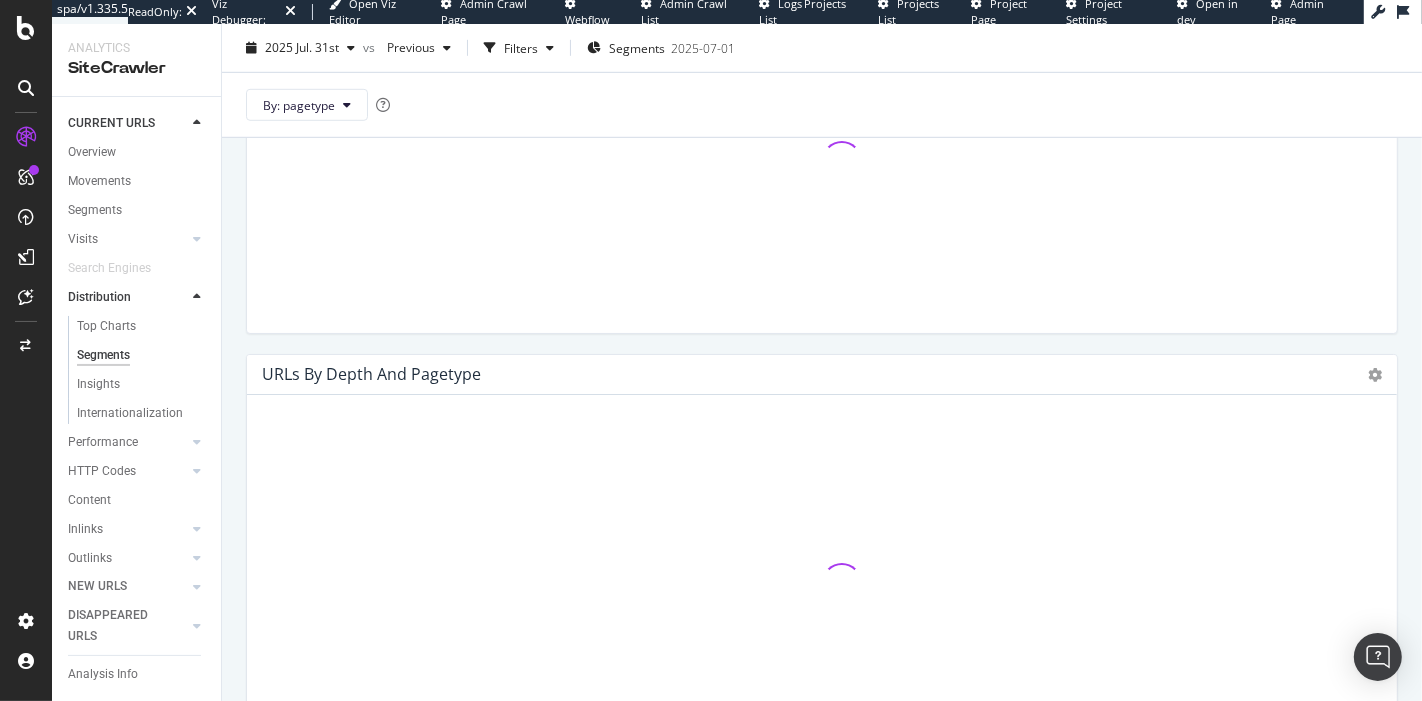 scroll, scrollTop: 1265, scrollLeft: 0, axis: vertical 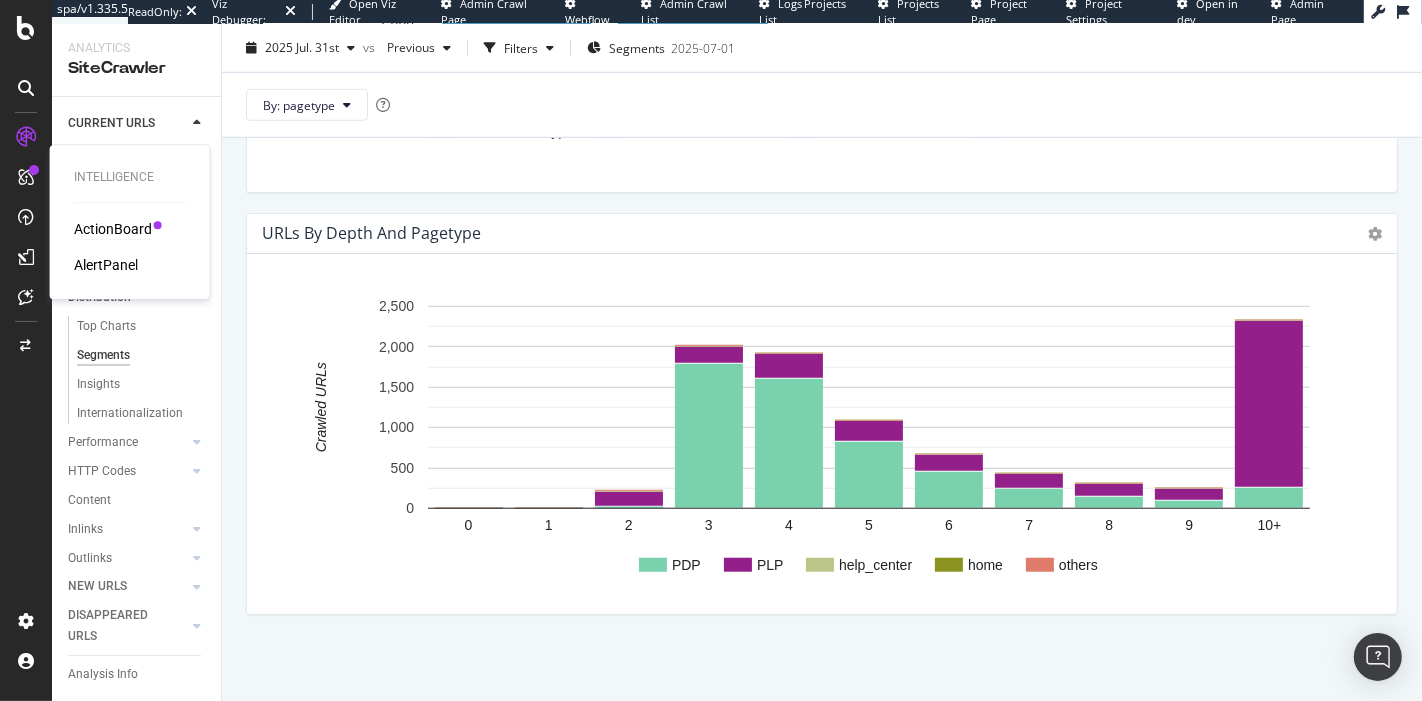 click on "ActionBoard" at bounding box center (113, 229) 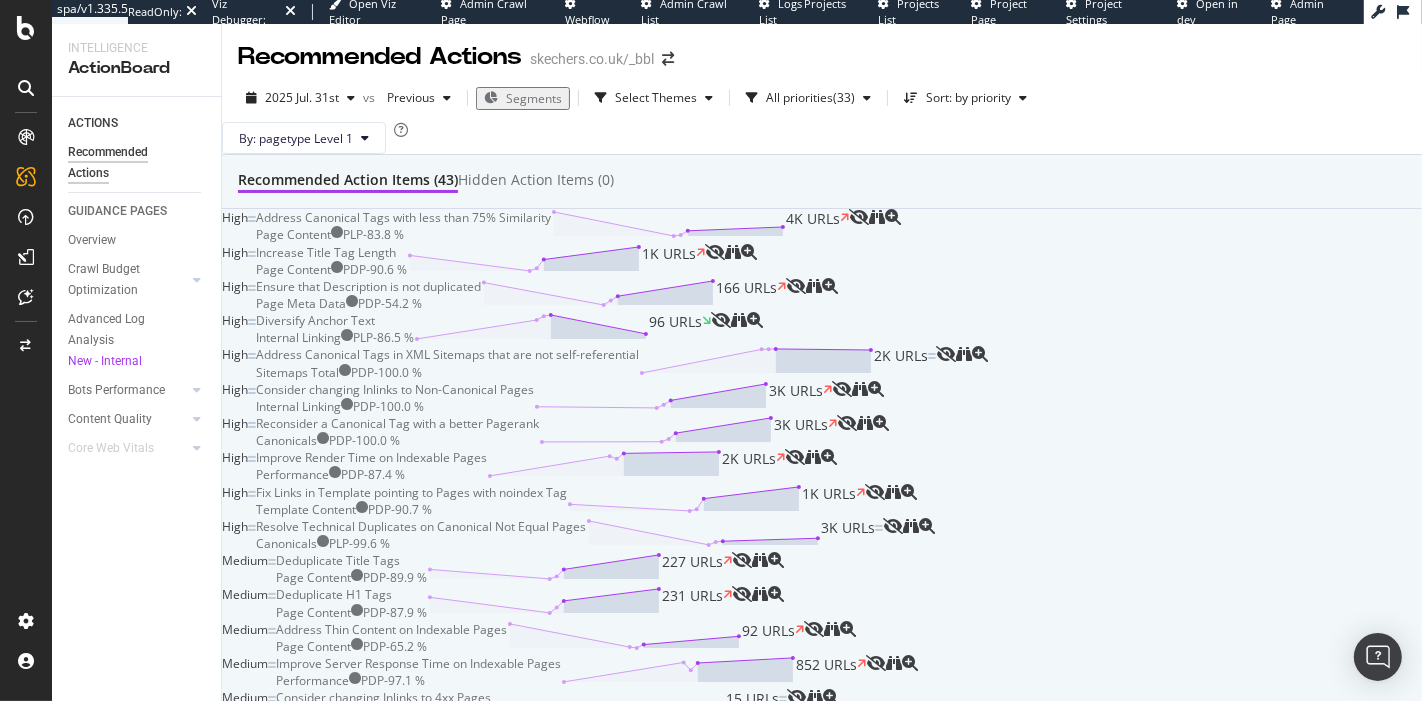 scroll, scrollTop: 0, scrollLeft: 0, axis: both 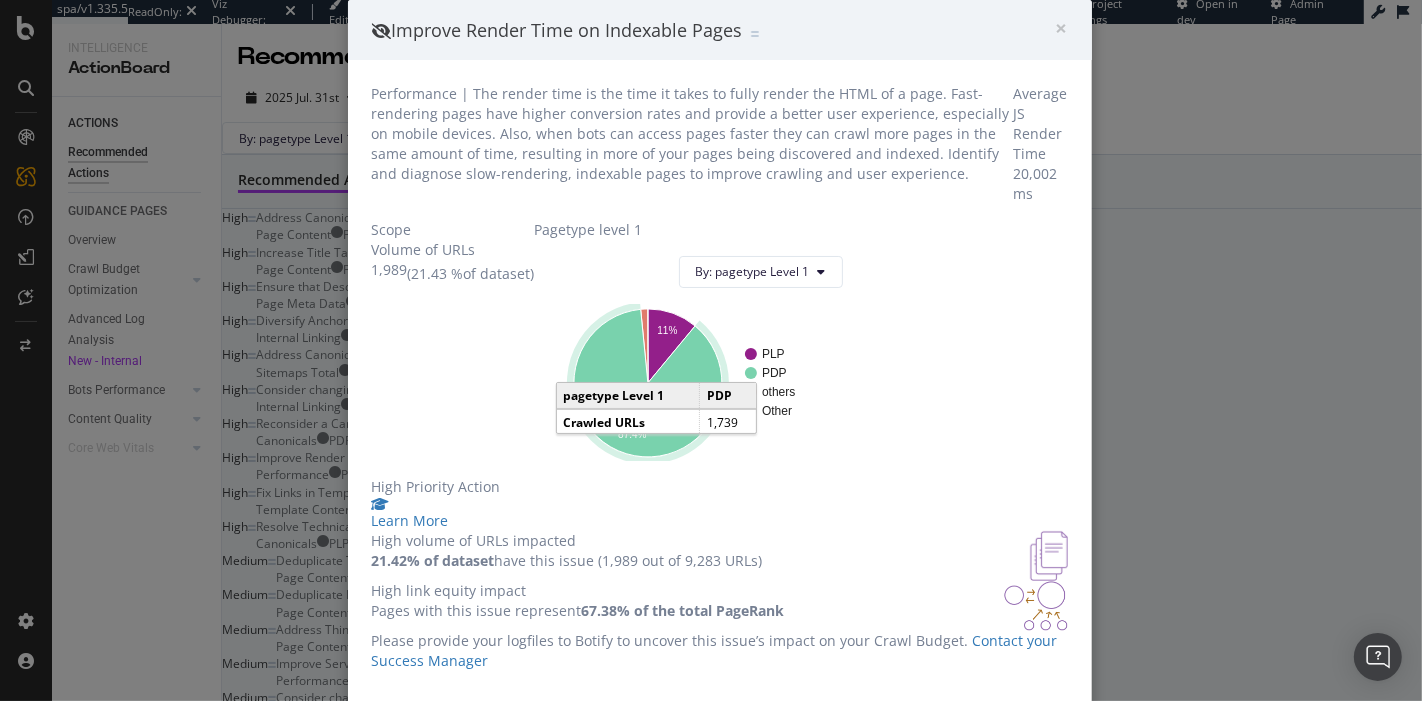 click 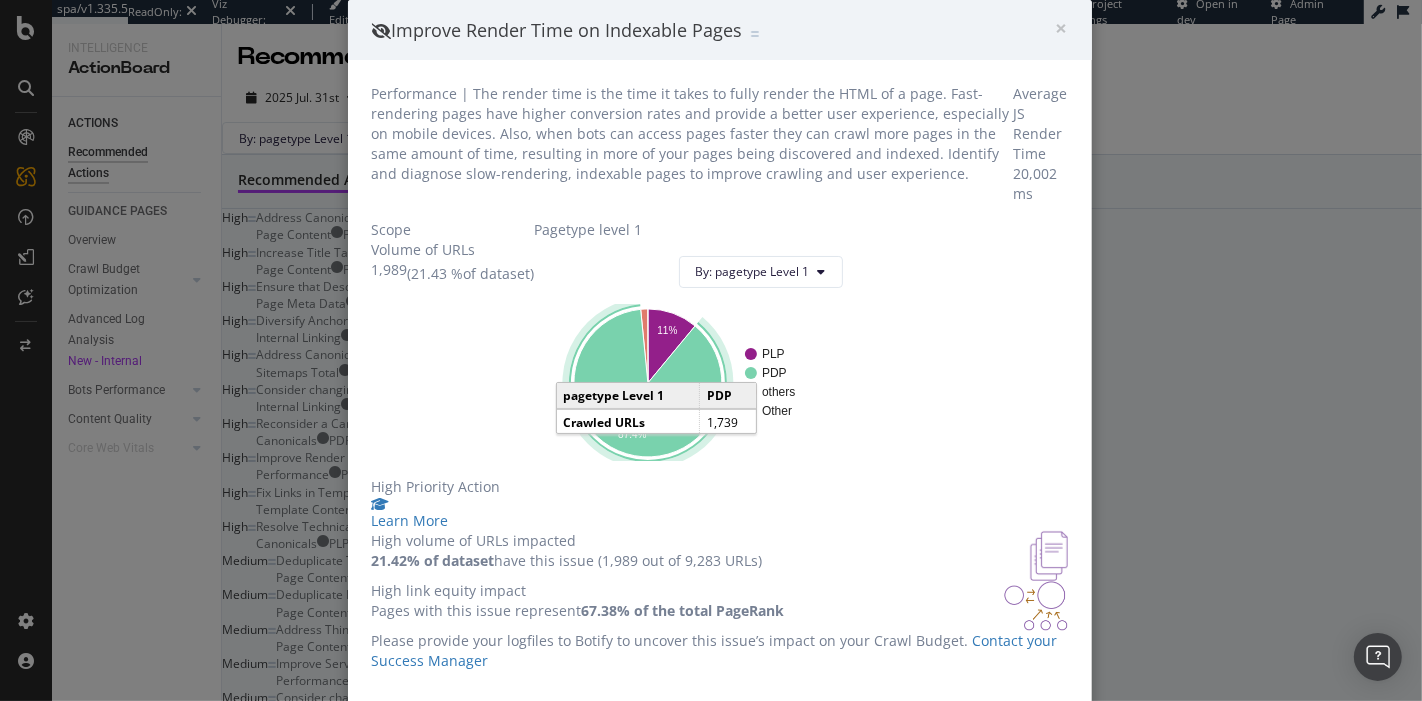 click 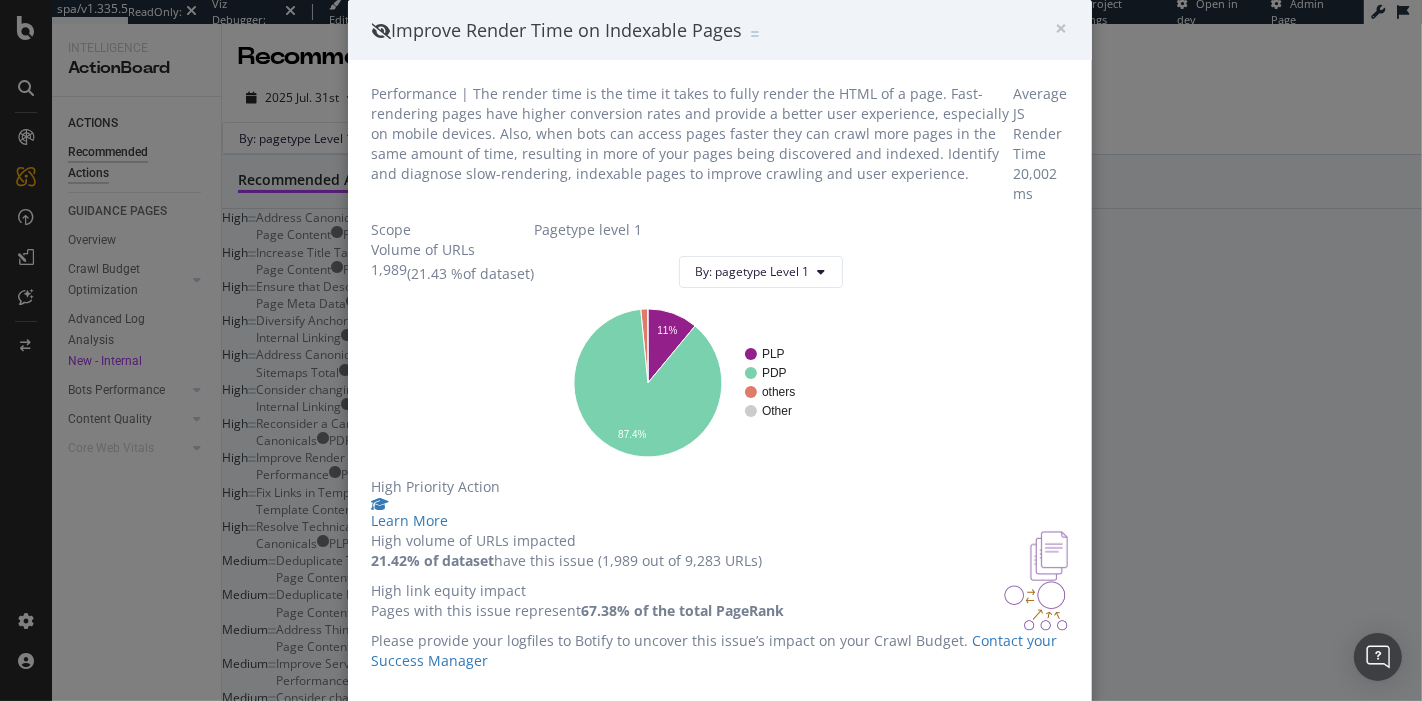 scroll, scrollTop: 221, scrollLeft: 0, axis: vertical 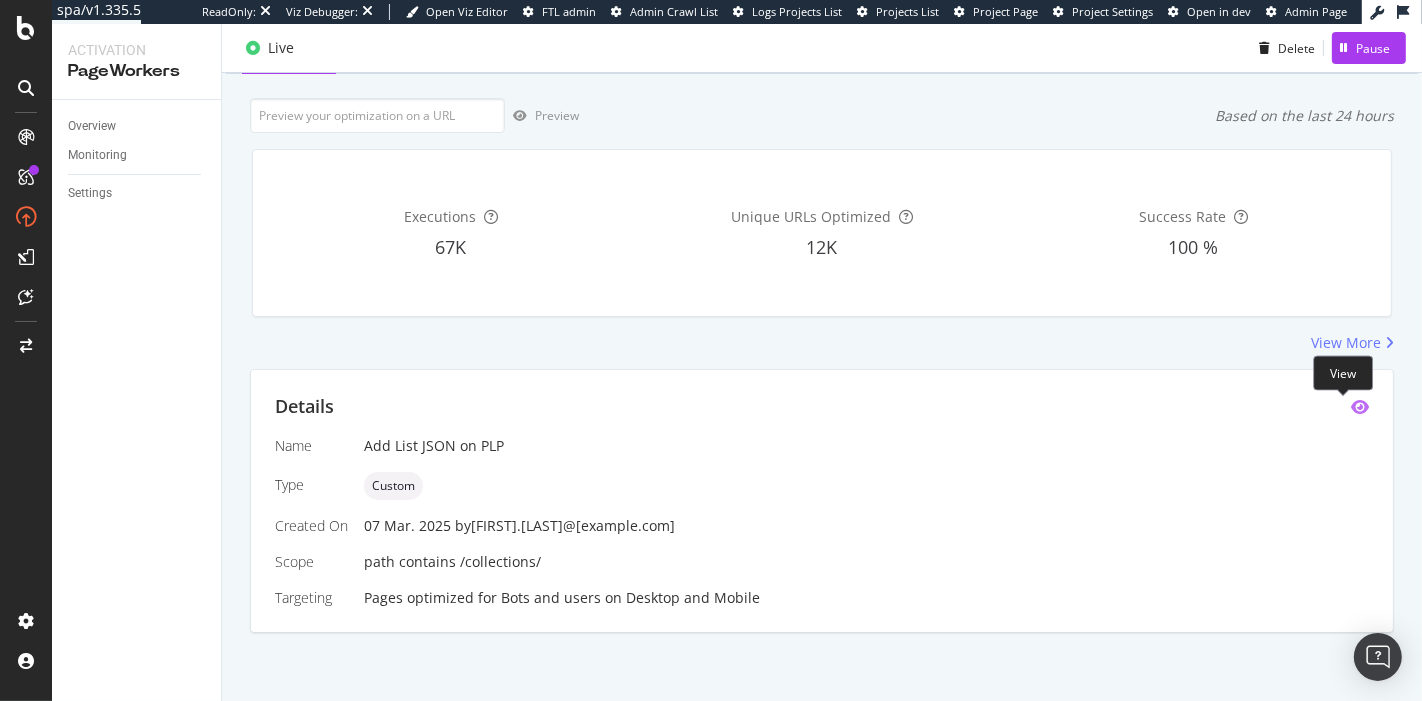 click at bounding box center [1360, 407] 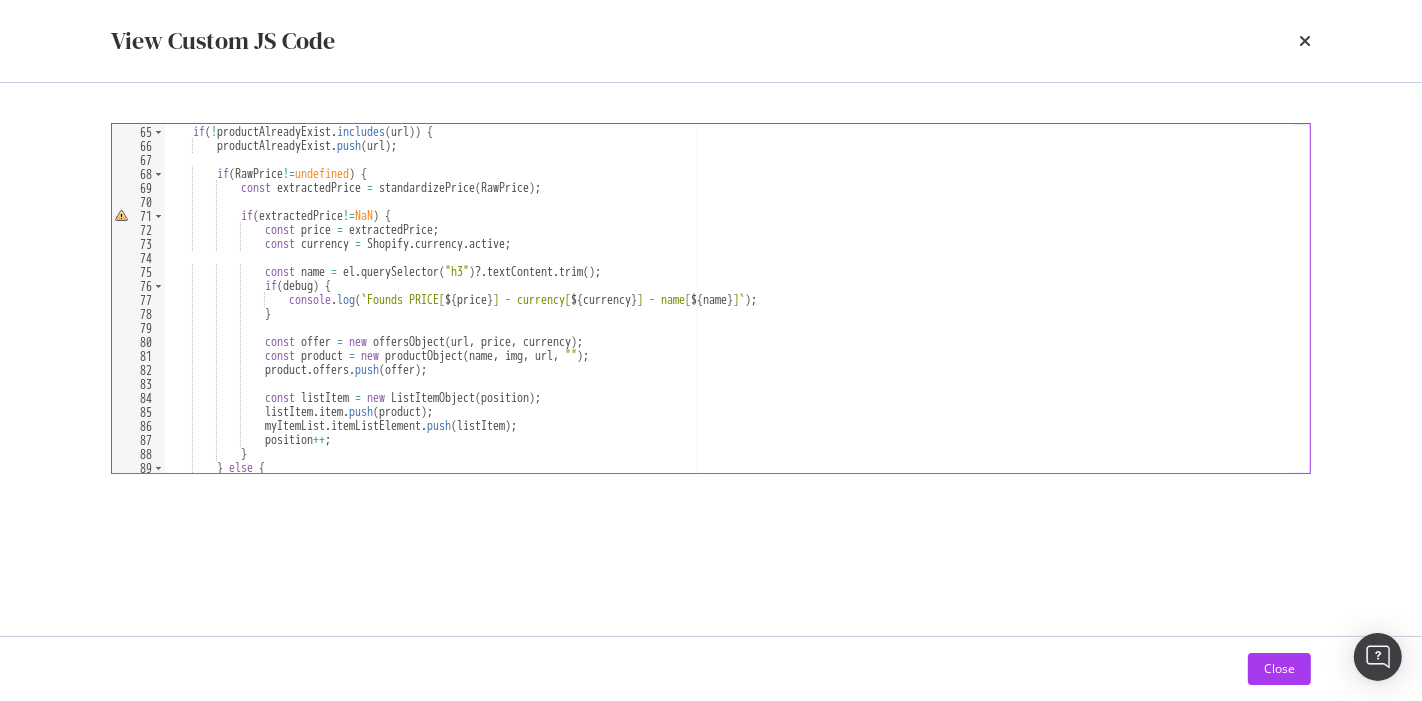 scroll, scrollTop: 922, scrollLeft: 0, axis: vertical 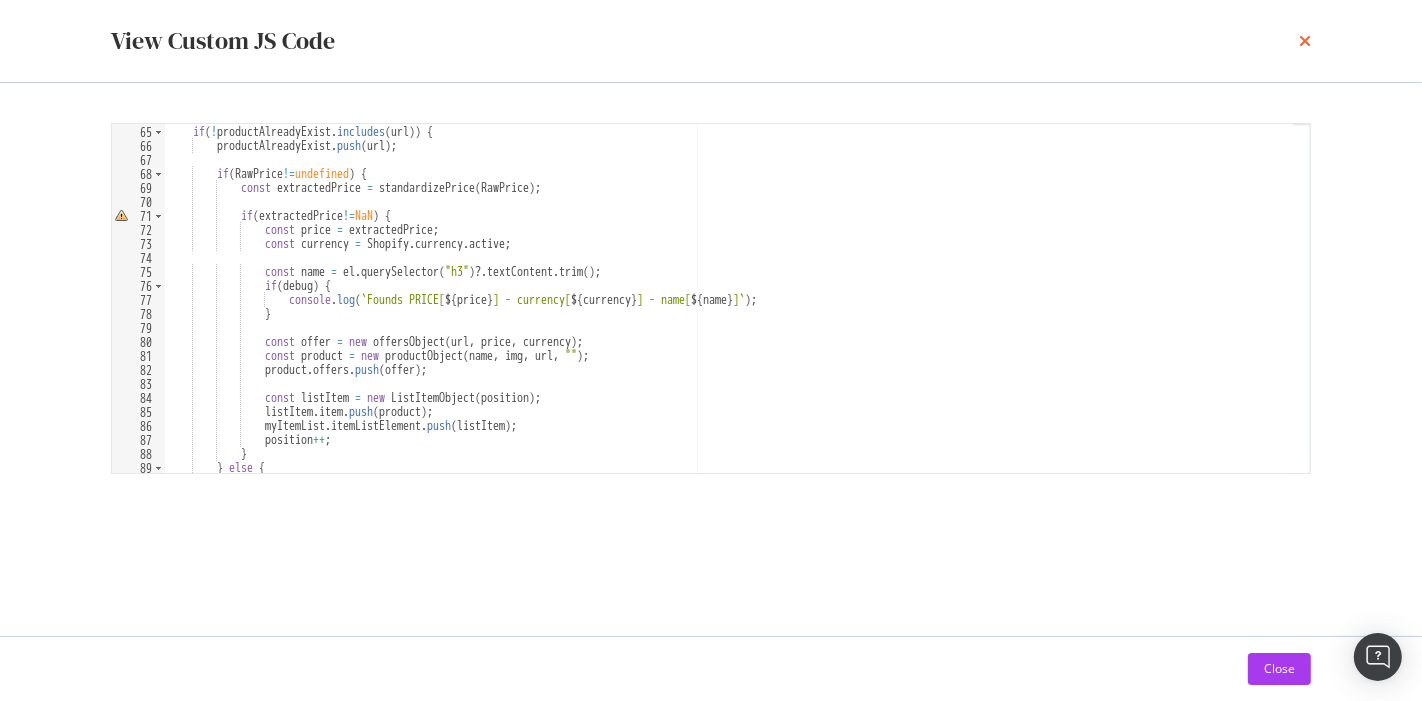 click at bounding box center (1305, 41) 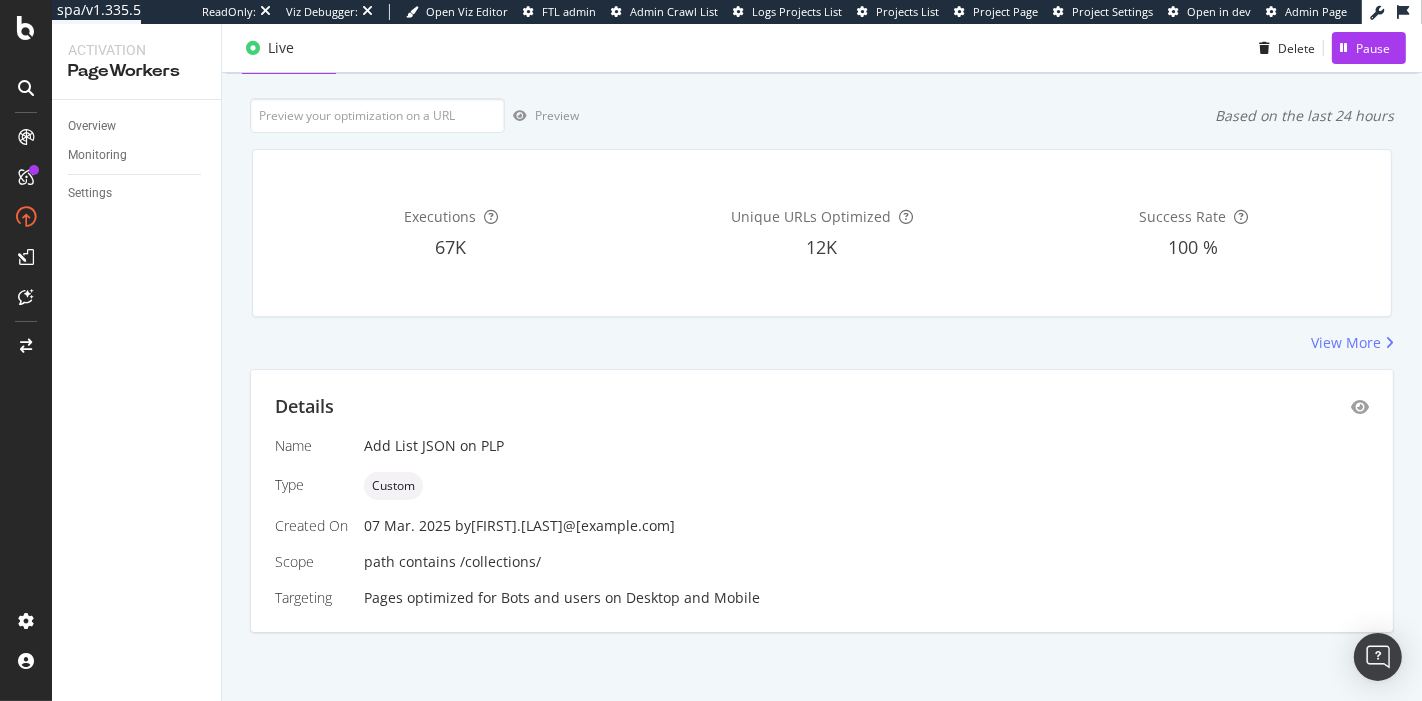 scroll, scrollTop: 0, scrollLeft: 0, axis: both 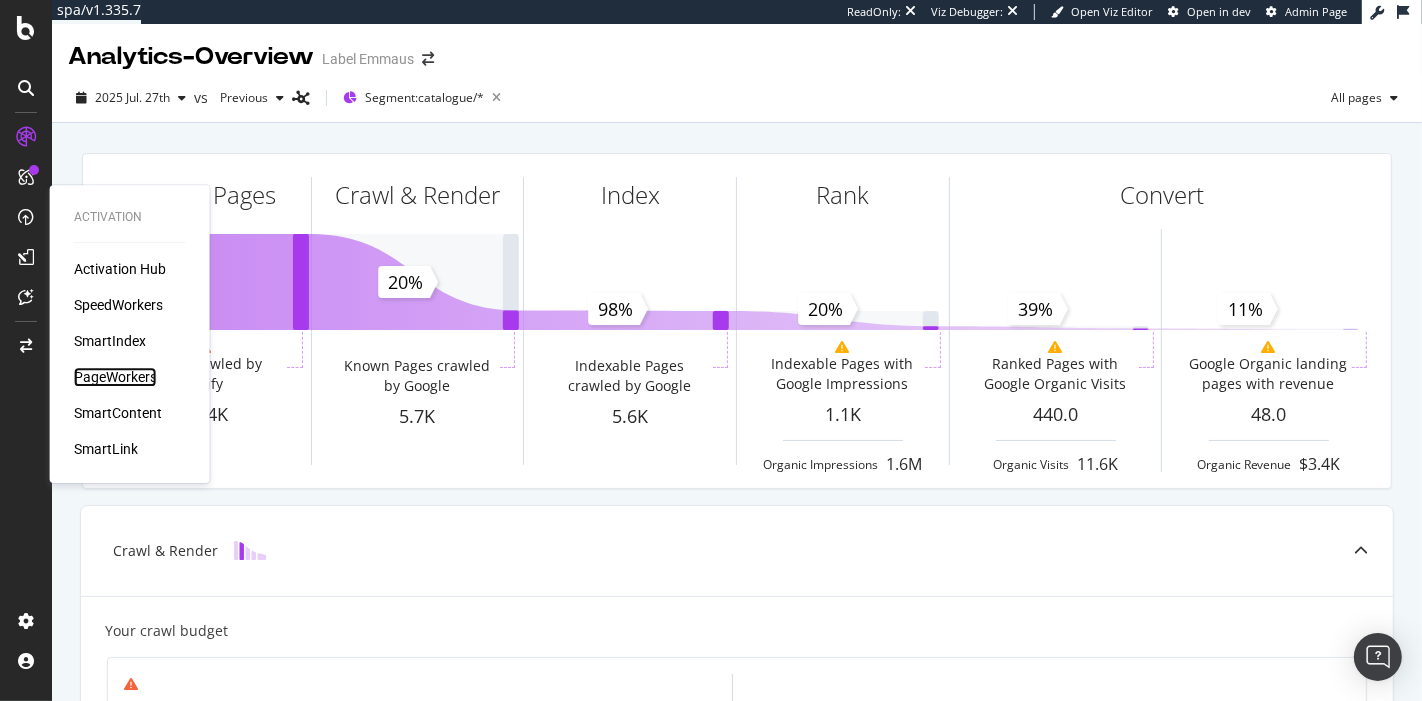 click on "PageWorkers" at bounding box center [115, 377] 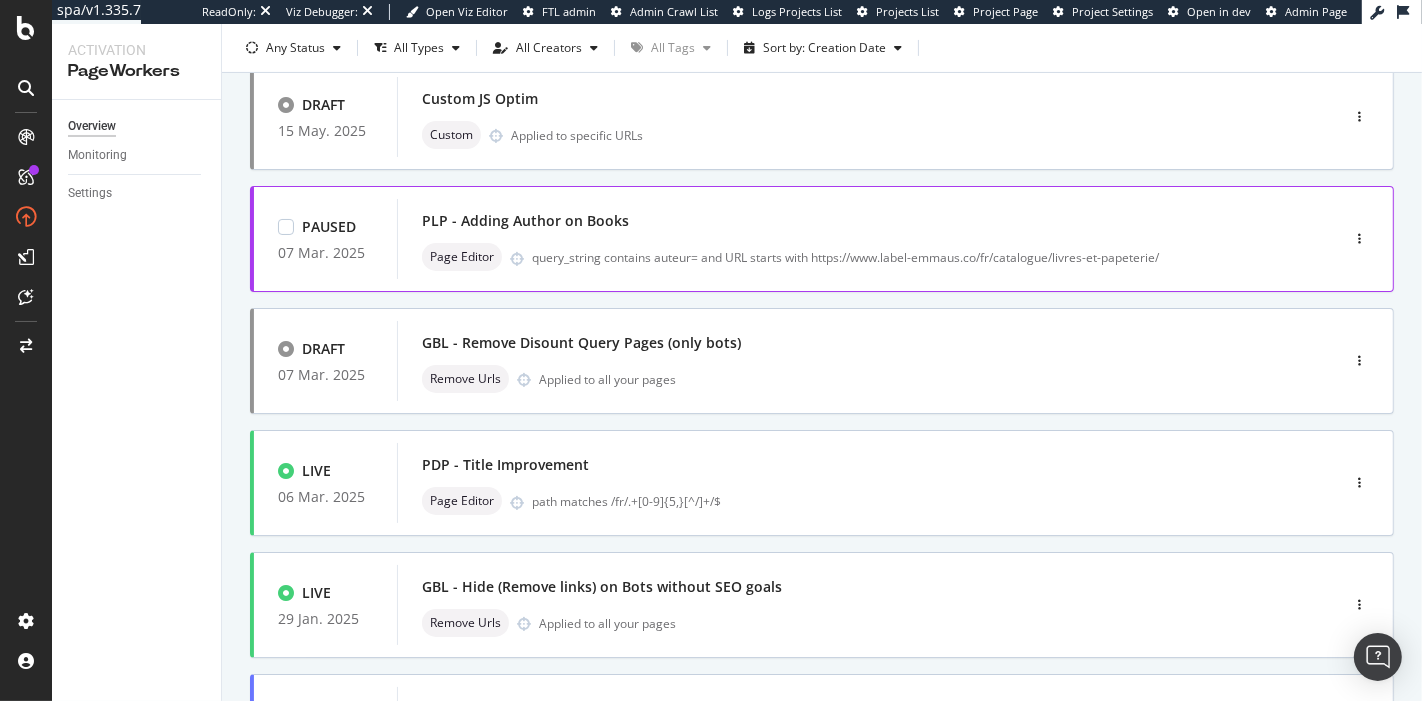 scroll, scrollTop: 413, scrollLeft: 0, axis: vertical 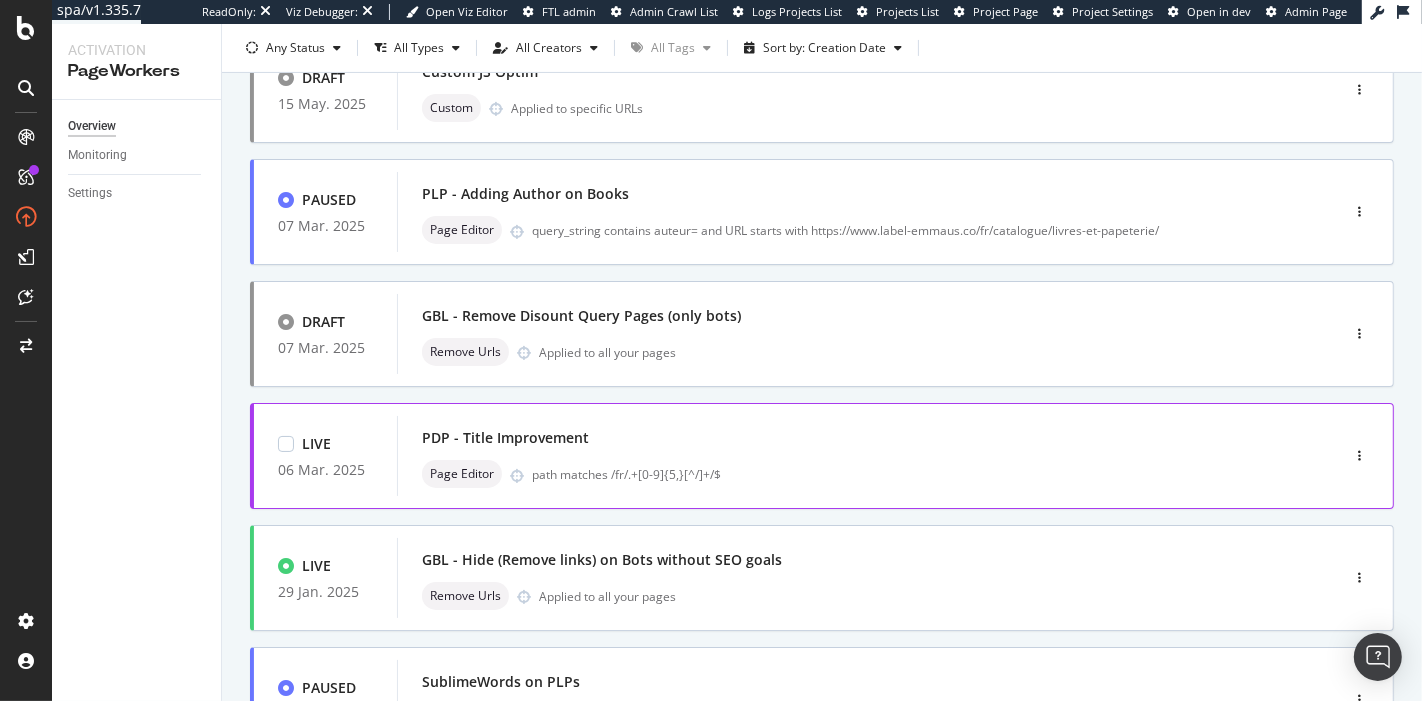 click on "PDP - Title Improvement" at bounding box center [838, 438] 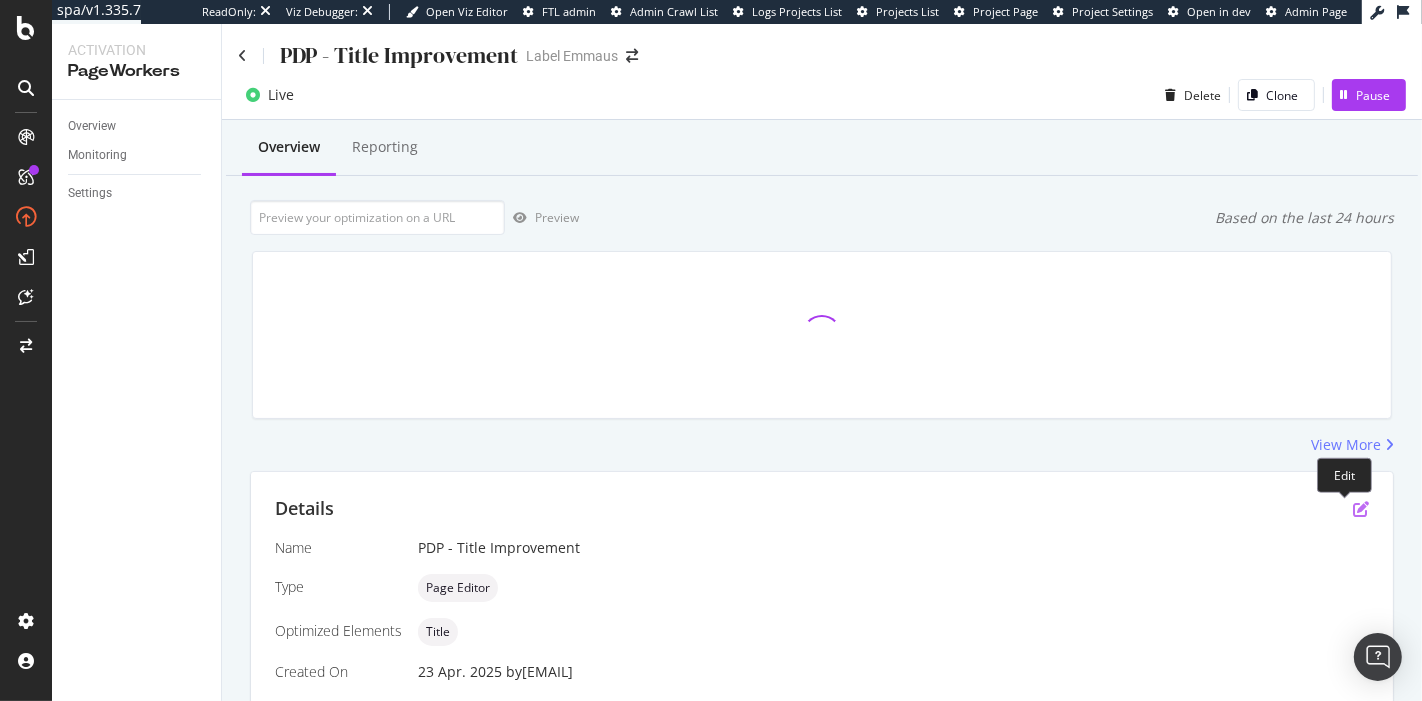 click at bounding box center [1361, 509] 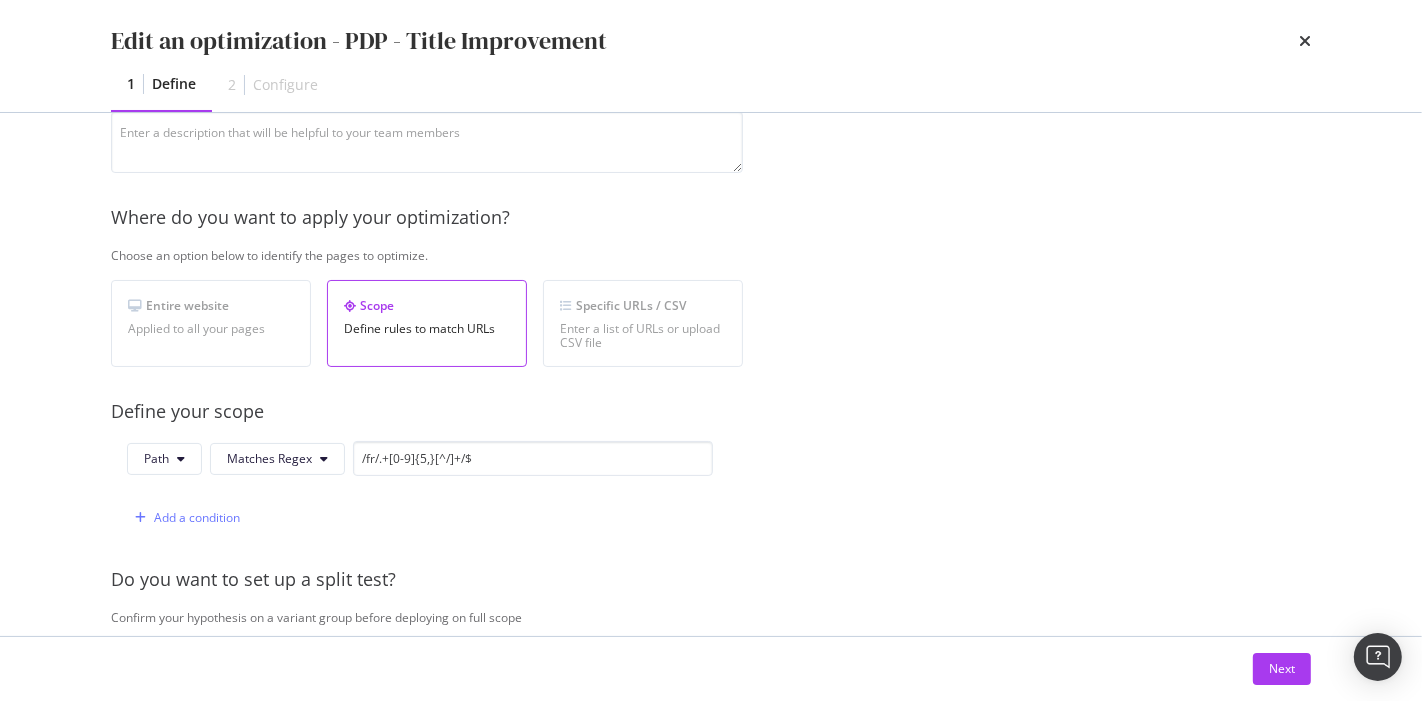 scroll, scrollTop: 222, scrollLeft: 0, axis: vertical 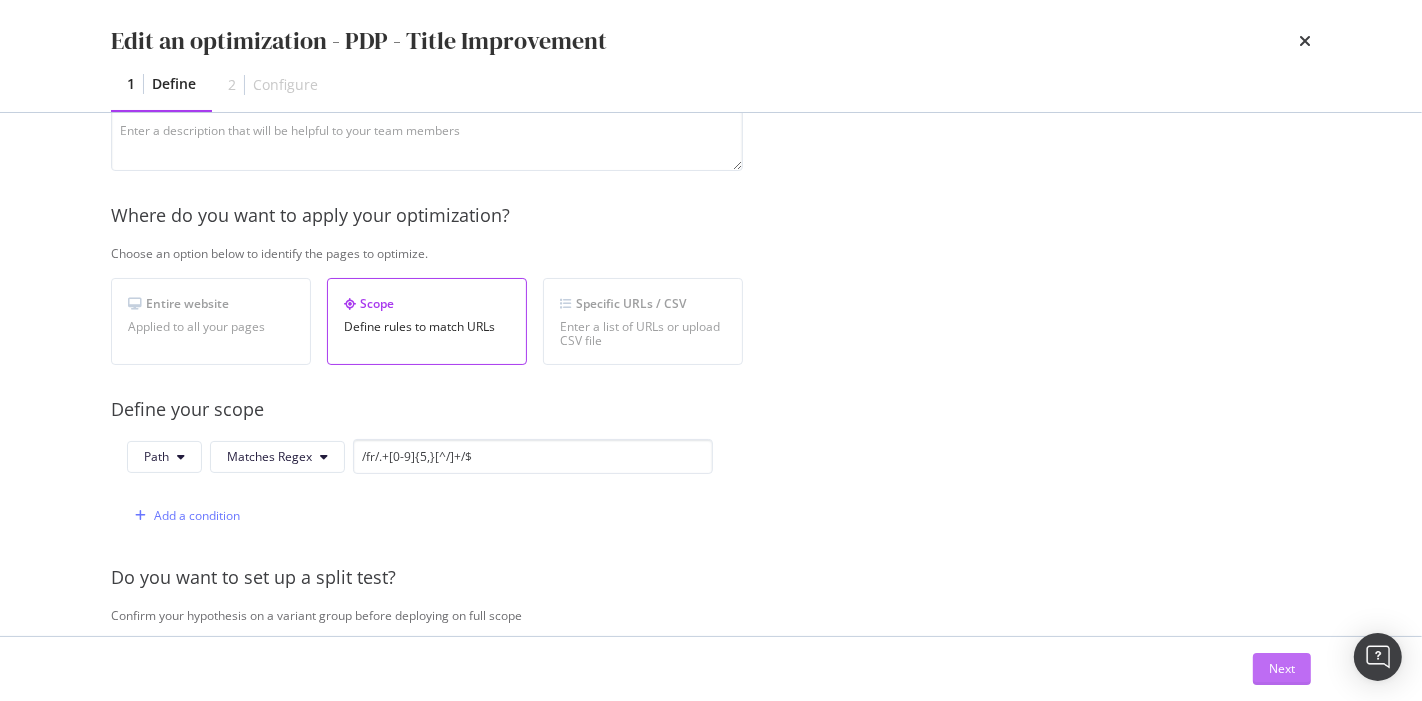 click on "Next" at bounding box center (1282, 669) 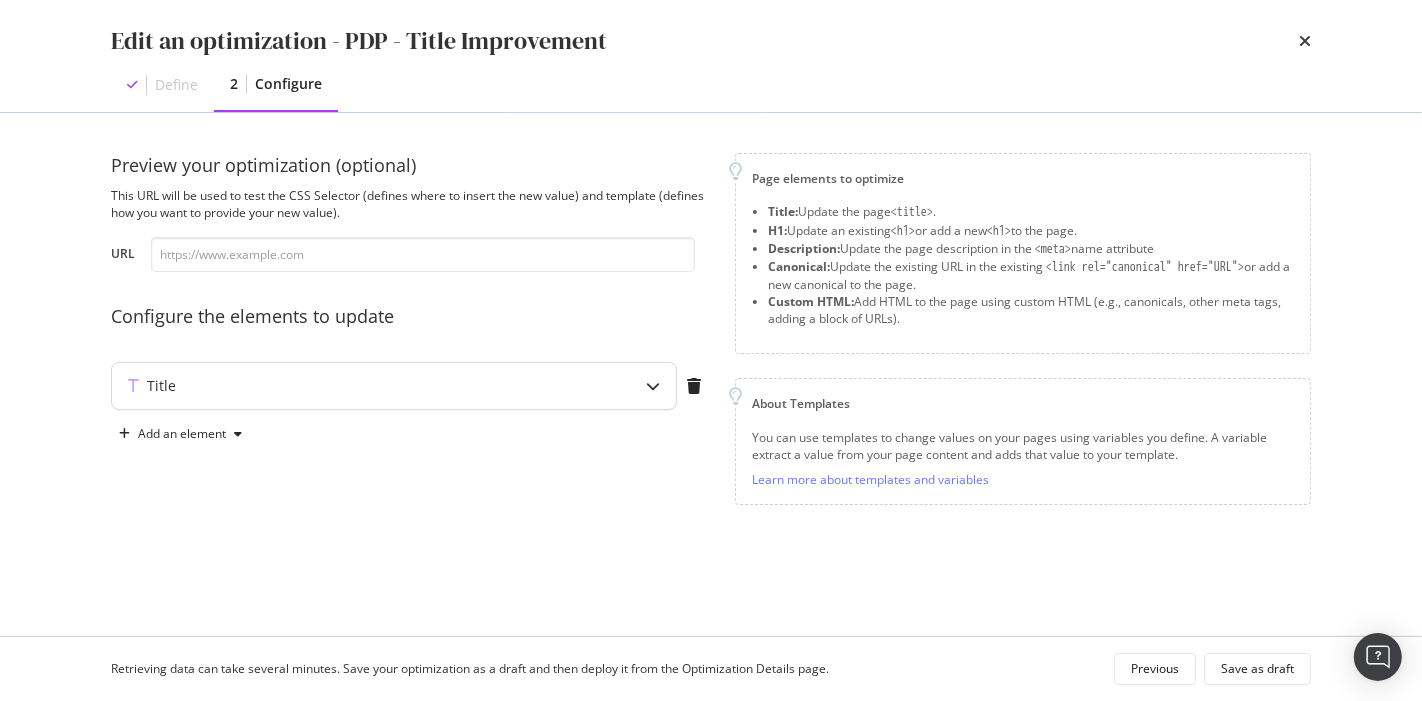 click on "Title" at bounding box center (354, 386) 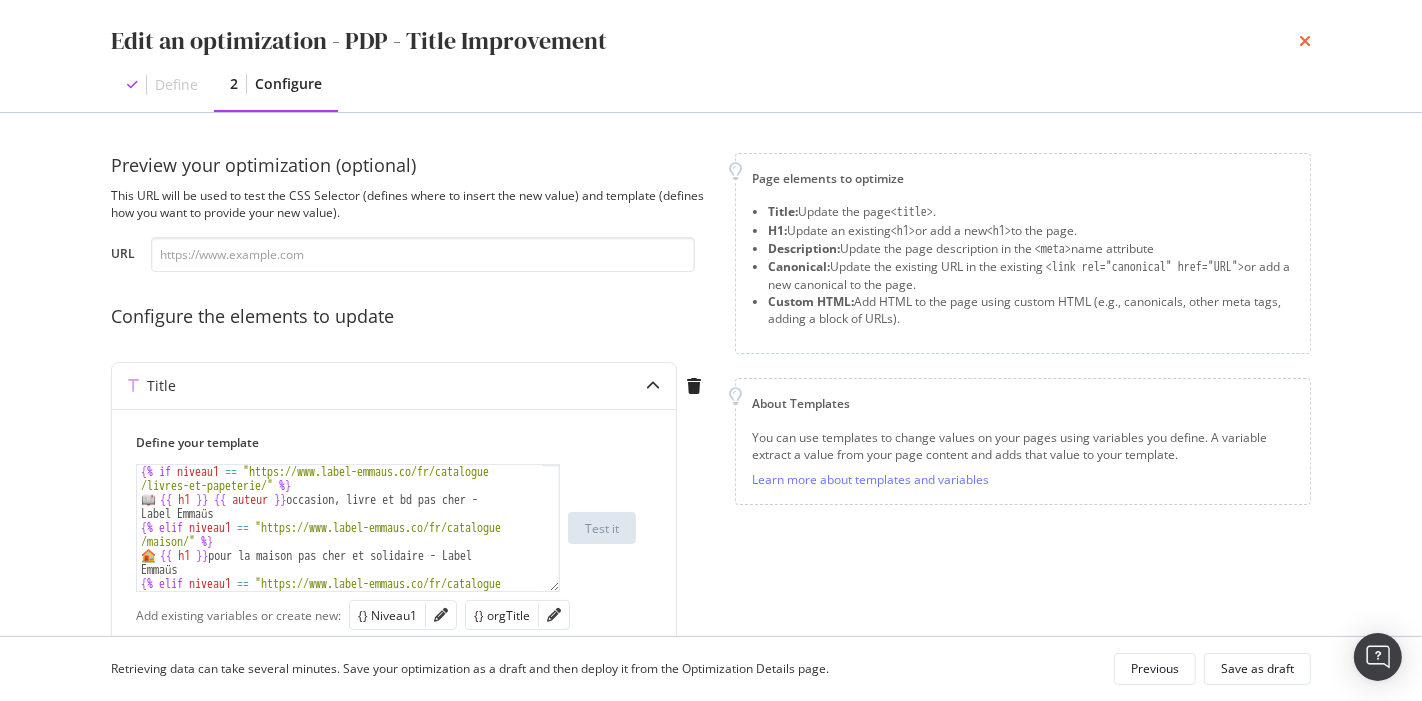 click at bounding box center [1305, 41] 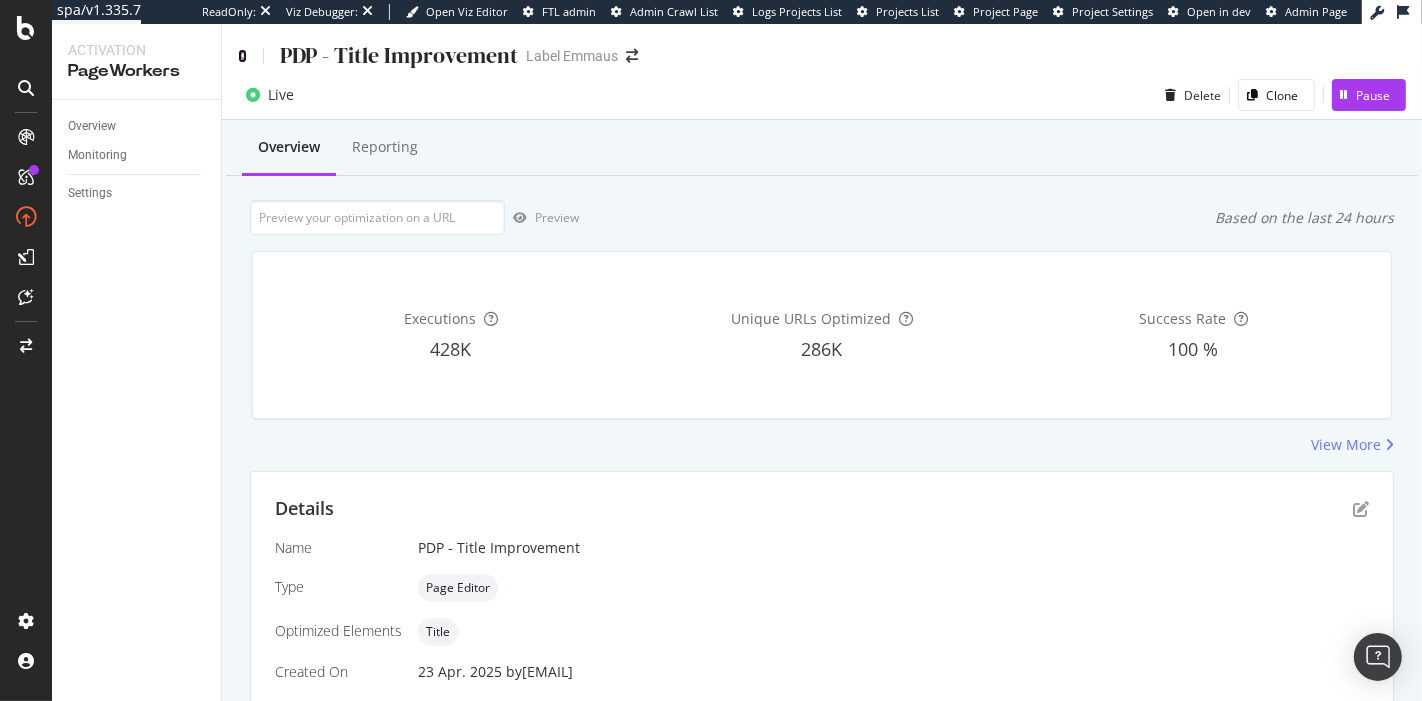 click at bounding box center (242, 56) 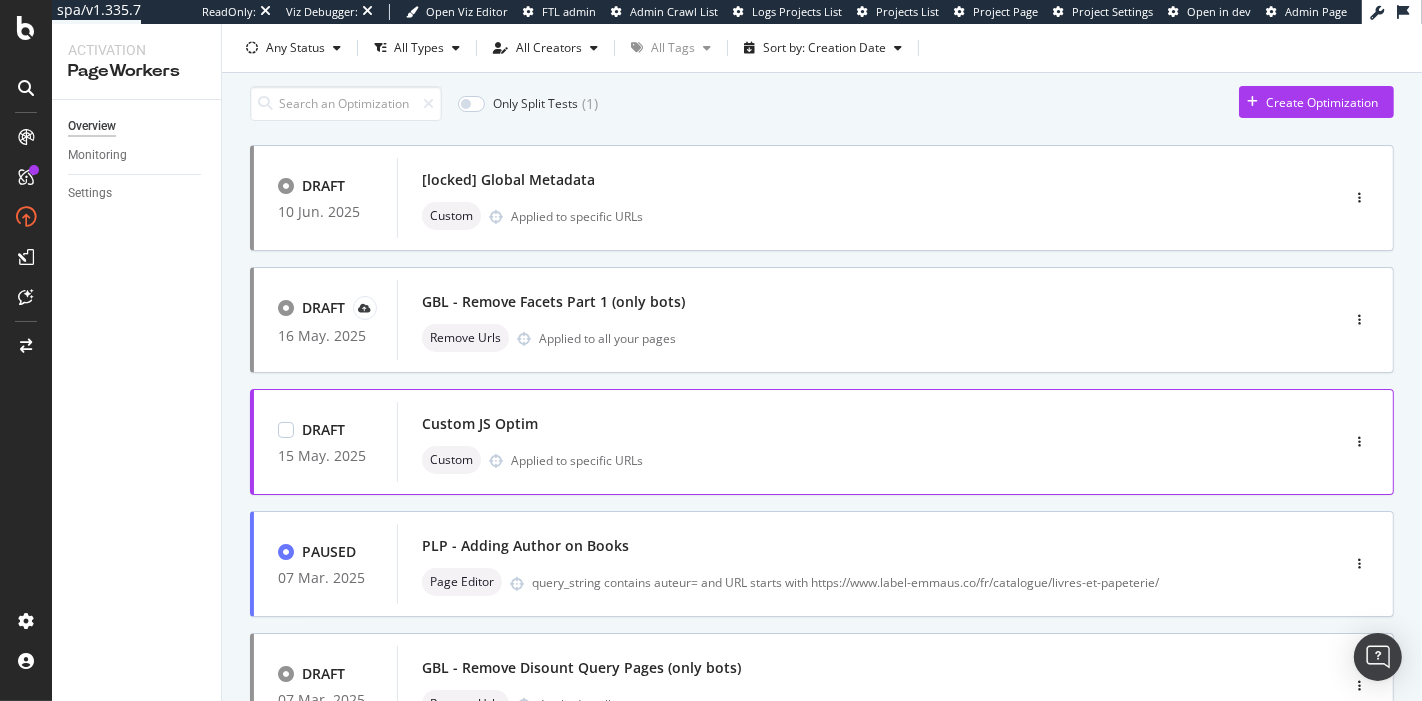 scroll, scrollTop: 68, scrollLeft: 0, axis: vertical 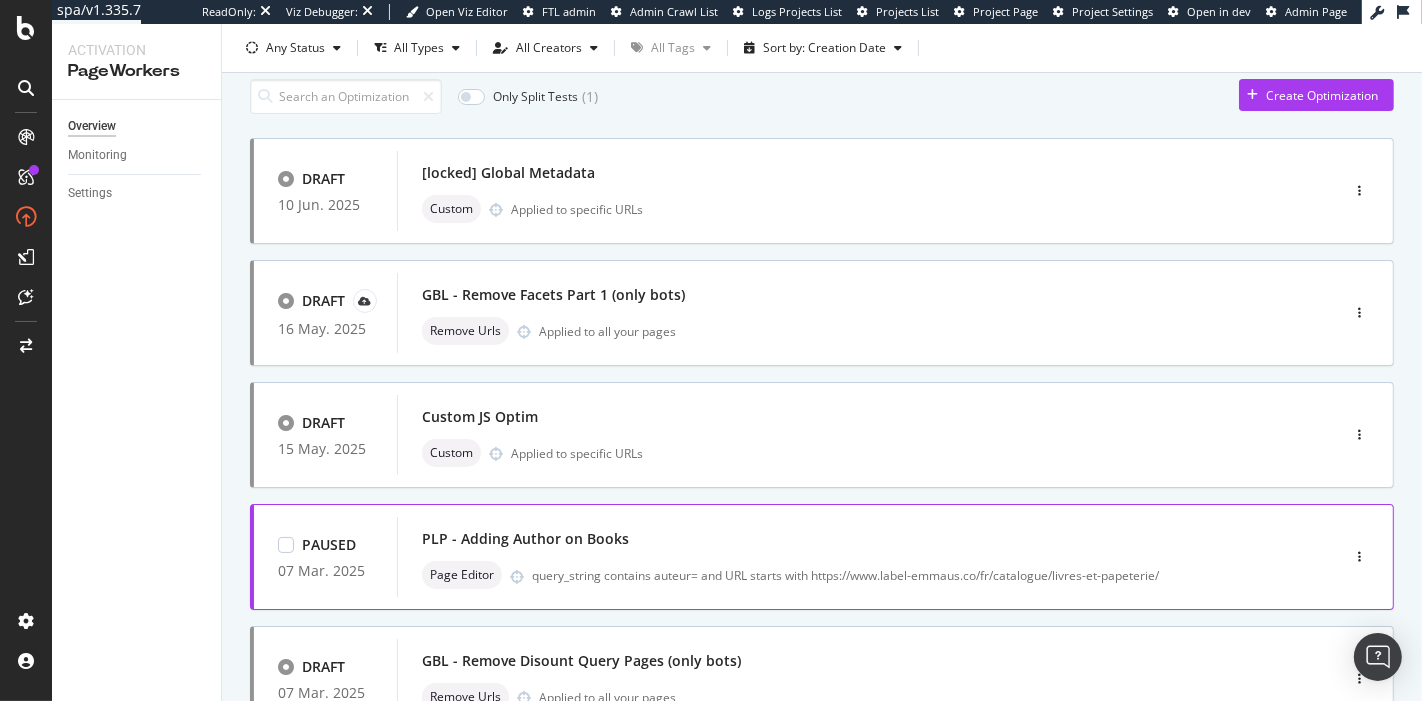 click on "Page Editor query_string contains auteur= and URL starts with https://www.label-emmaus.co/fr/catalogue/livres-et-papeterie/" at bounding box center (838, 575) 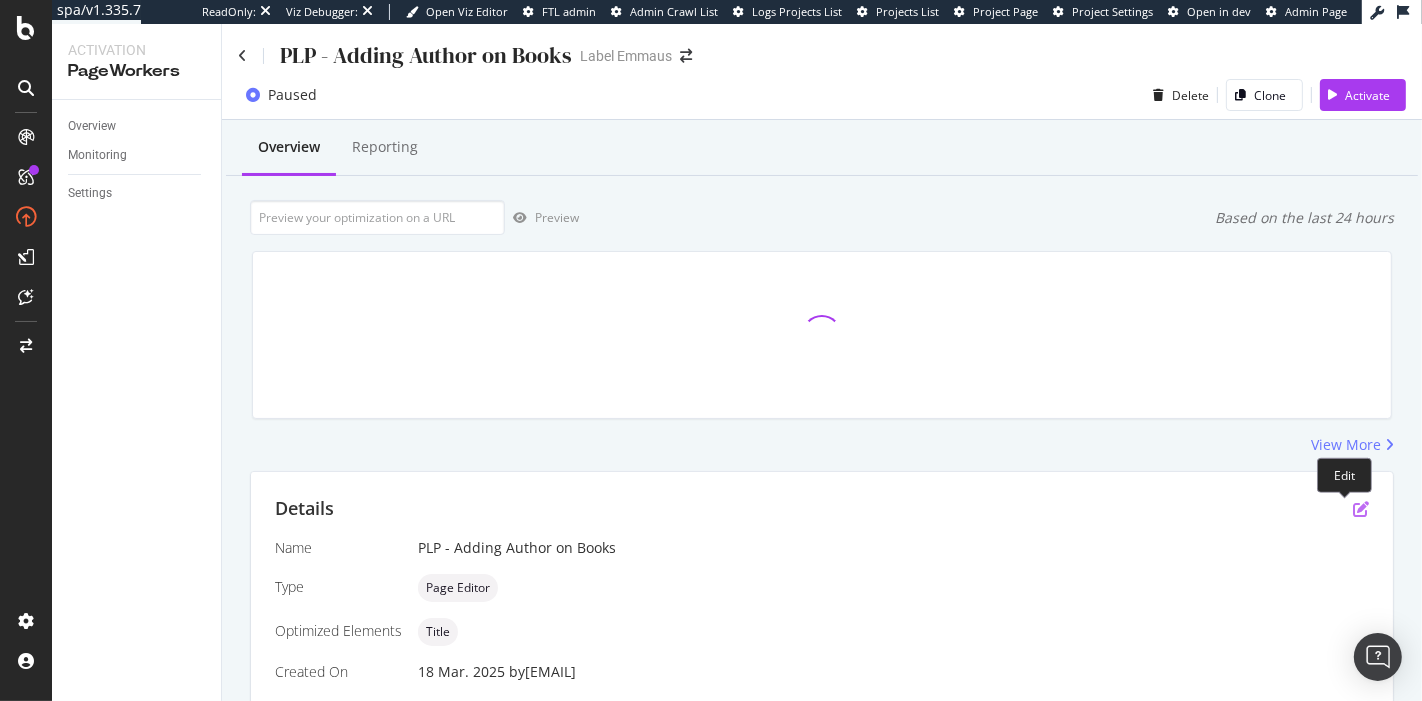 click at bounding box center (1361, 509) 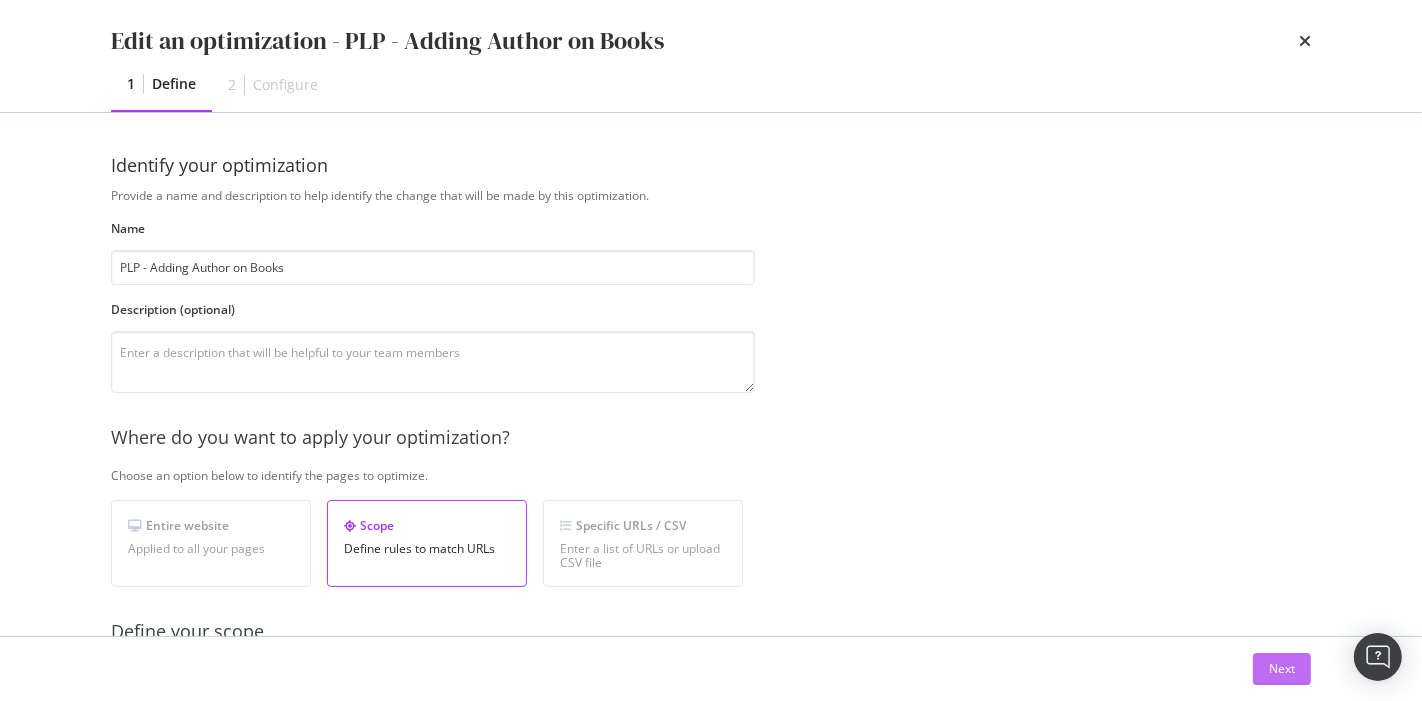 click on "Next" at bounding box center [1282, 668] 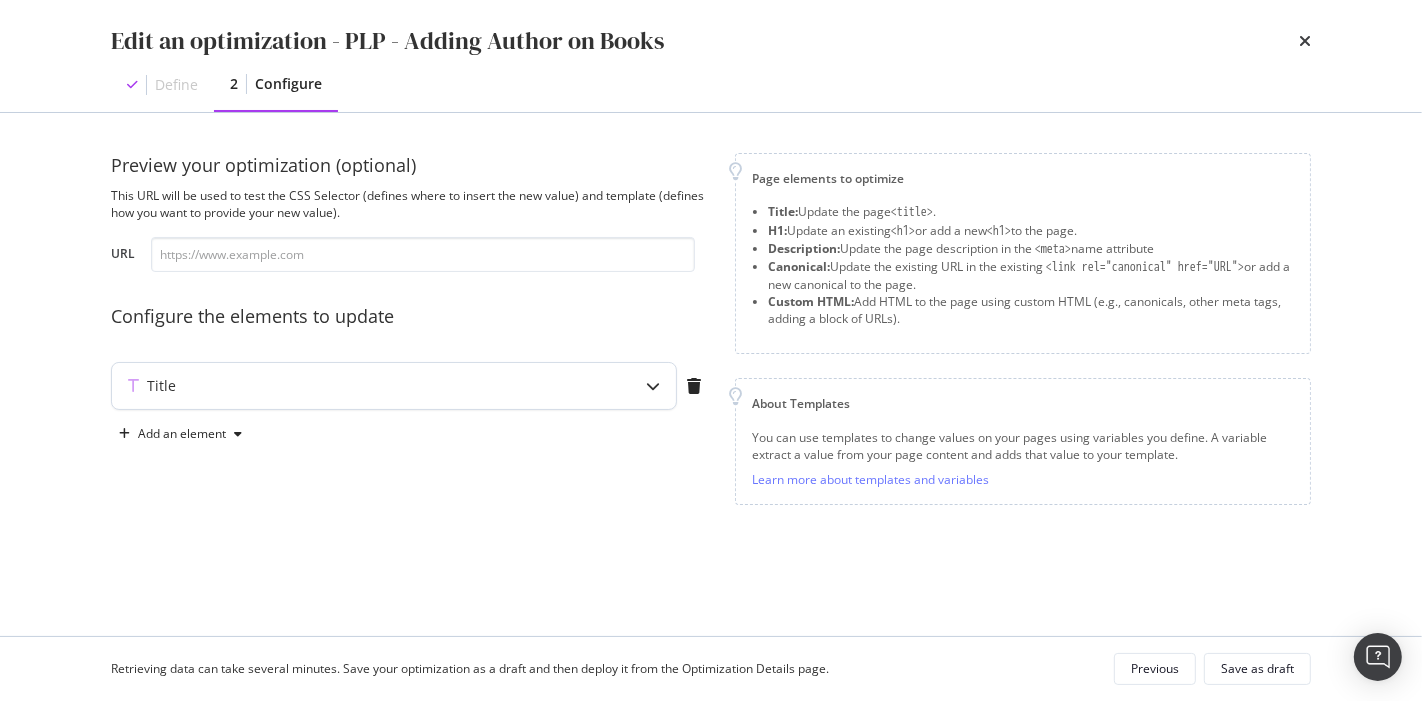 click on "Title" at bounding box center [354, 386] 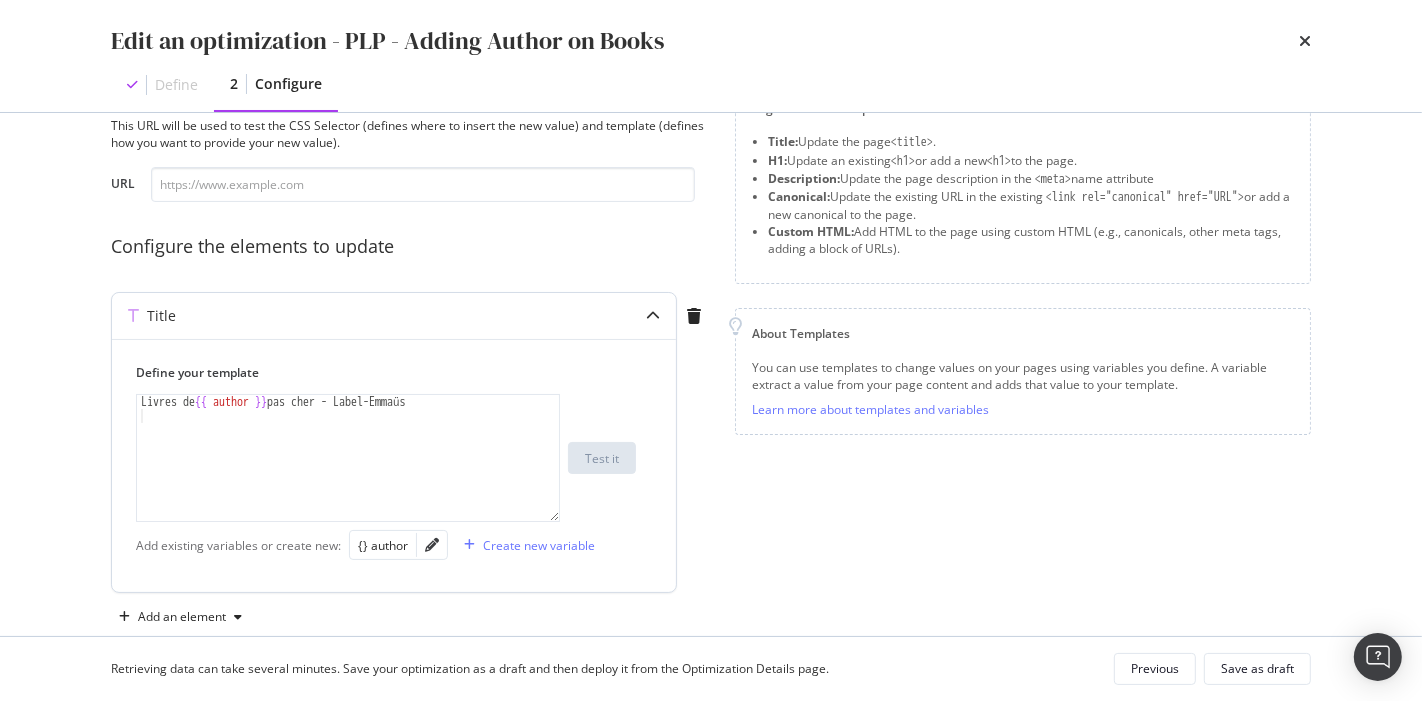 scroll, scrollTop: 86, scrollLeft: 0, axis: vertical 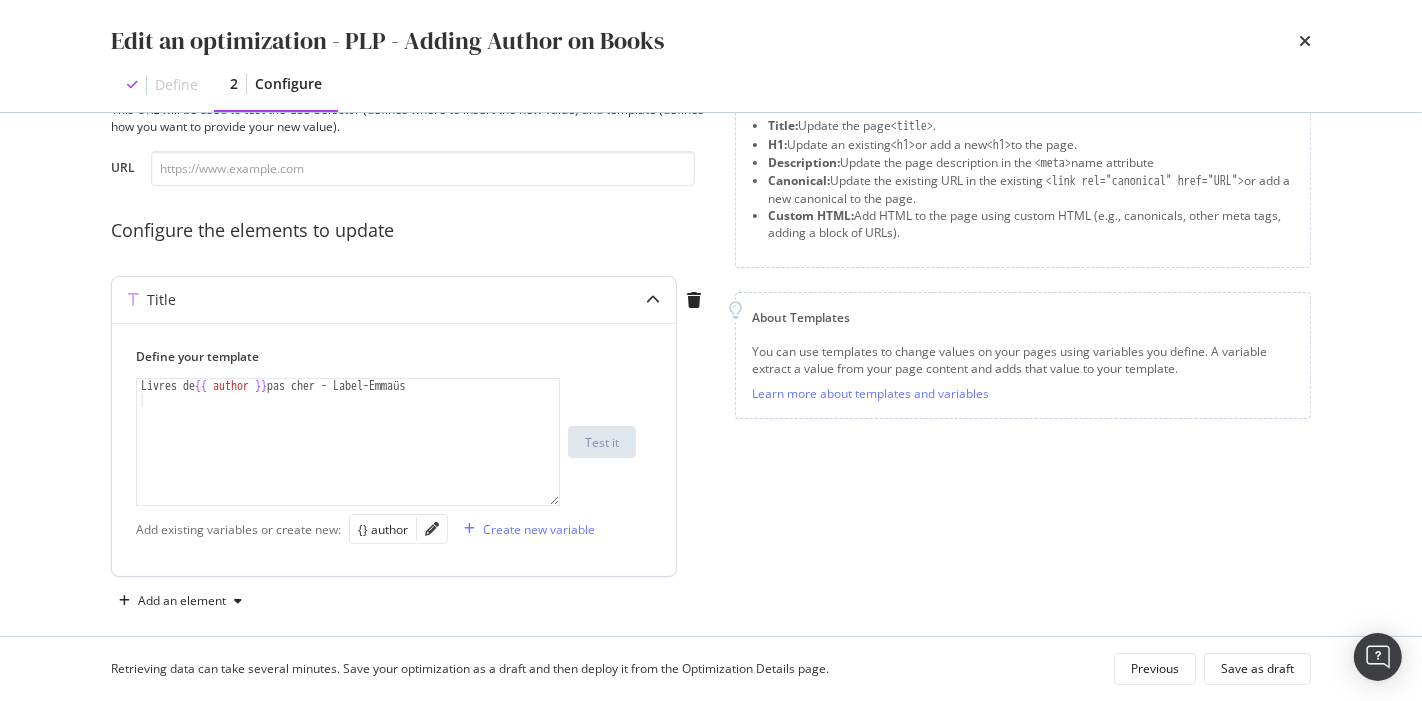 type on "Livres de {{ author }} pas cher - Label-Emmaüs" 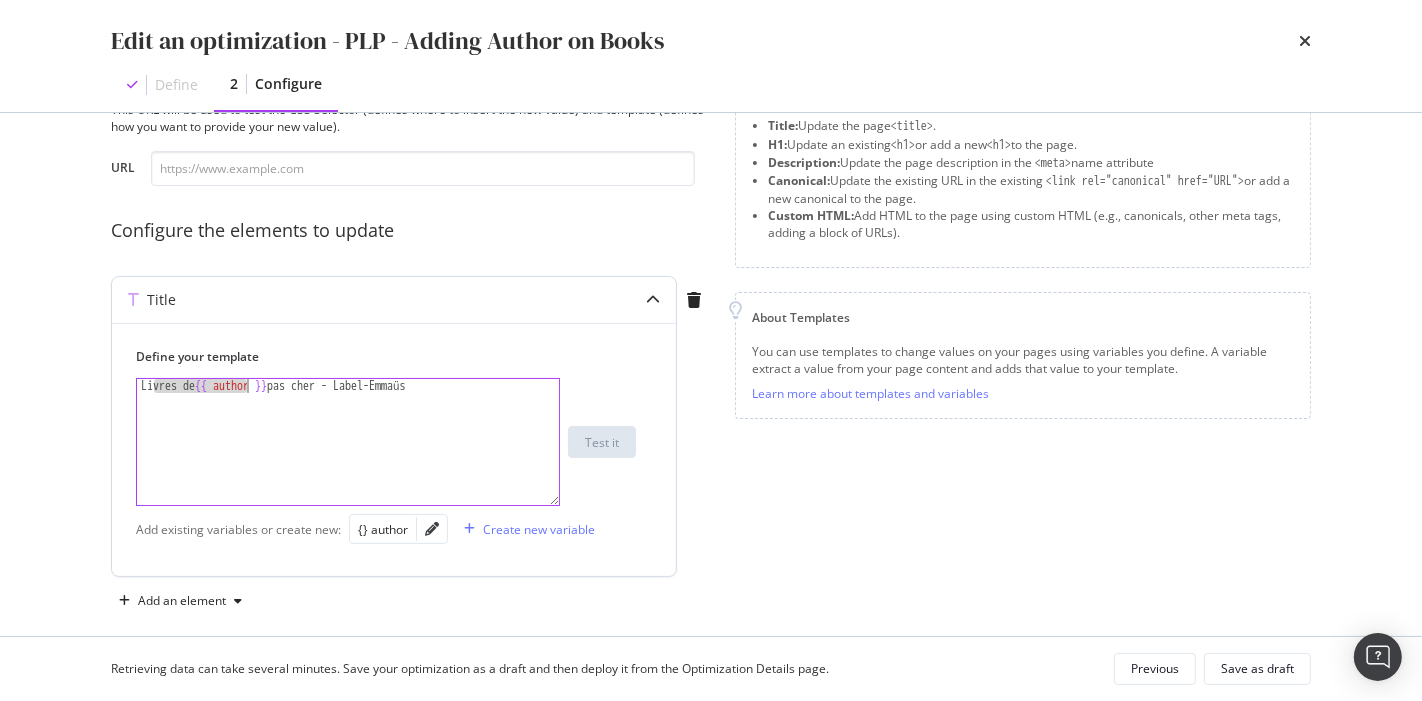 drag, startPoint x: 151, startPoint y: 385, endPoint x: 243, endPoint y: 387, distance: 92.021736 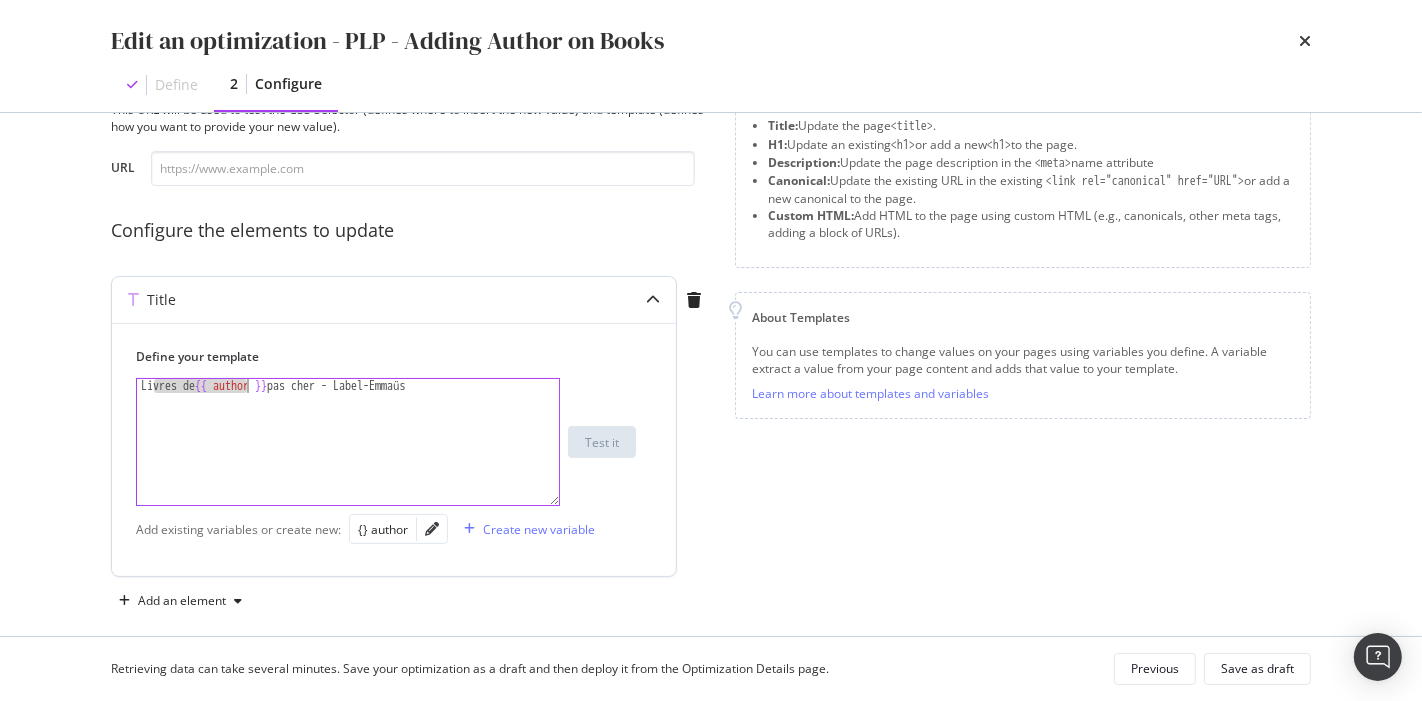 click on "Livres de  {{   [PERSON]   }}  pas cher - Label-Emmaüs" at bounding box center [348, 442] 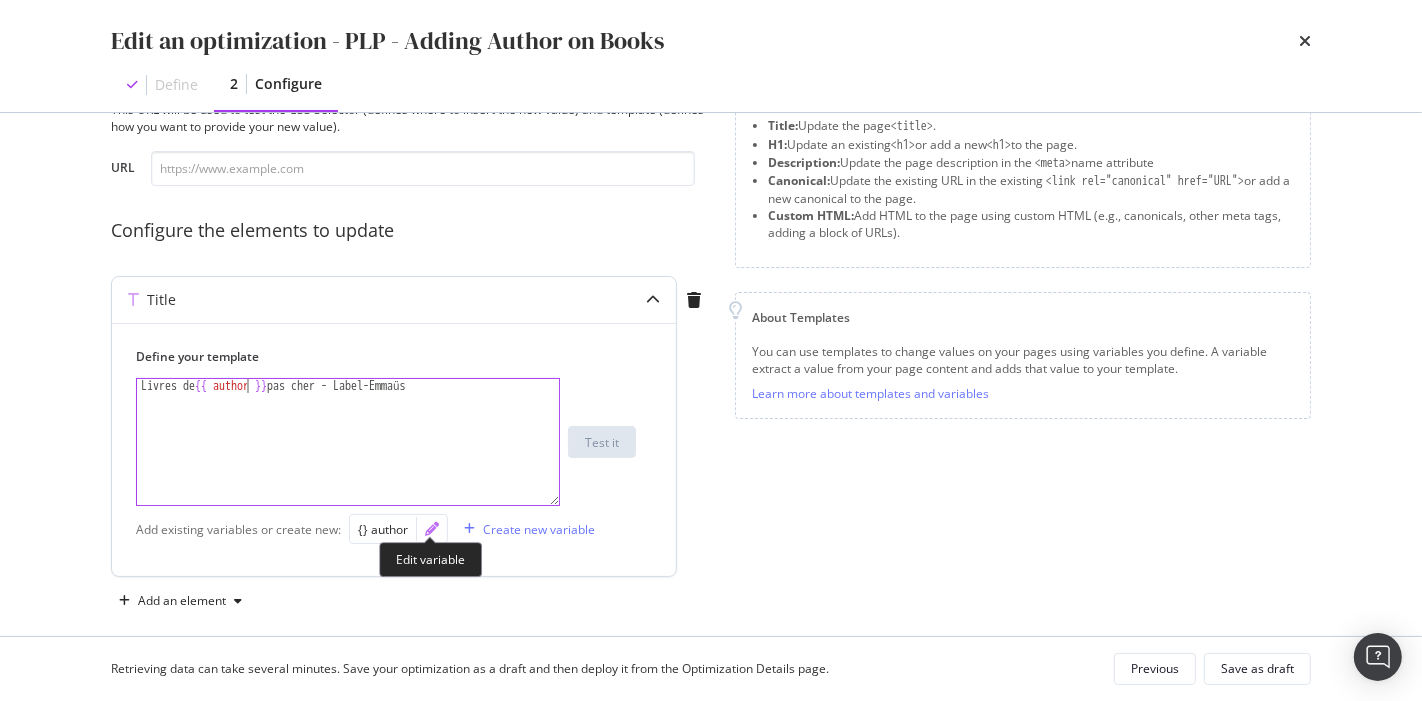 click at bounding box center [432, 529] 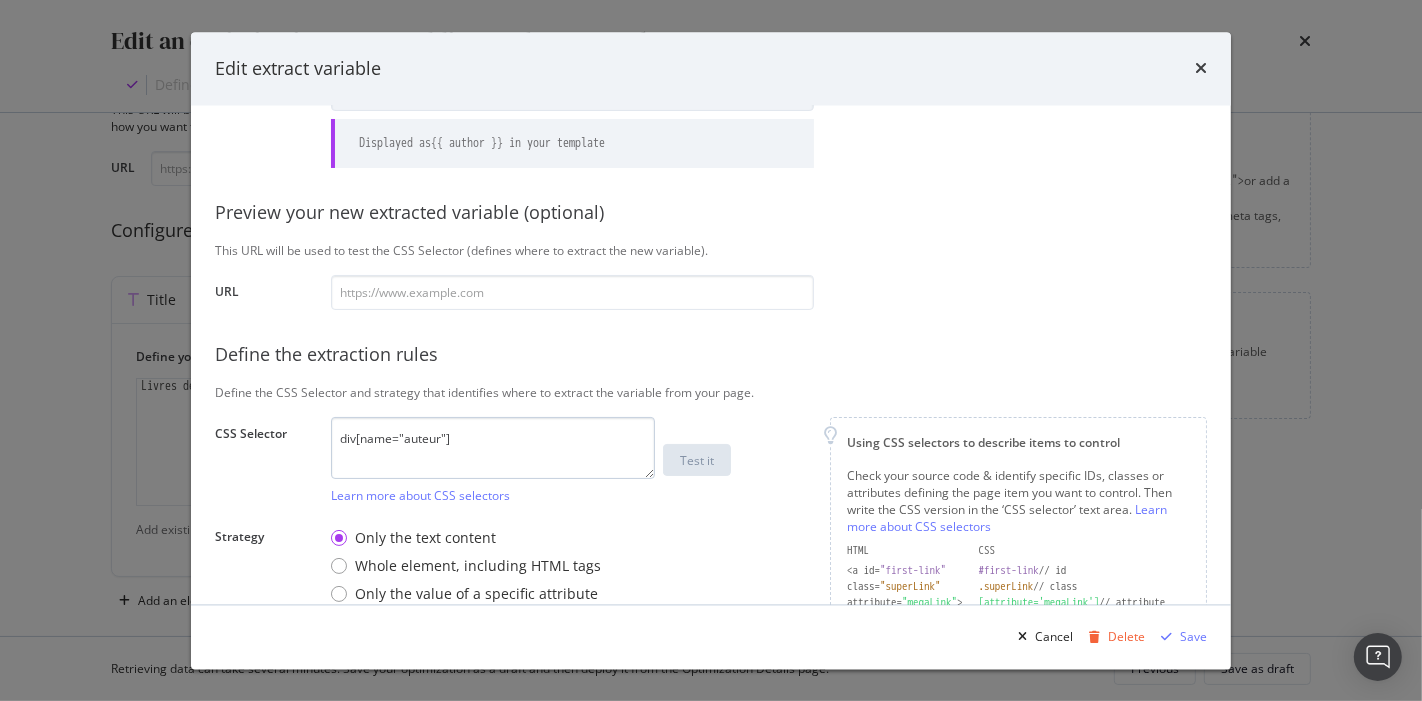 scroll, scrollTop: 113, scrollLeft: 0, axis: vertical 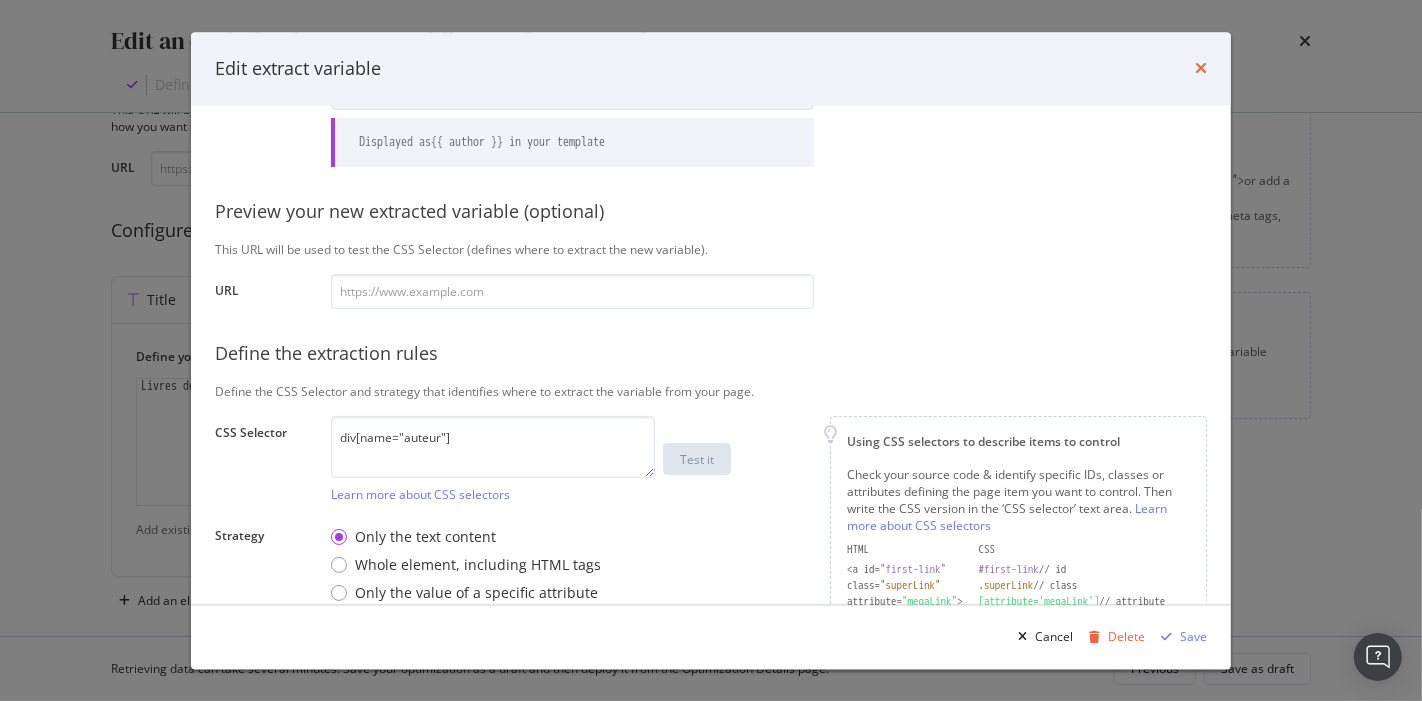 click at bounding box center (1201, 69) 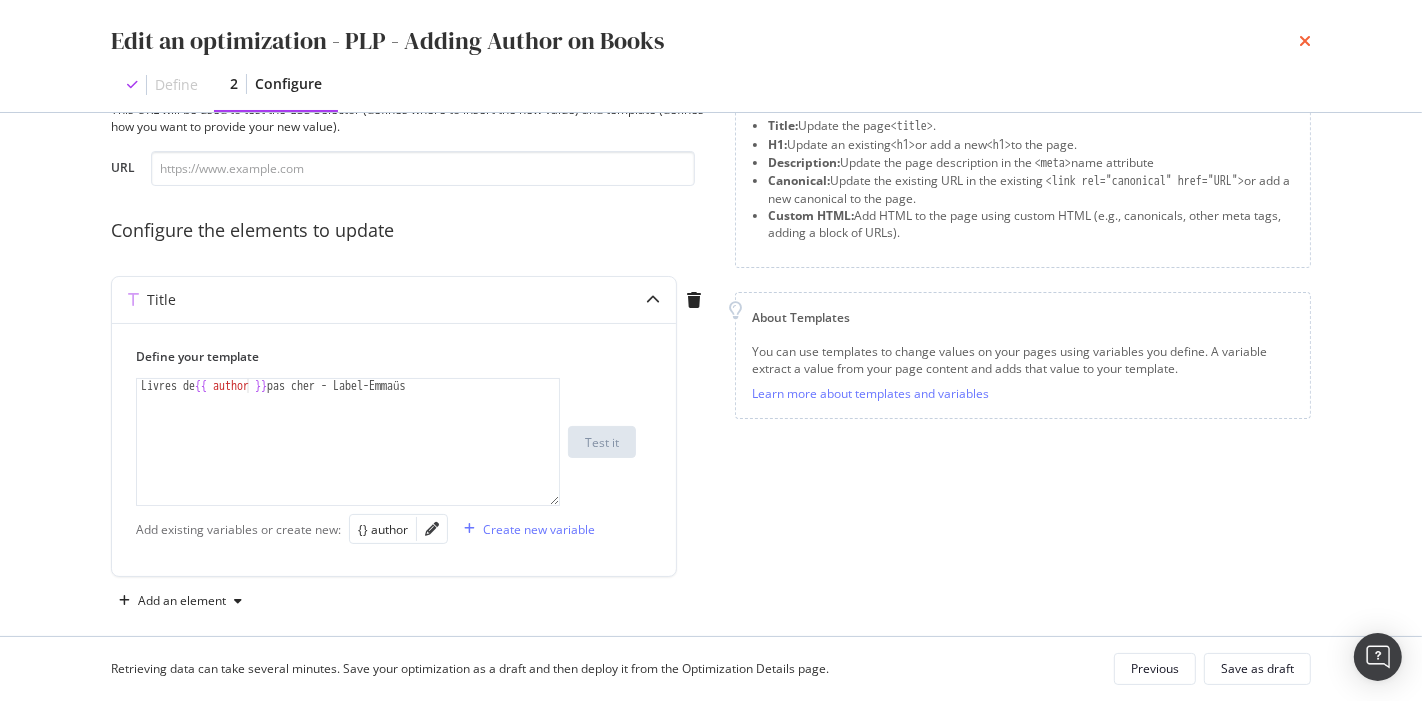 click on "Edit an optimization - PLP - Adding Author on Books Define 2 Configure" at bounding box center (711, 56) 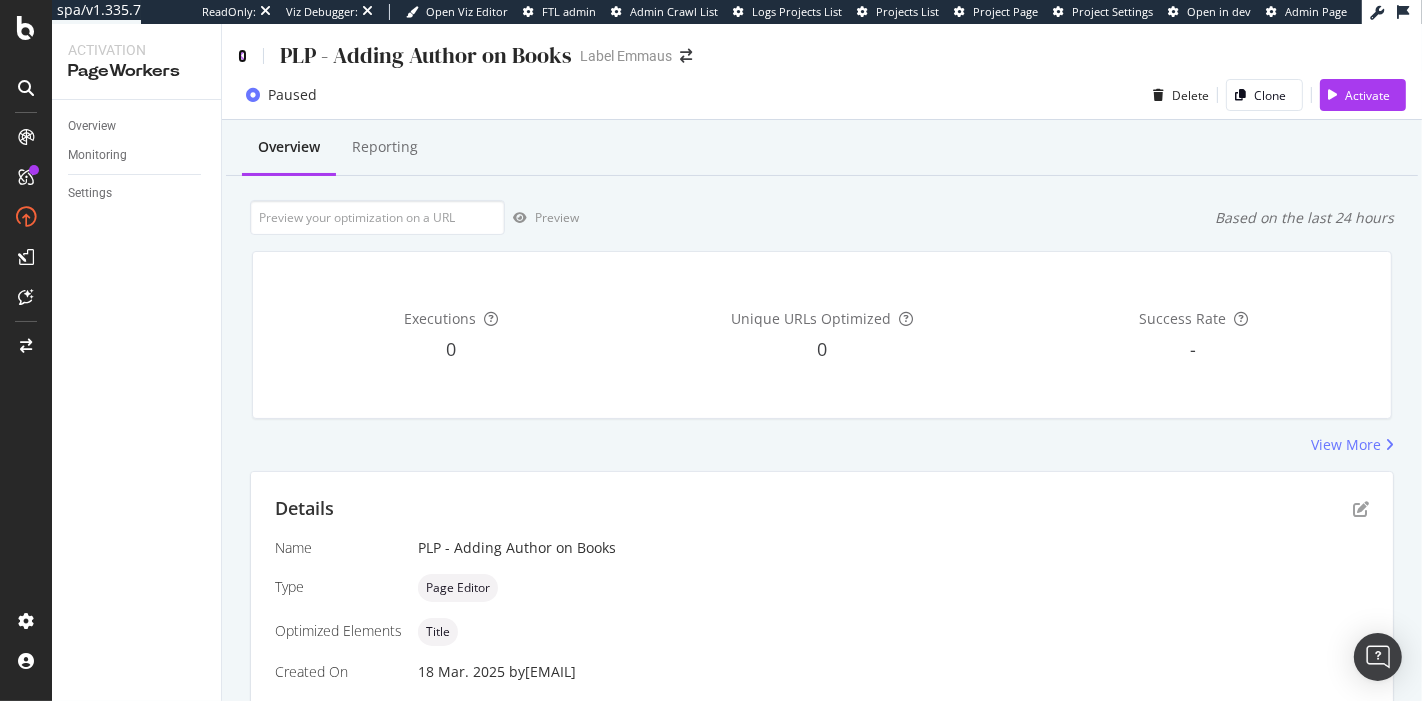 click at bounding box center [242, 56] 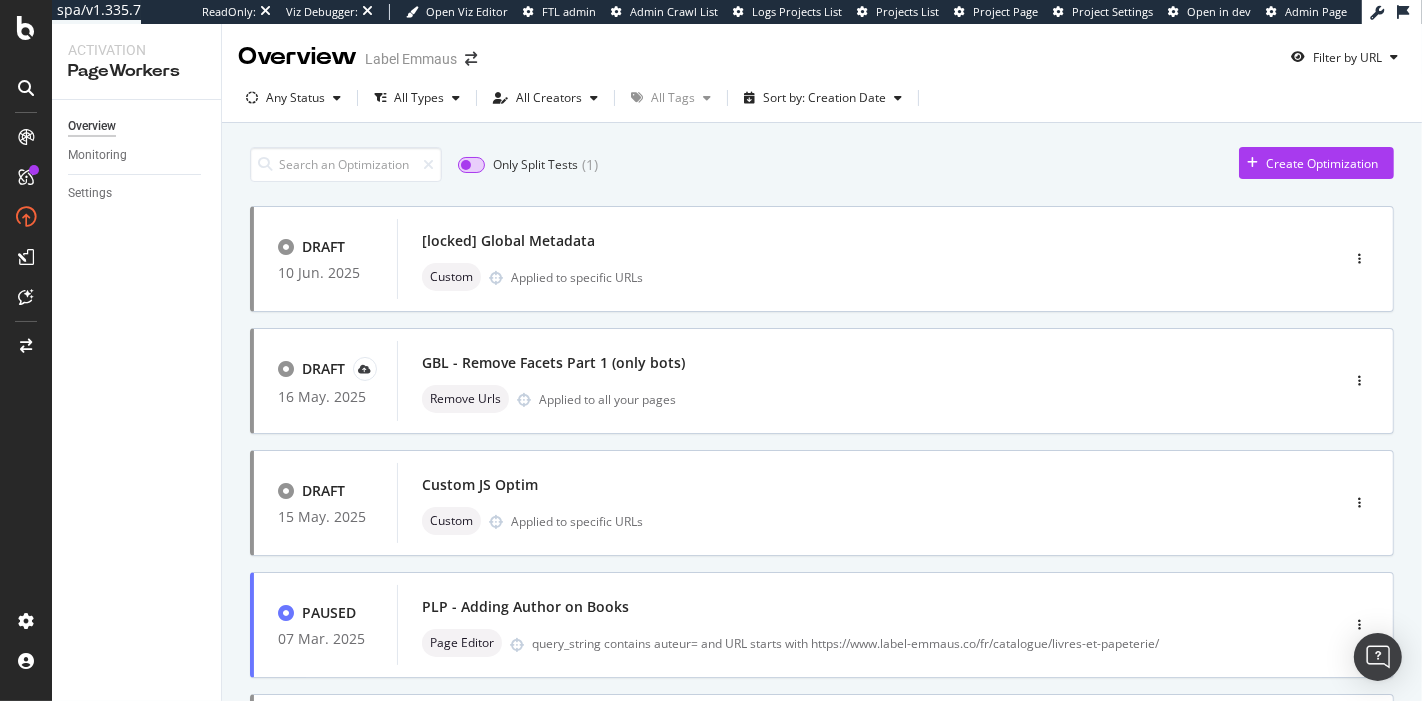click at bounding box center (471, 165) 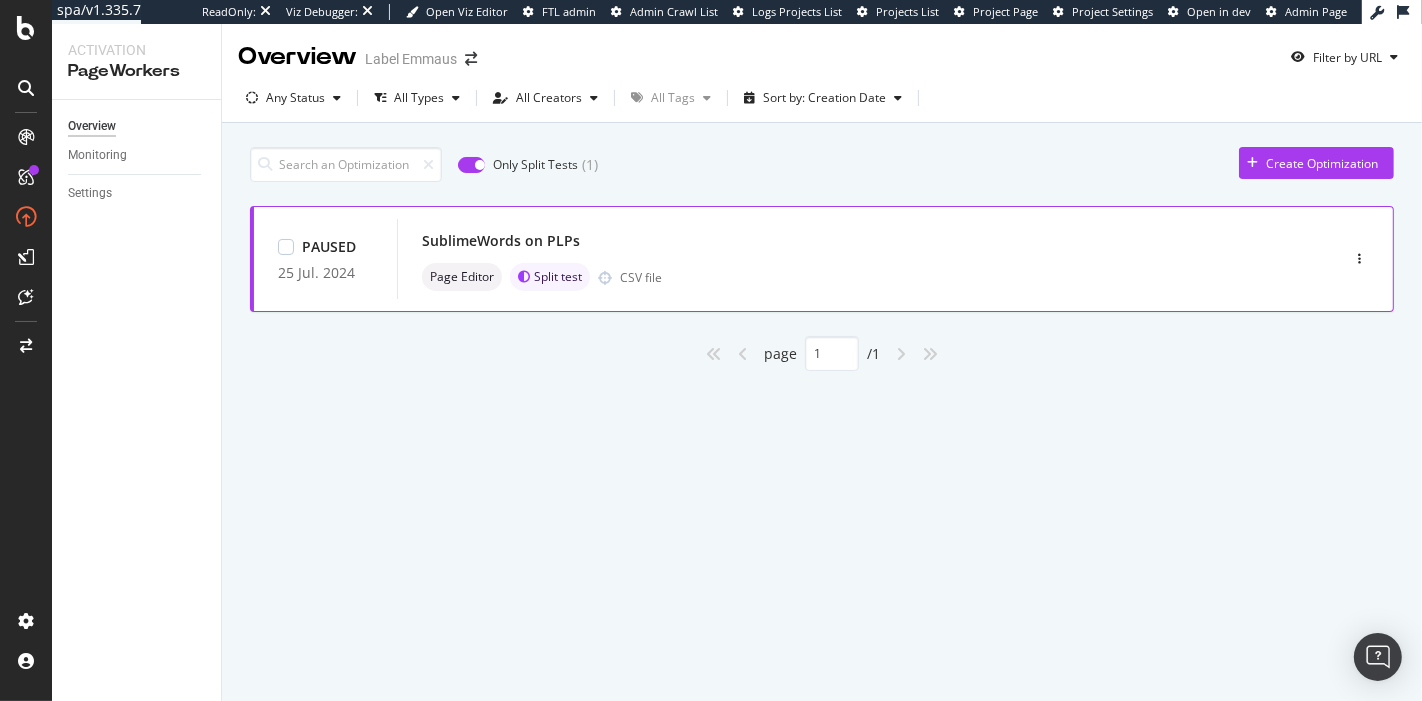 click on "SublimeWords on PLPs" at bounding box center [838, 241] 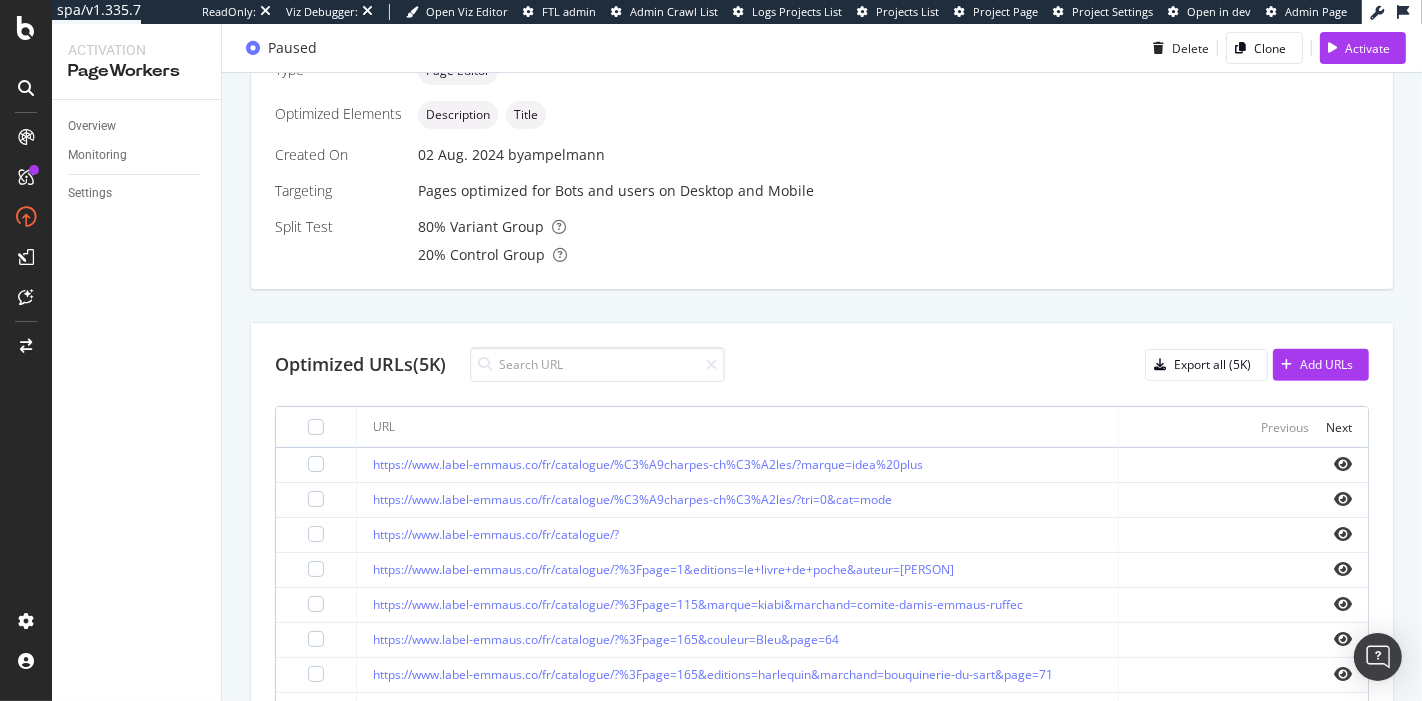 scroll, scrollTop: 0, scrollLeft: 0, axis: both 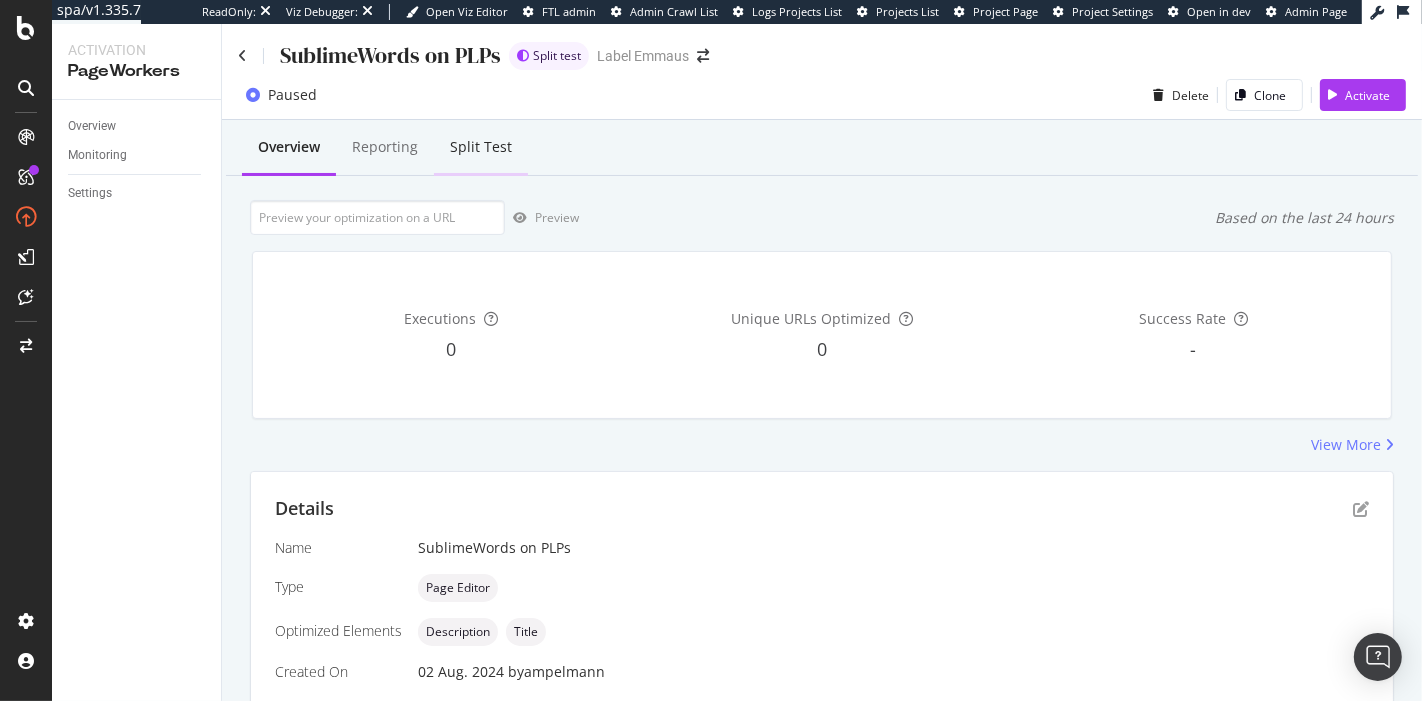 click on "Split Test" at bounding box center [481, 148] 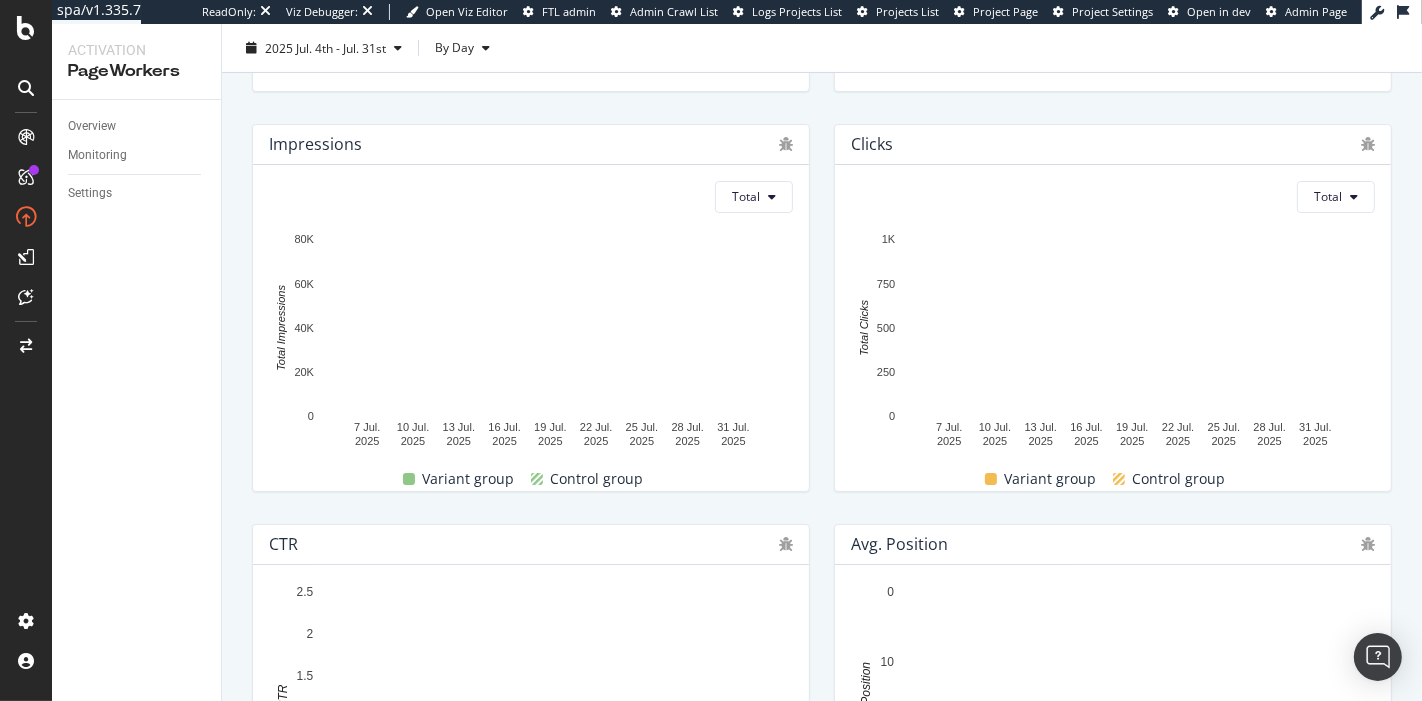 scroll, scrollTop: 301, scrollLeft: 0, axis: vertical 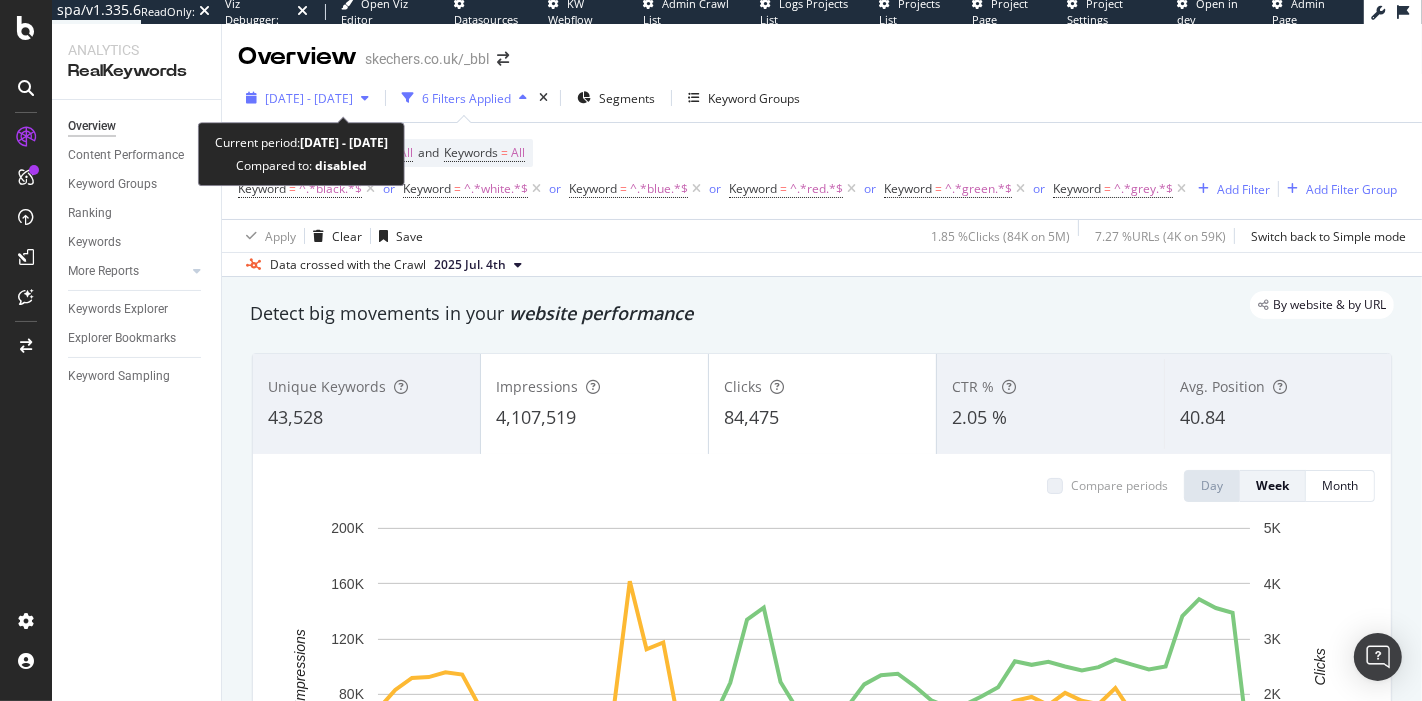 click on "2024 Jul. 30th - 2025 Jul. 29th" at bounding box center (307, 98) 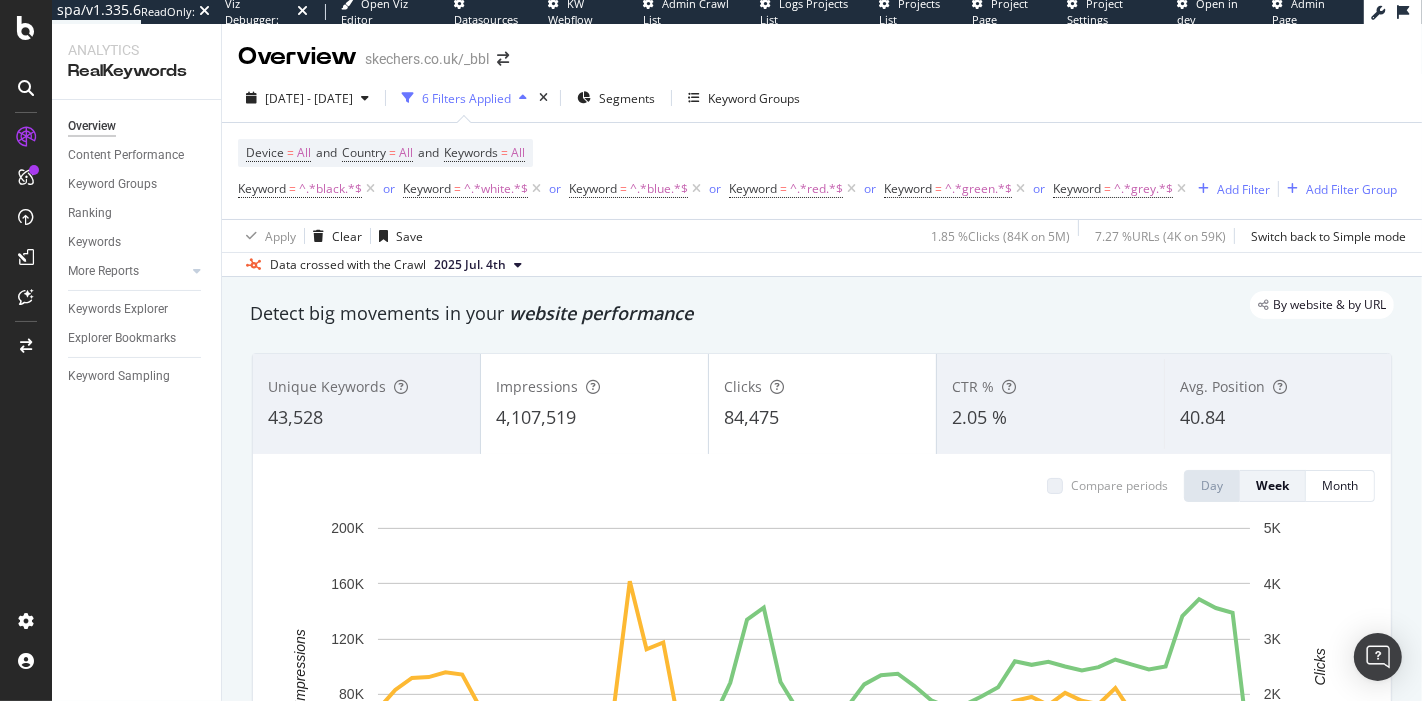 click on "Apply Clear Save 1.85 %  Clicks ( 84K on 5M ) 7.27 %  URLs ( 4K on 59K ) Switch back to Simple mode" at bounding box center [822, 235] 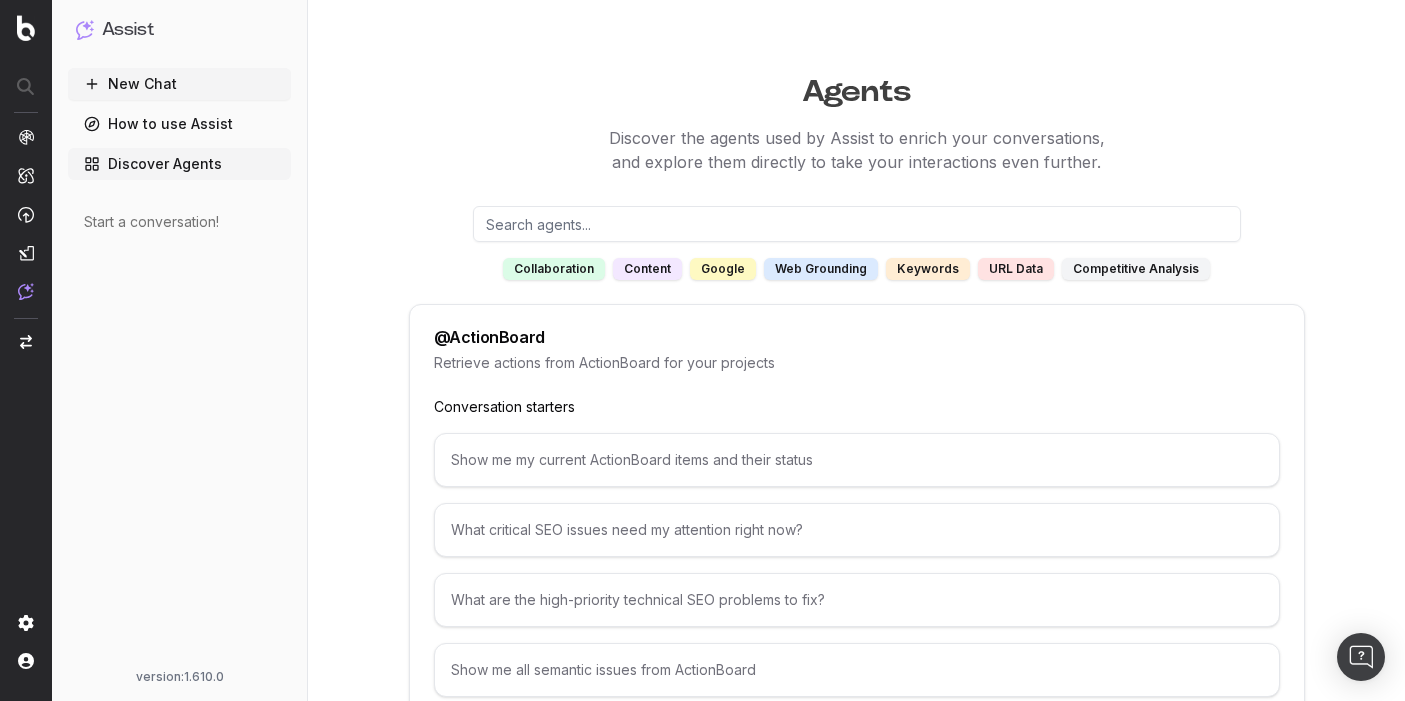 scroll, scrollTop: 7435, scrollLeft: 0, axis: vertical 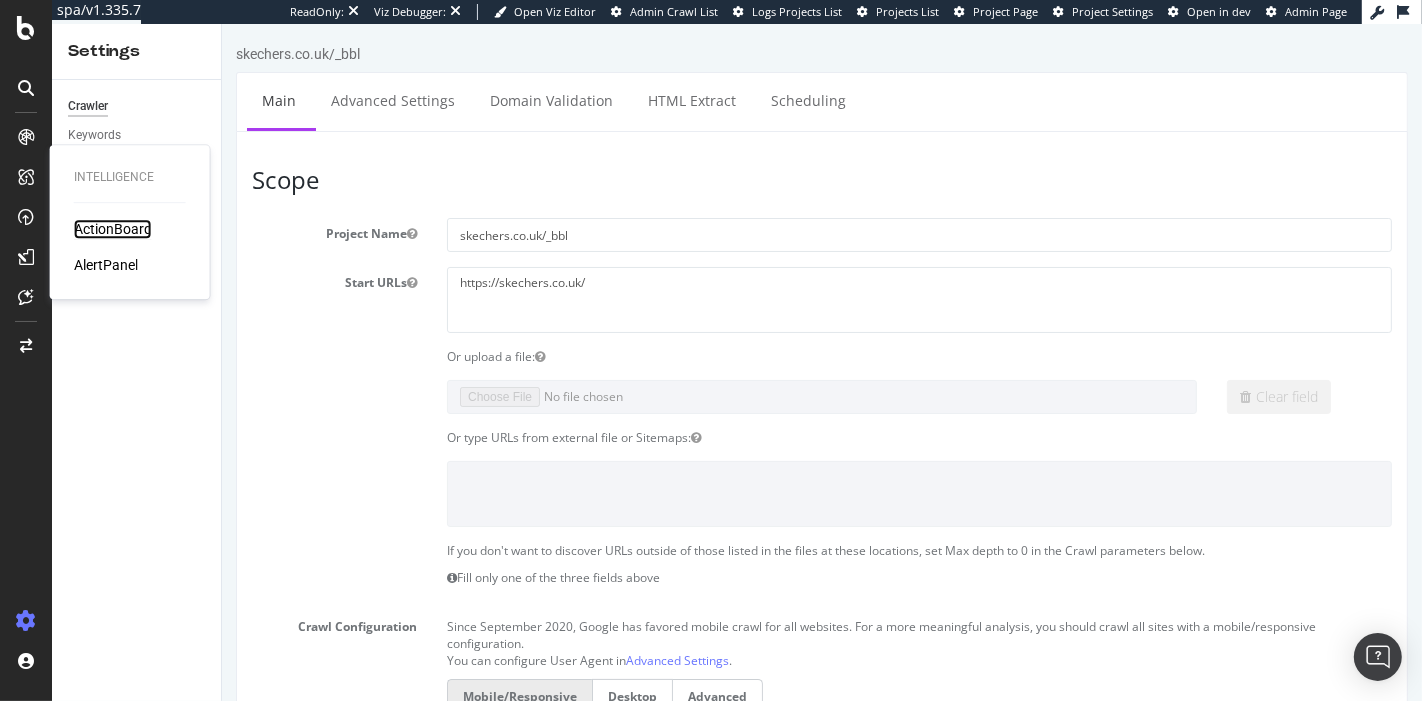 click on "ActionBoard" at bounding box center [113, 229] 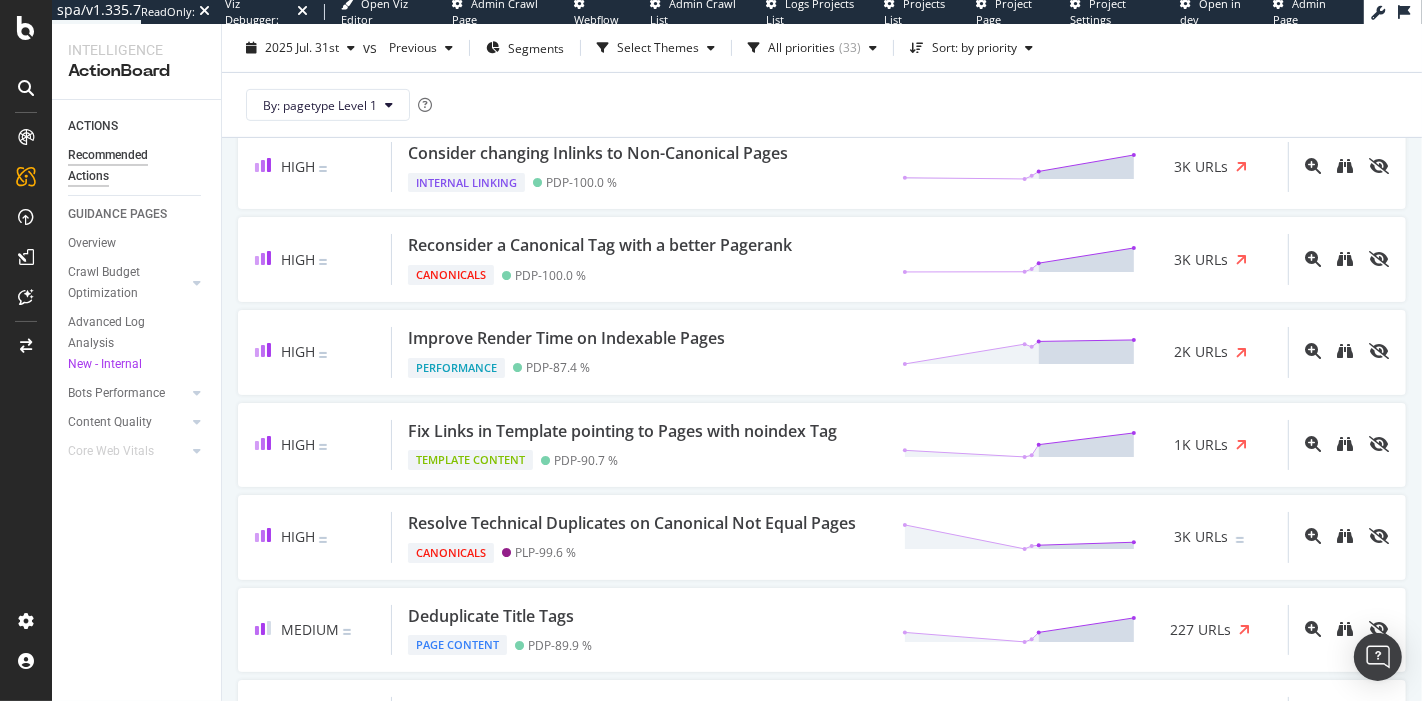 scroll, scrollTop: 626, scrollLeft: 0, axis: vertical 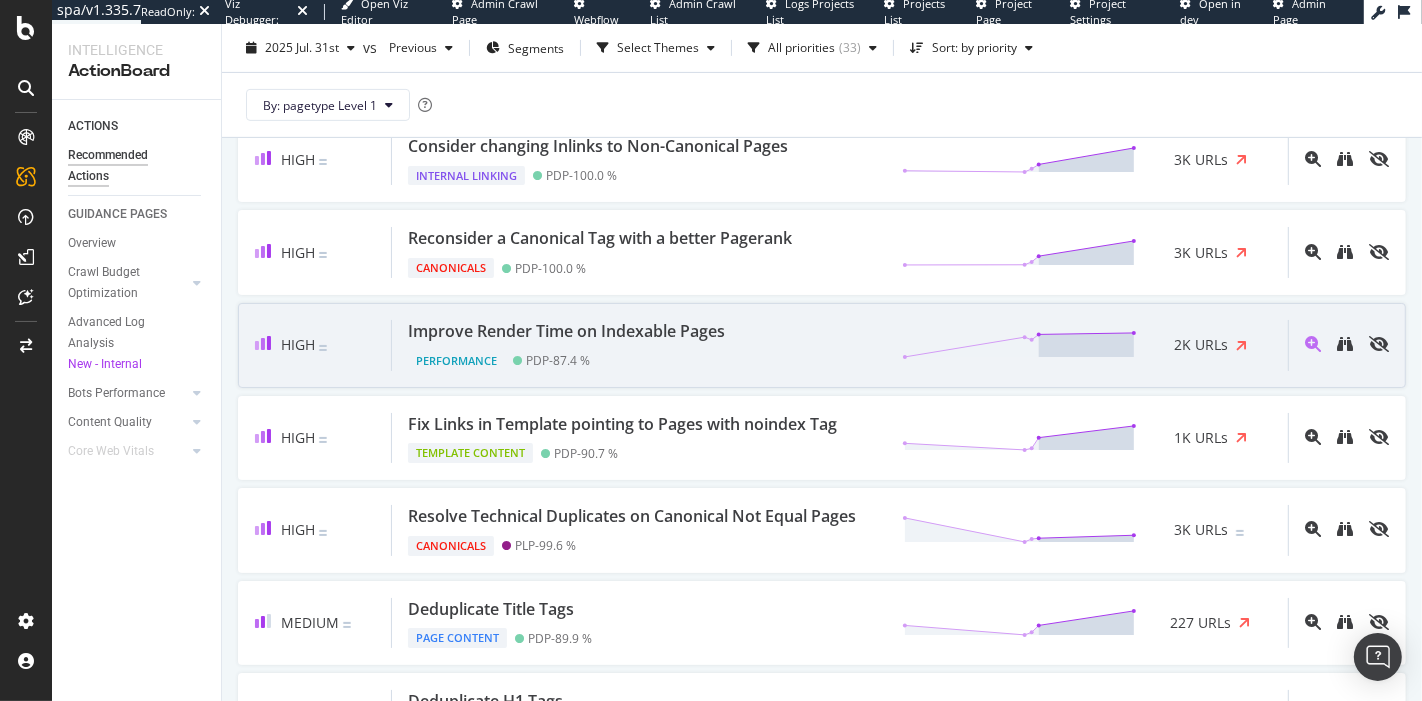 click on "Improve Render Time on Indexable Pages Performance PDP  -  87.4 % 2K URLs" at bounding box center (840, 345) 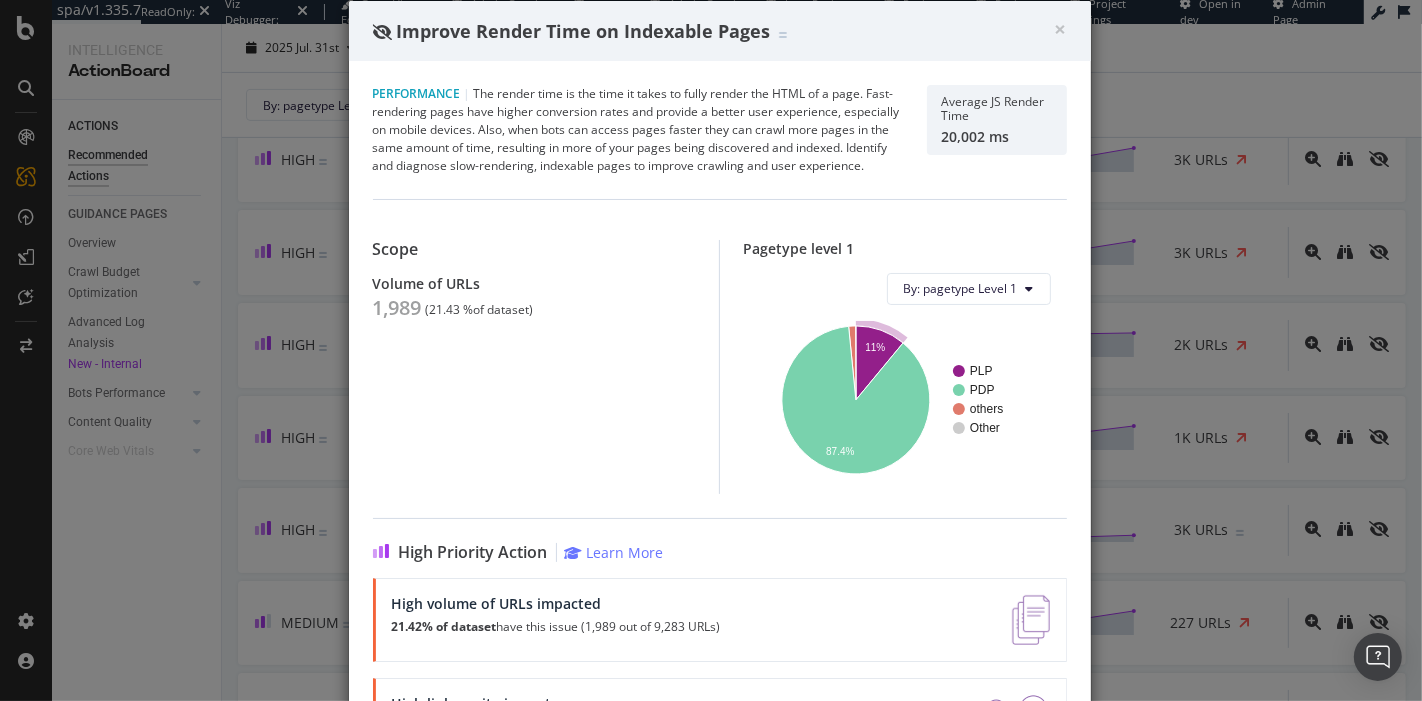 scroll, scrollTop: 63, scrollLeft: 0, axis: vertical 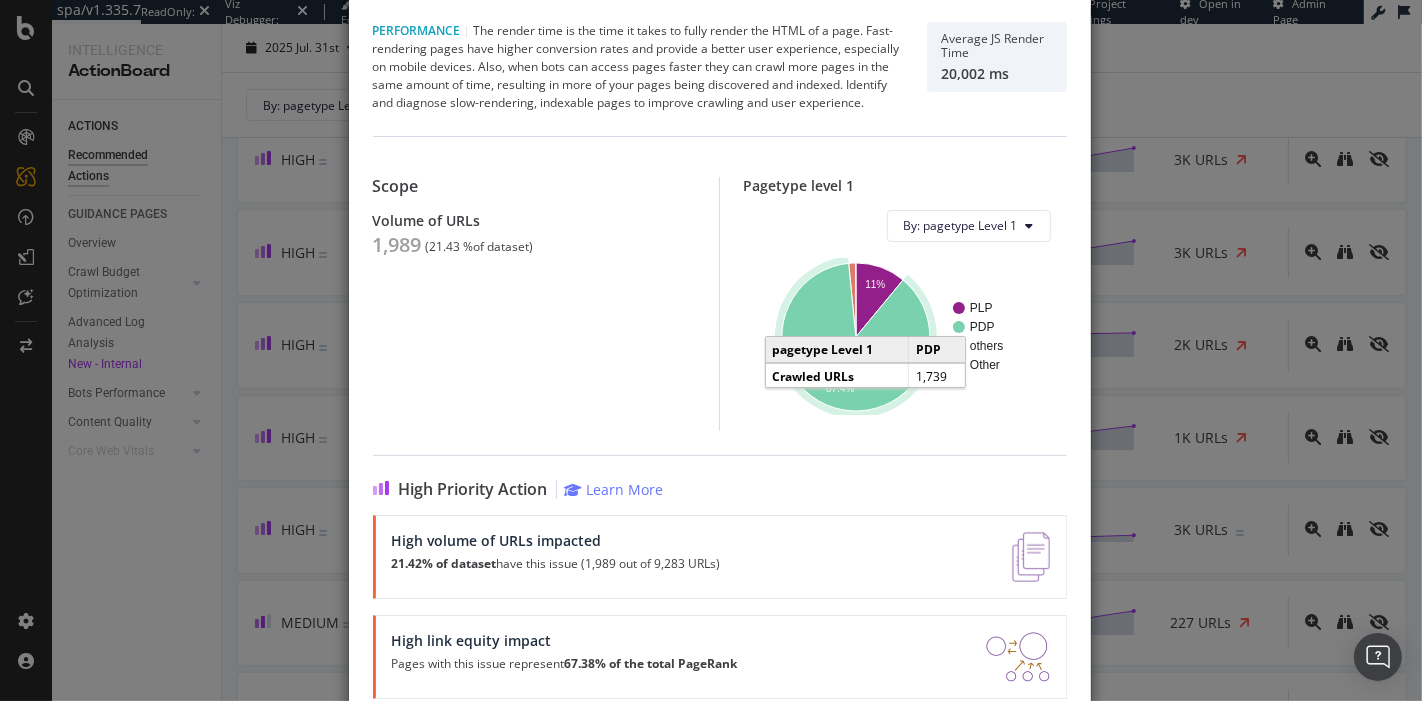 drag, startPoint x: 907, startPoint y: 357, endPoint x: 885, endPoint y: 349, distance: 23.409399 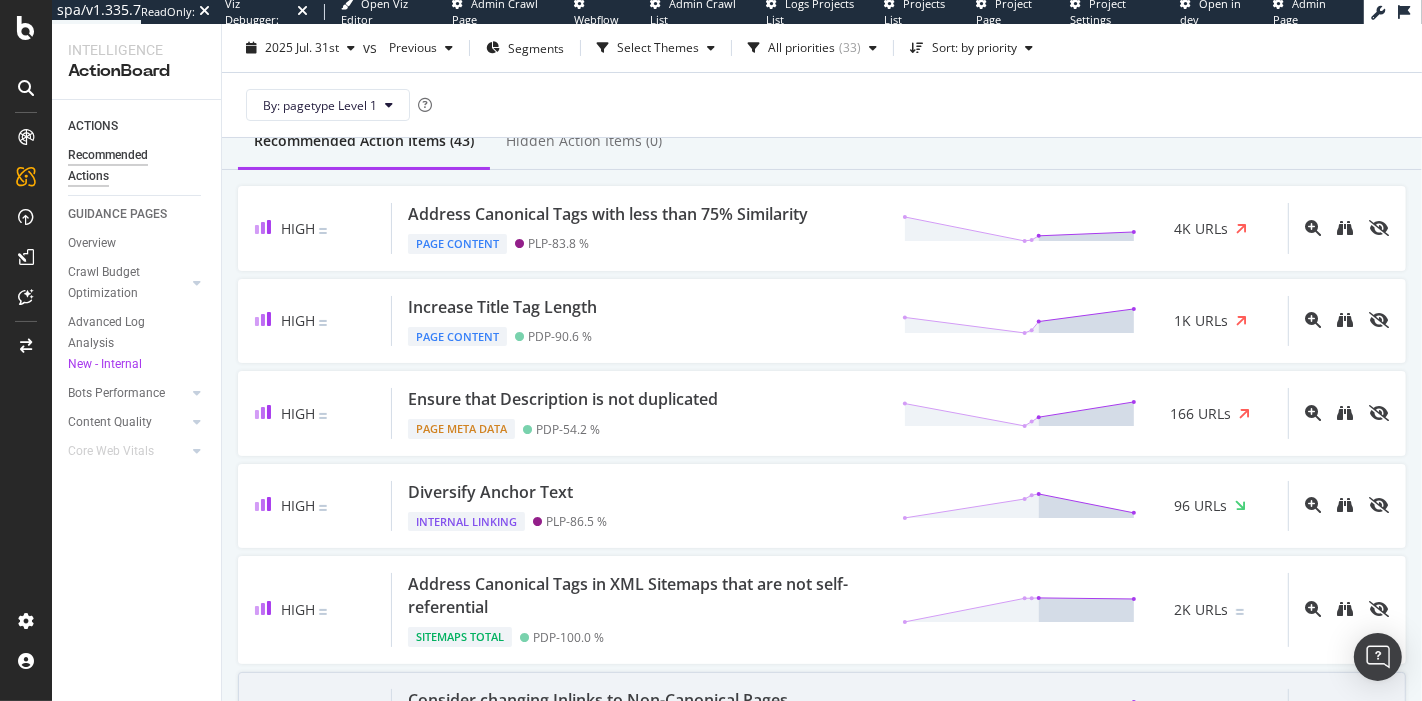 scroll, scrollTop: 0, scrollLeft: 0, axis: both 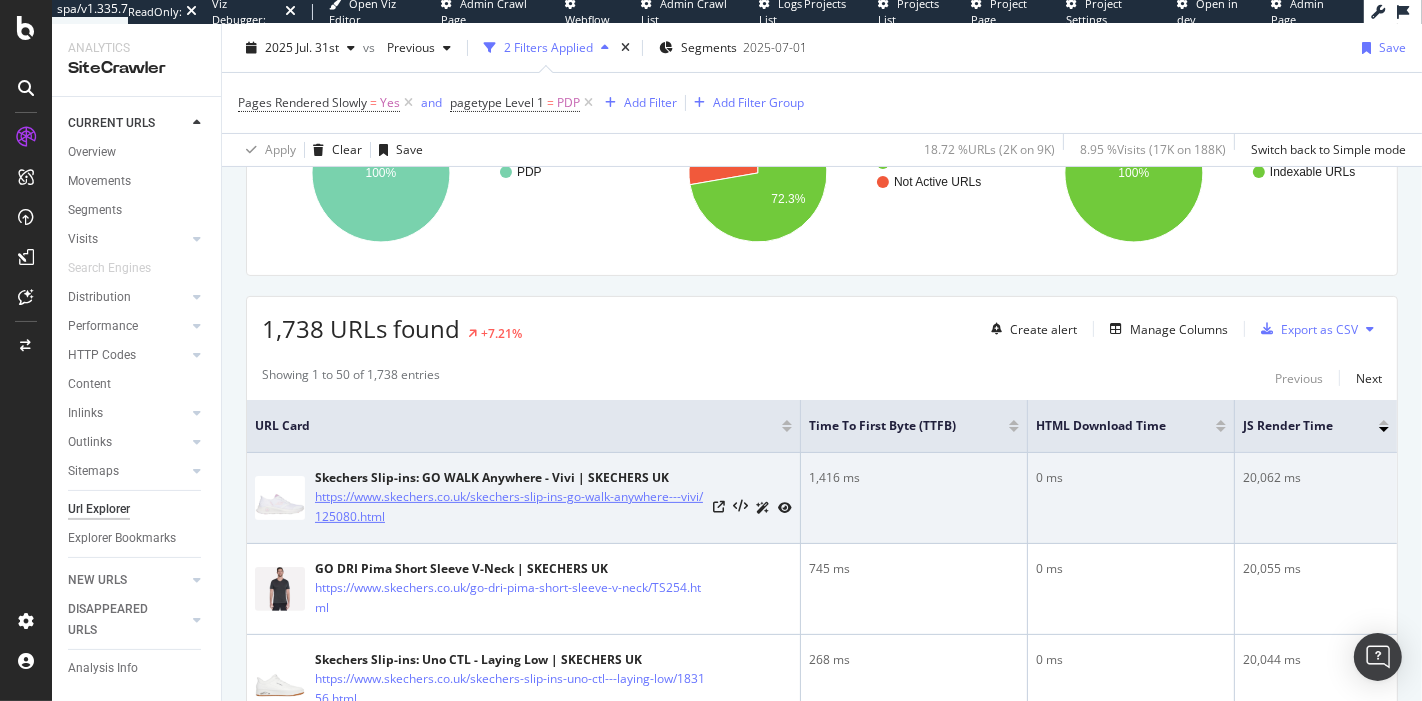 click on "https://www.skechers.co.uk/skechers-slip-ins-go-walk-anywhere---vivi/125080.html" at bounding box center (510, 507) 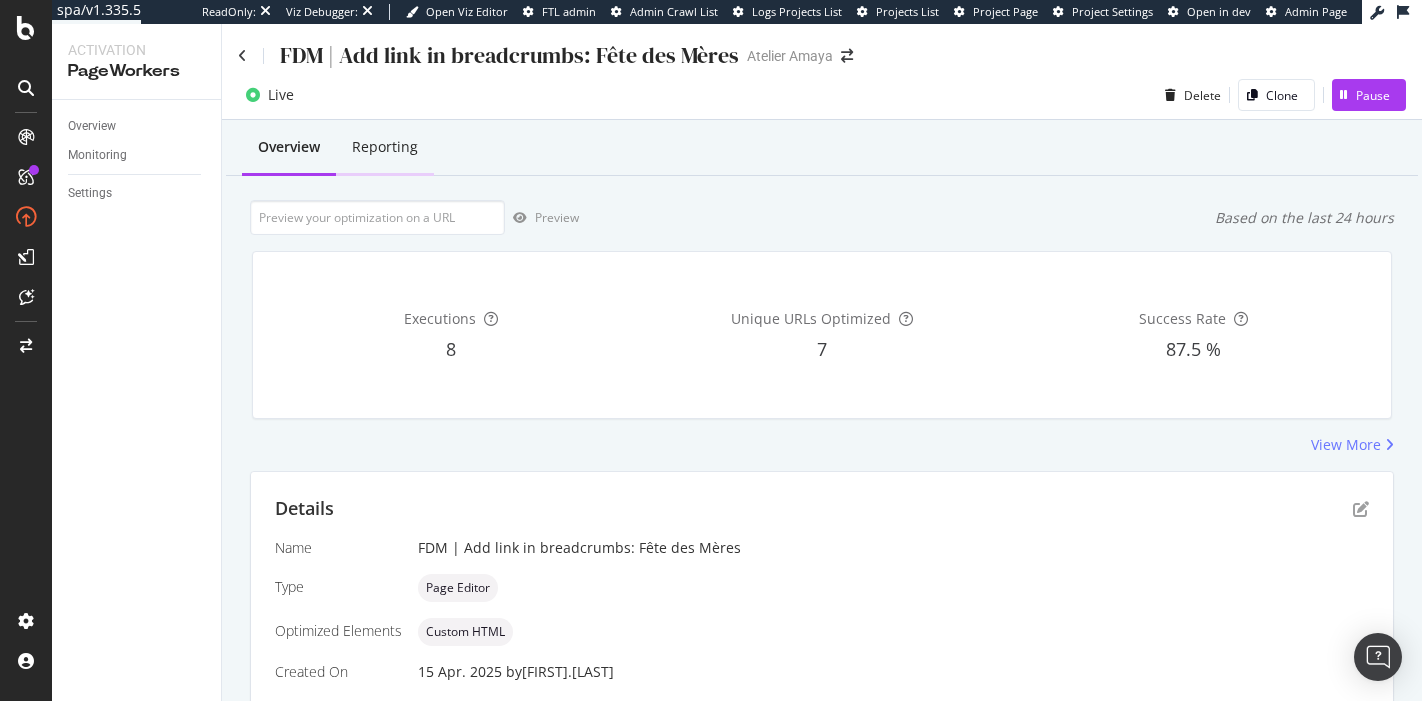 scroll, scrollTop: 0, scrollLeft: 0, axis: both 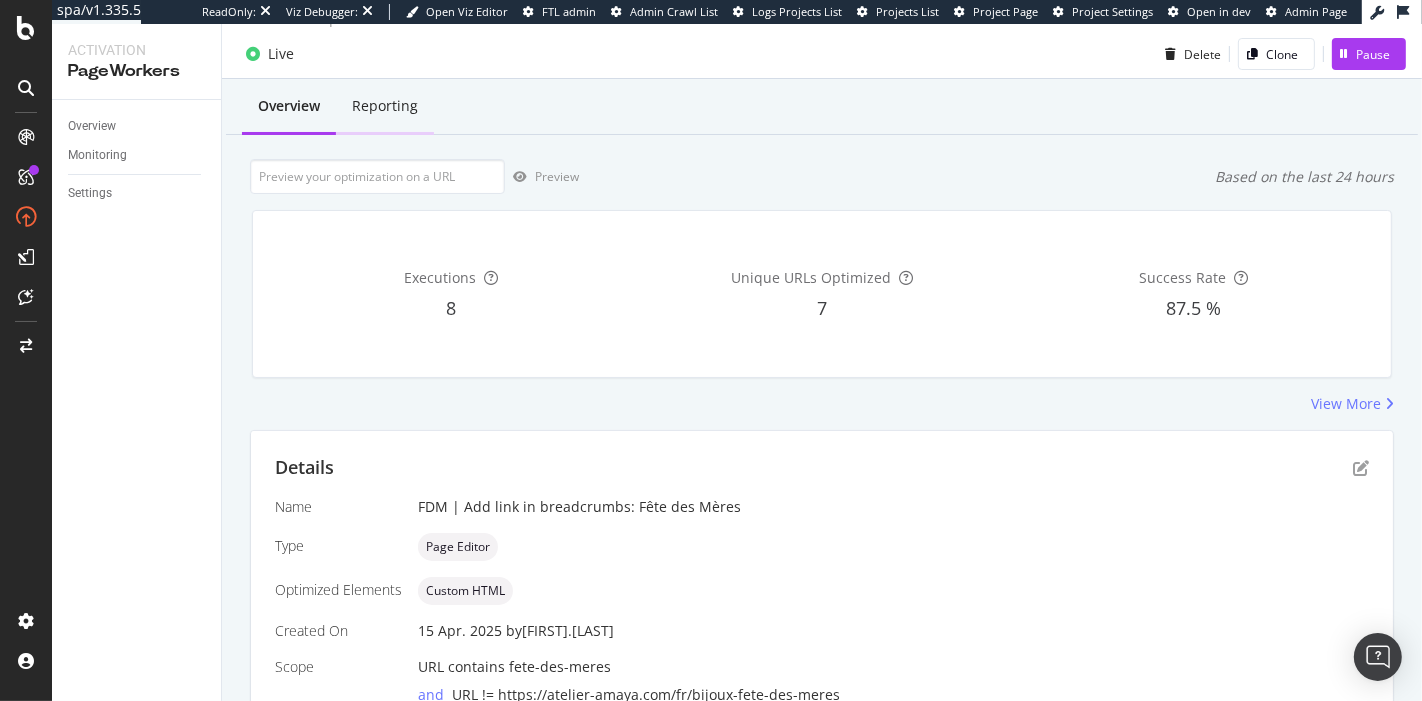 click on "Reporting" at bounding box center [385, 107] 